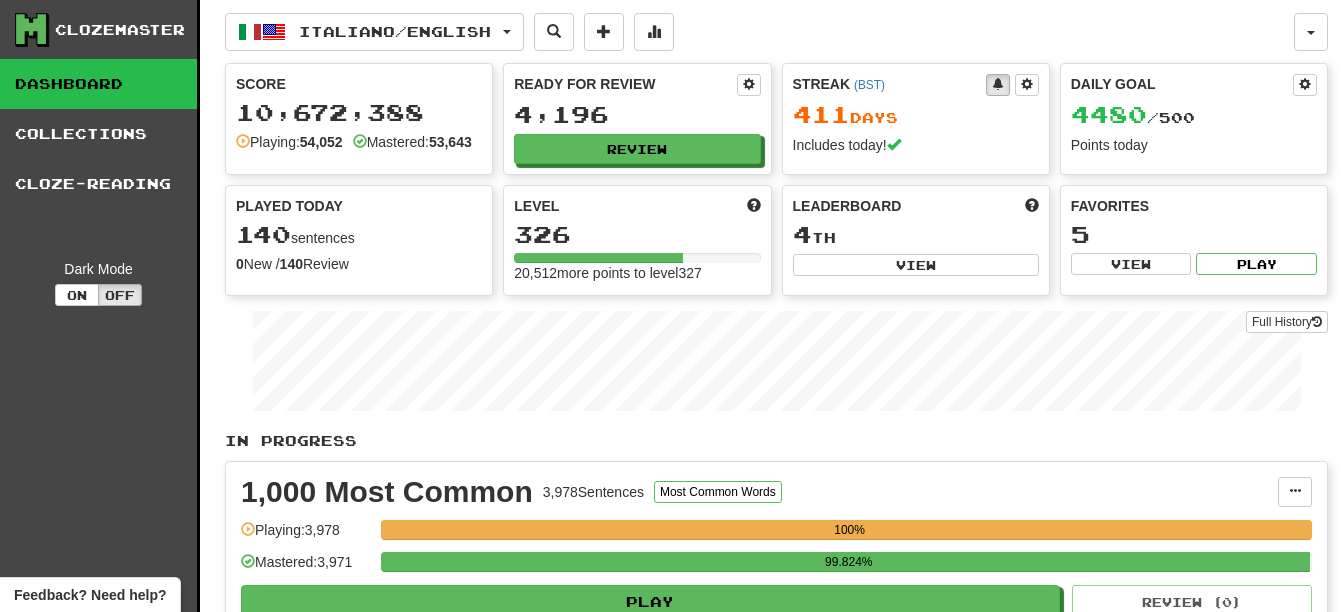 scroll, scrollTop: 0, scrollLeft: 0, axis: both 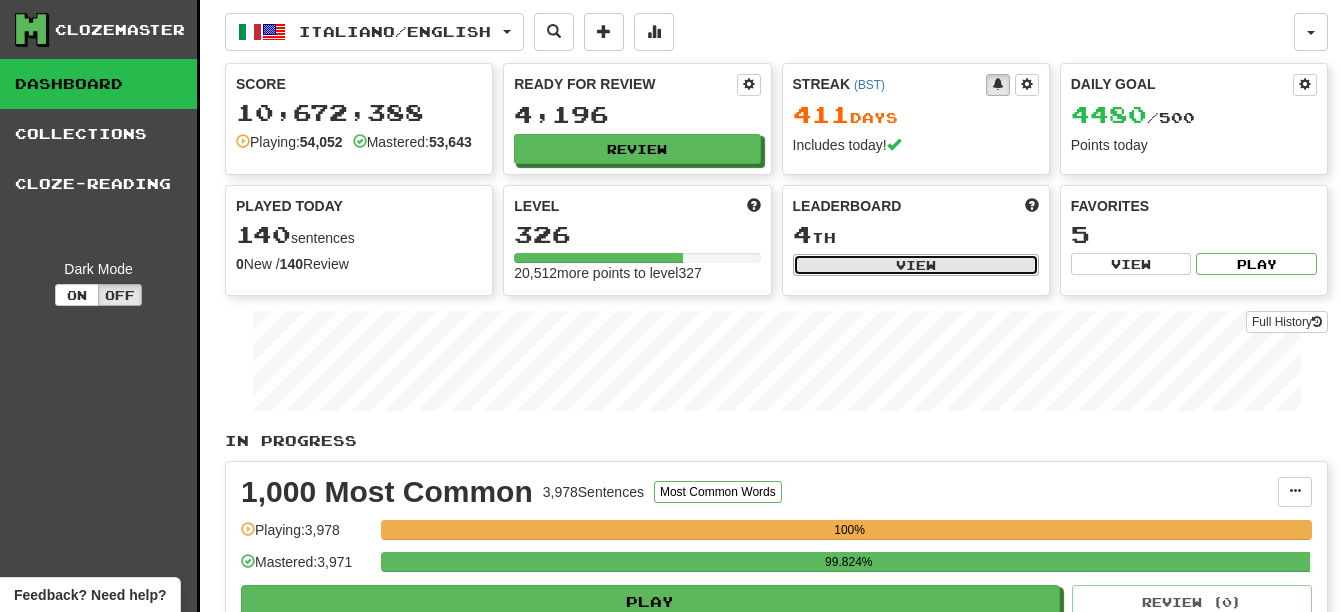 click on "View" at bounding box center [916, 265] 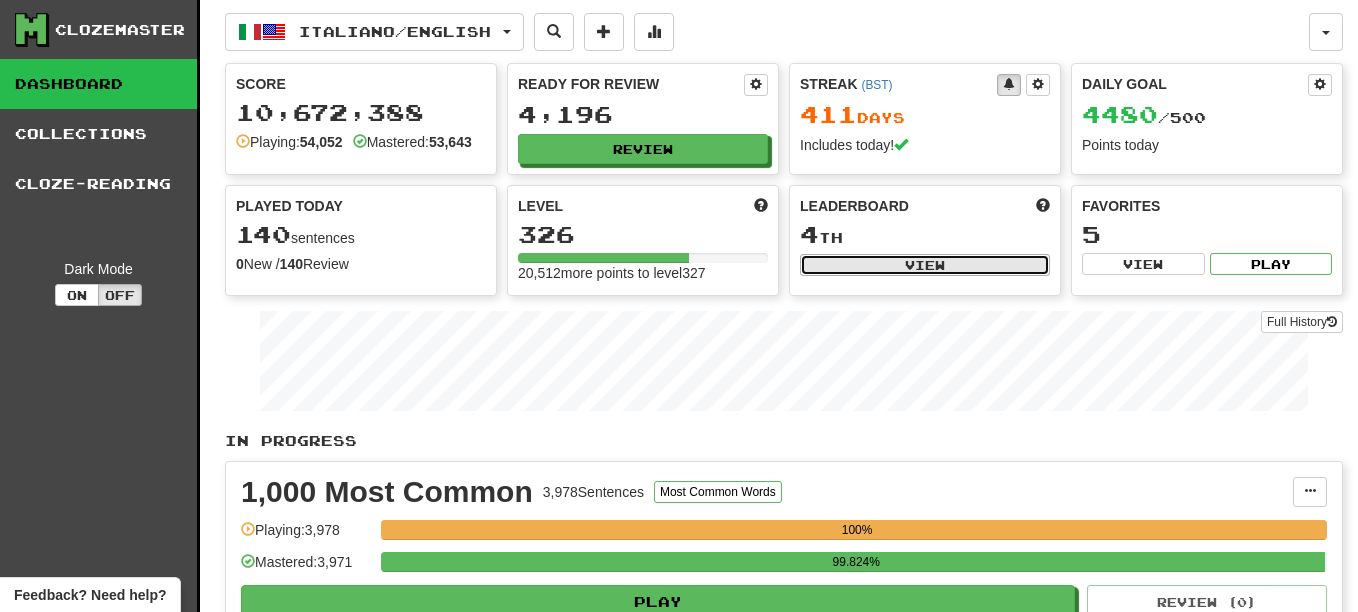 select on "**********" 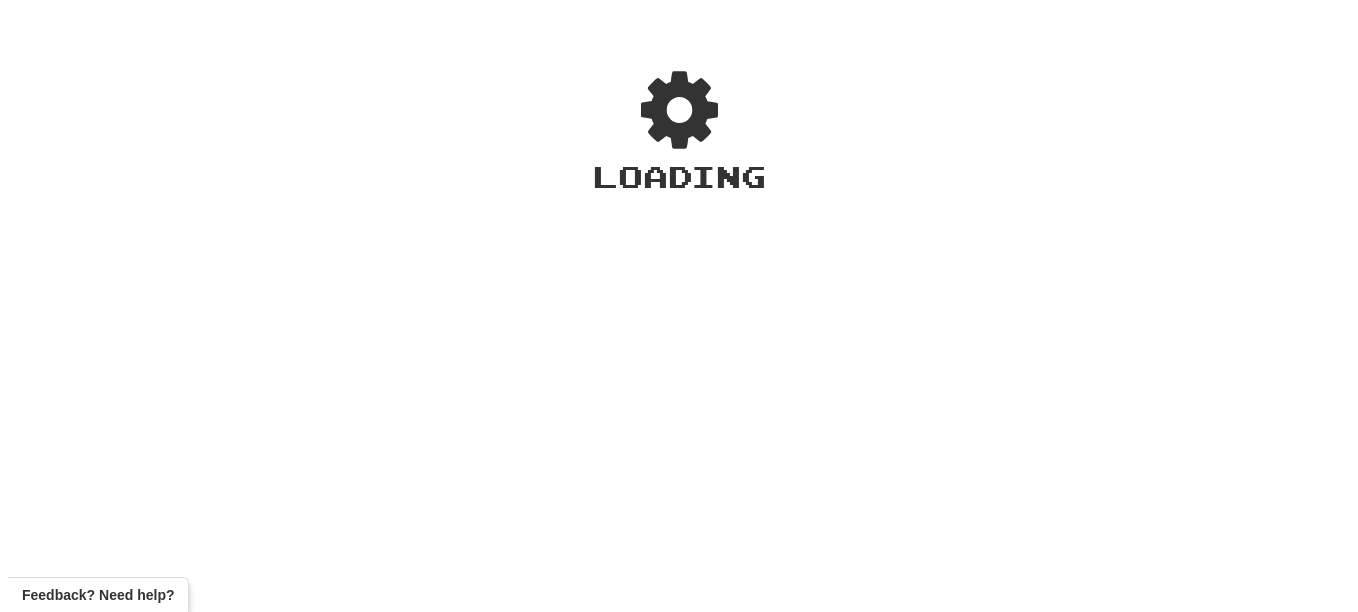 scroll, scrollTop: 0, scrollLeft: 0, axis: both 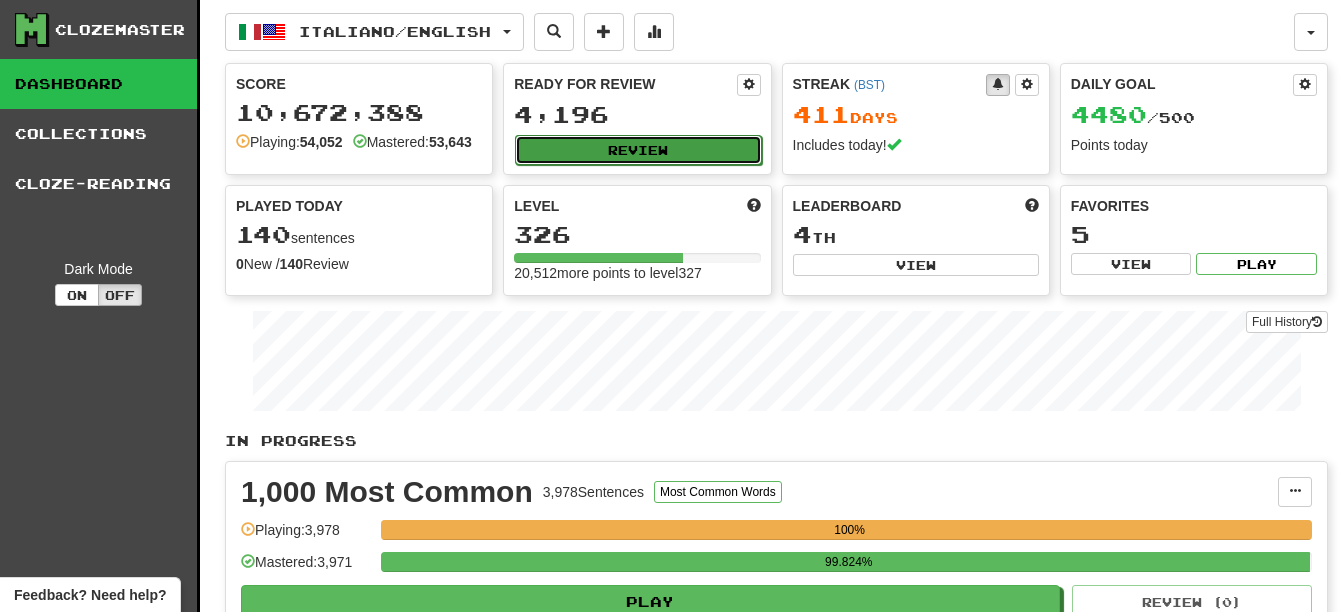 click on "Review" at bounding box center (638, 150) 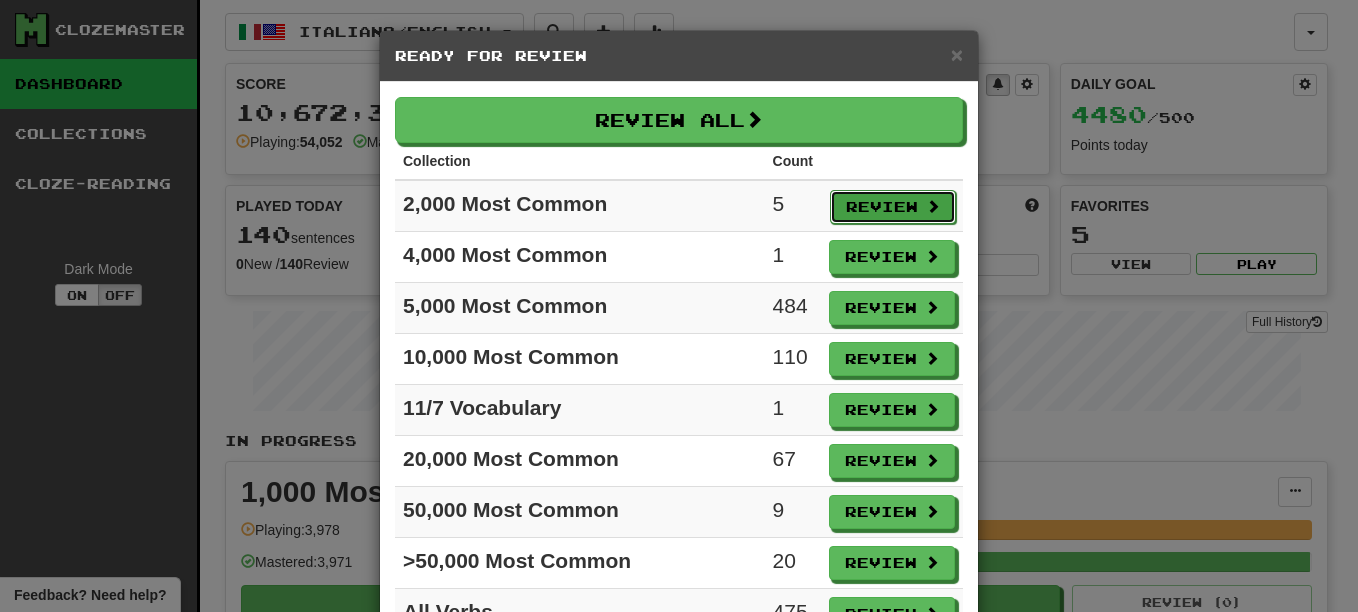 click on "Review" at bounding box center (893, 207) 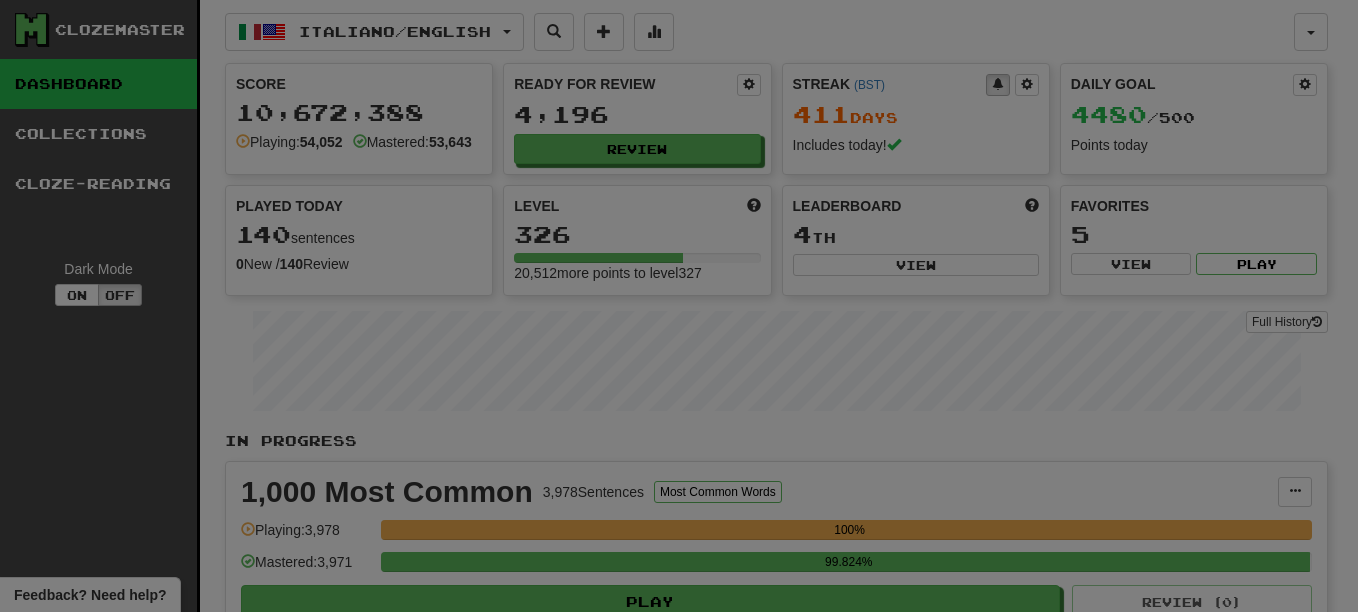 select on "**" 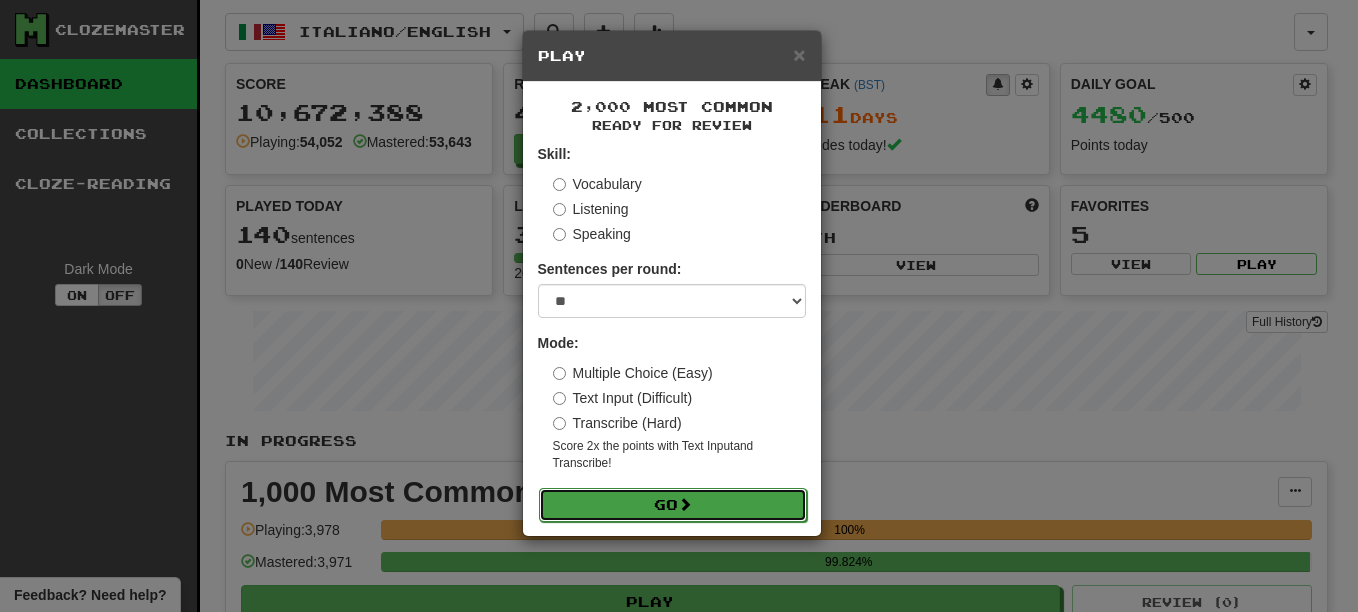 click on "Go" at bounding box center [673, 505] 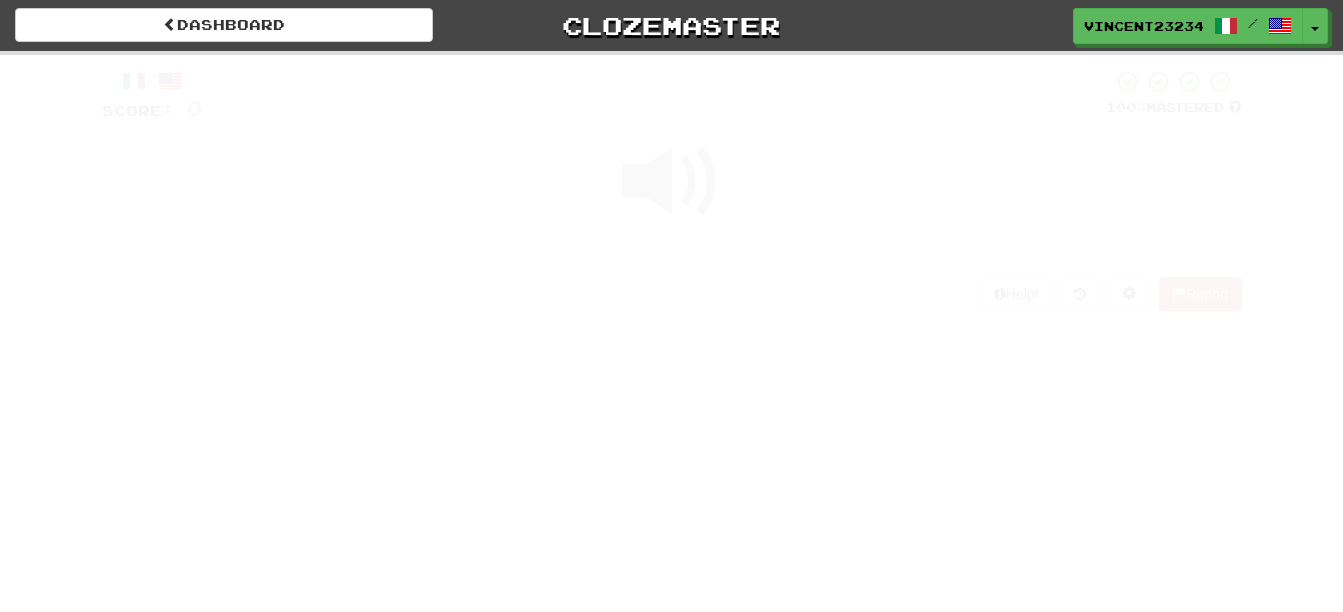 scroll, scrollTop: 0, scrollLeft: 0, axis: both 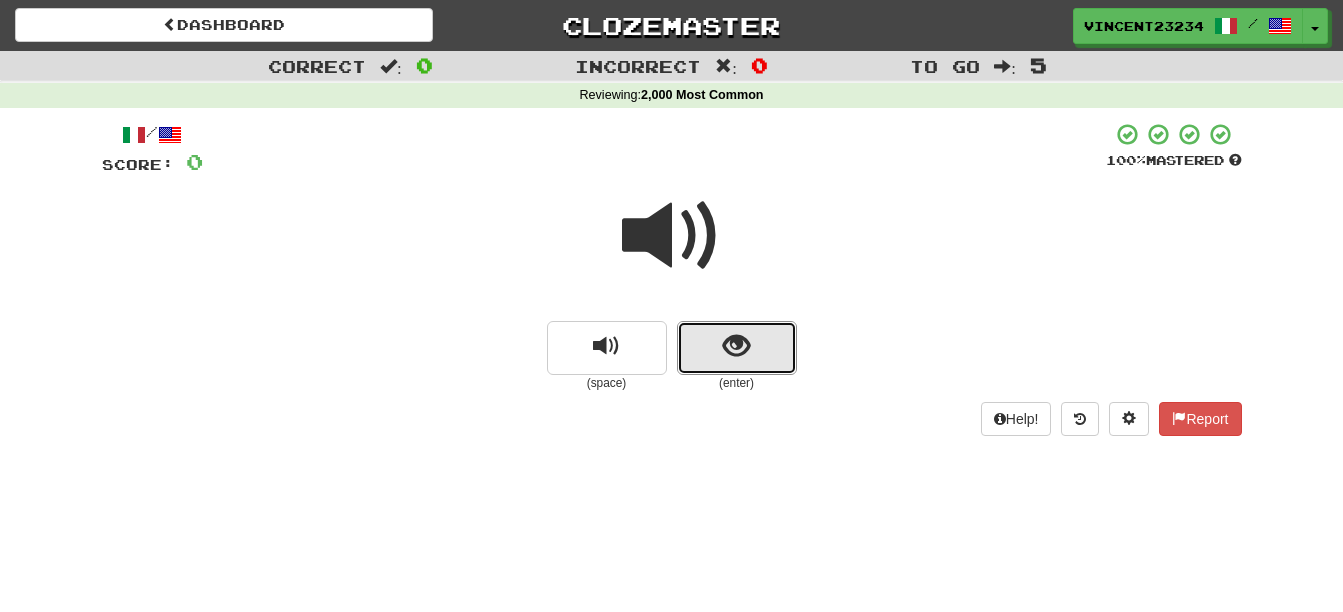 click at bounding box center (737, 348) 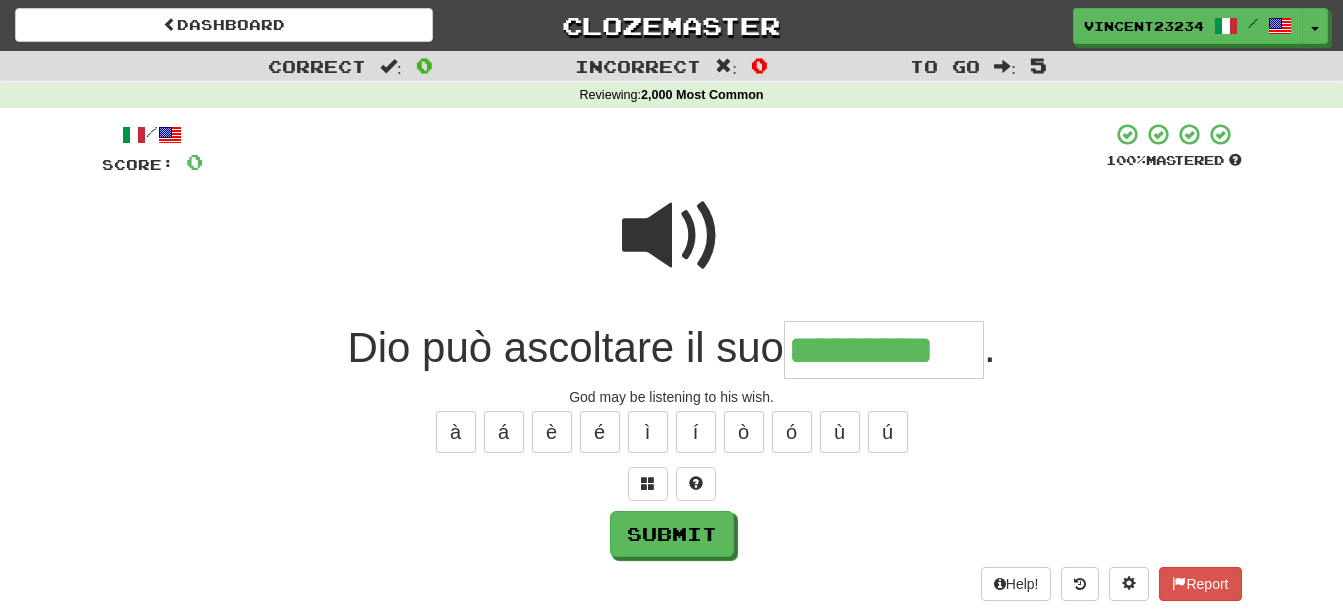 type on "*********" 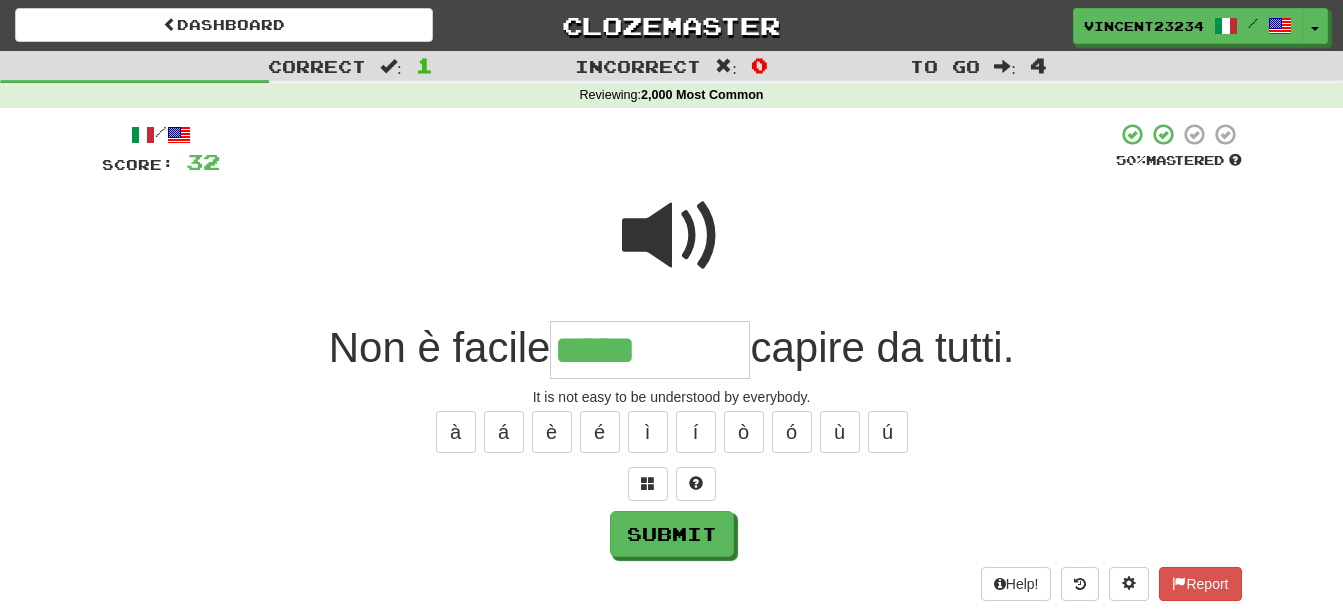 type on "*****" 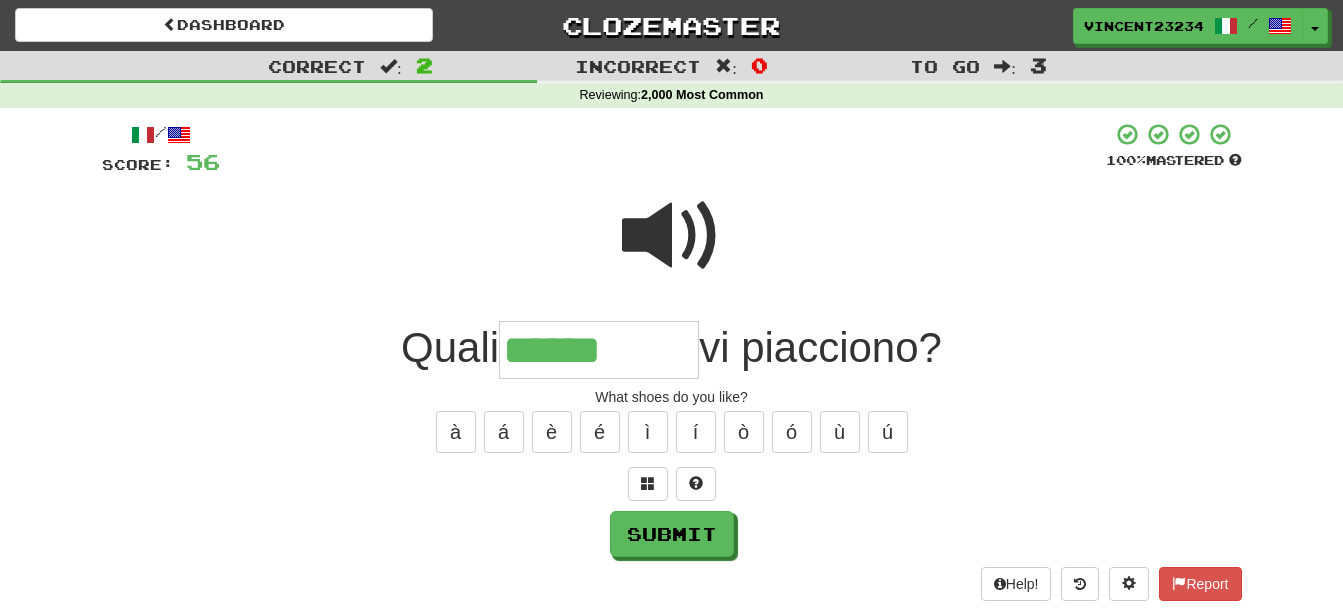 type on "******" 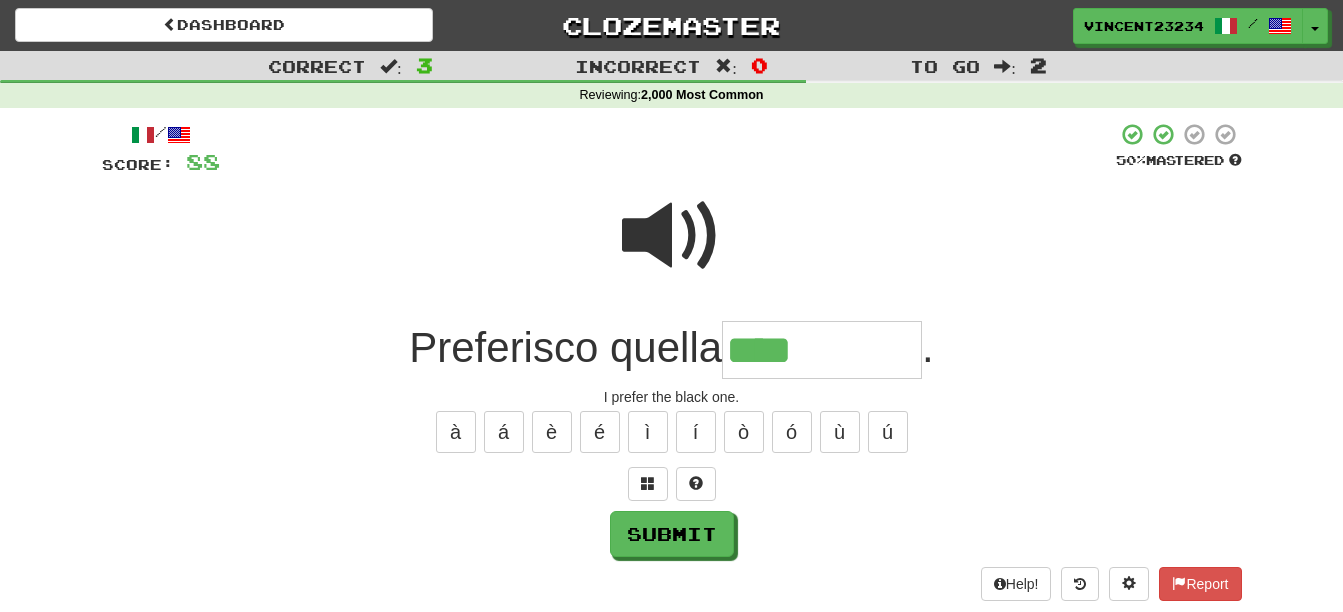 type on "****" 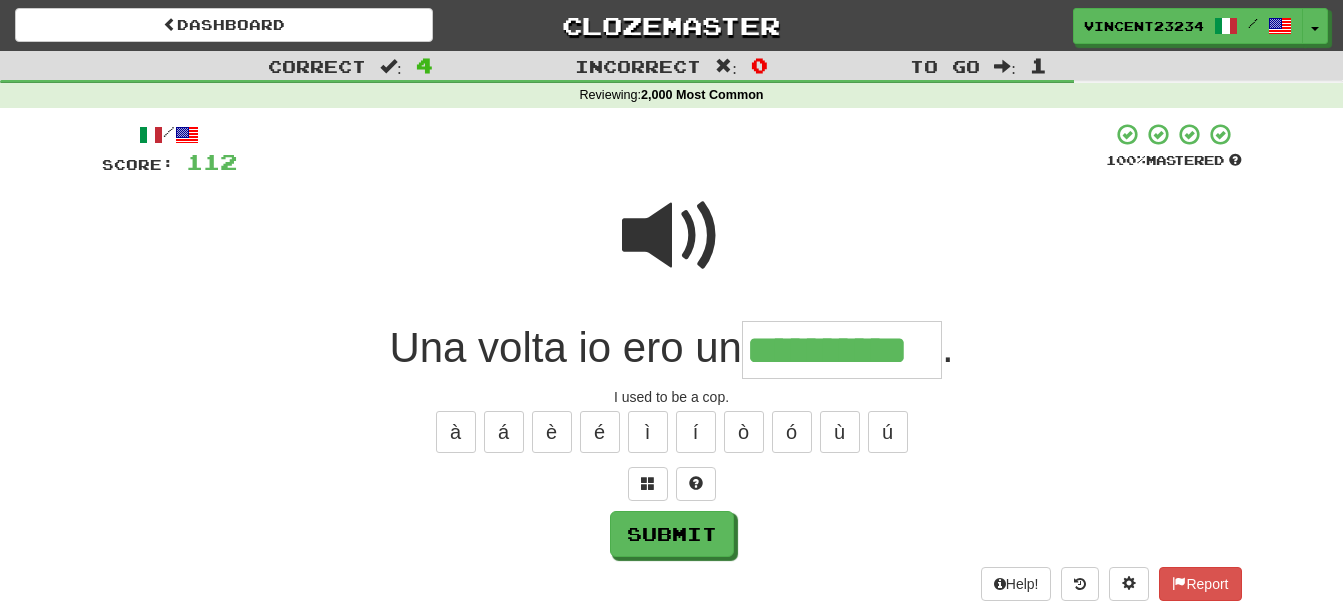 type on "**********" 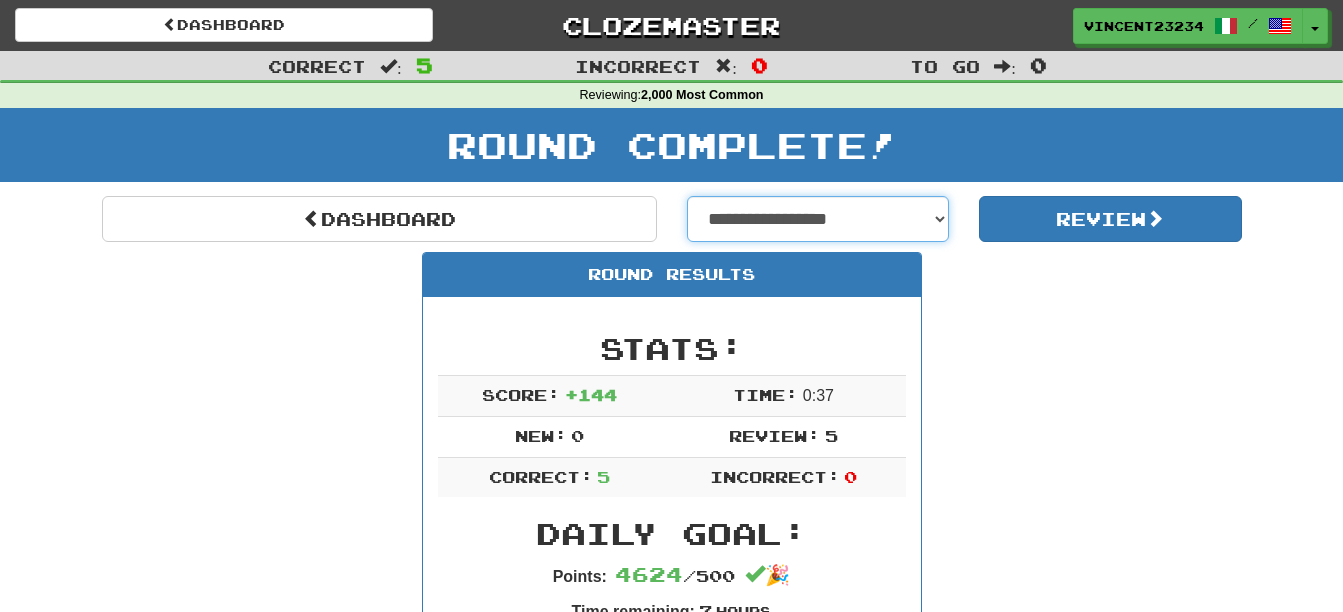 click on "**********" at bounding box center (818, 219) 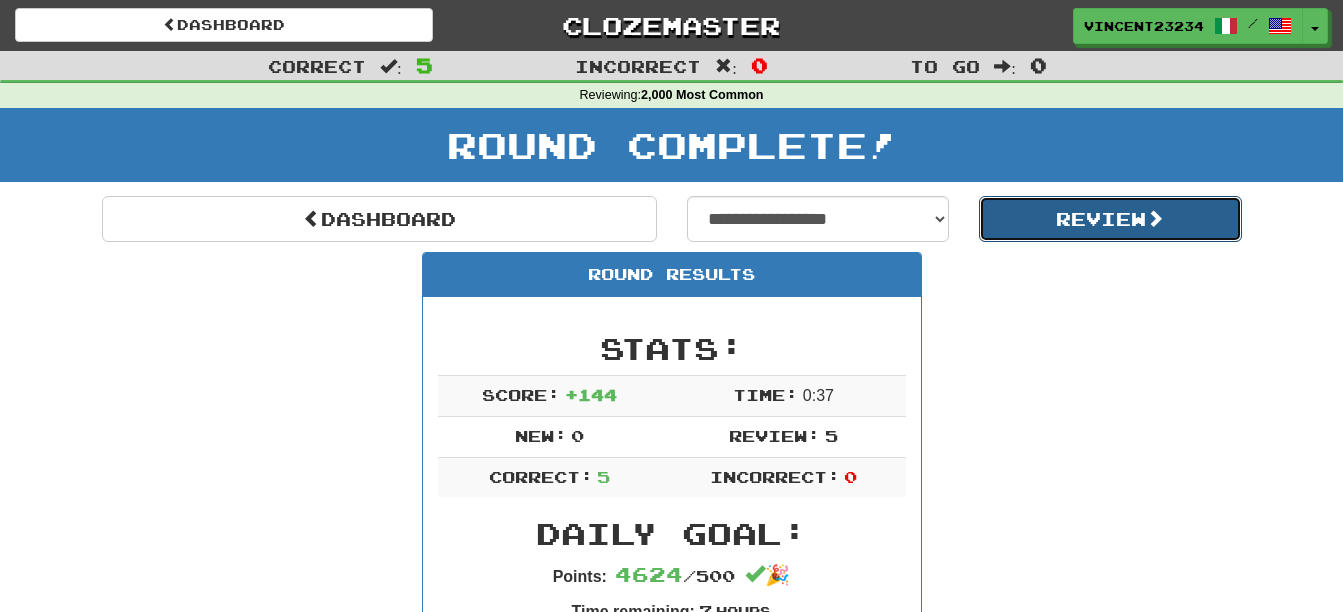 click on "Review" at bounding box center [1110, 219] 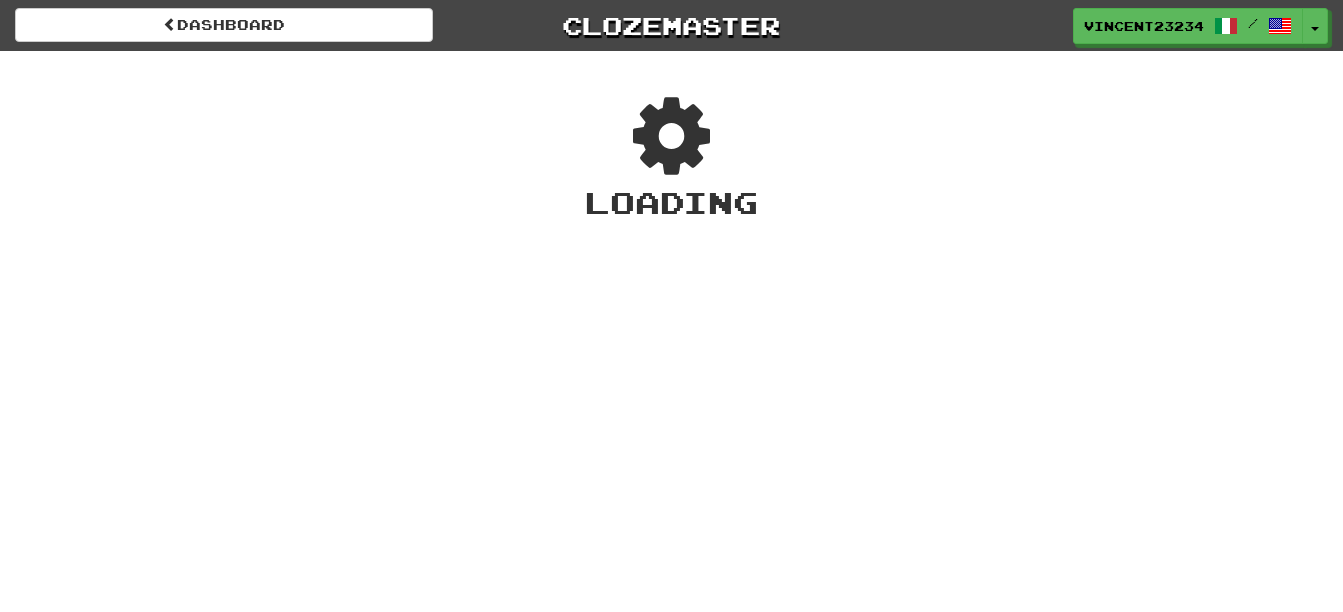 scroll, scrollTop: 0, scrollLeft: 0, axis: both 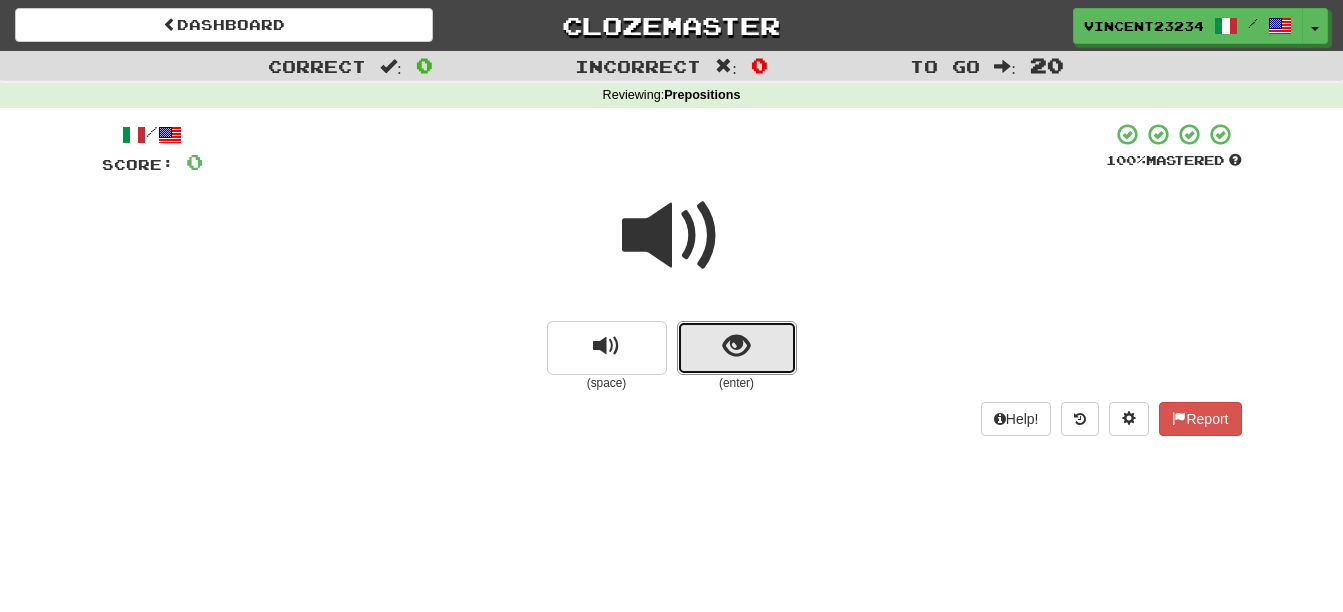 click at bounding box center [736, 346] 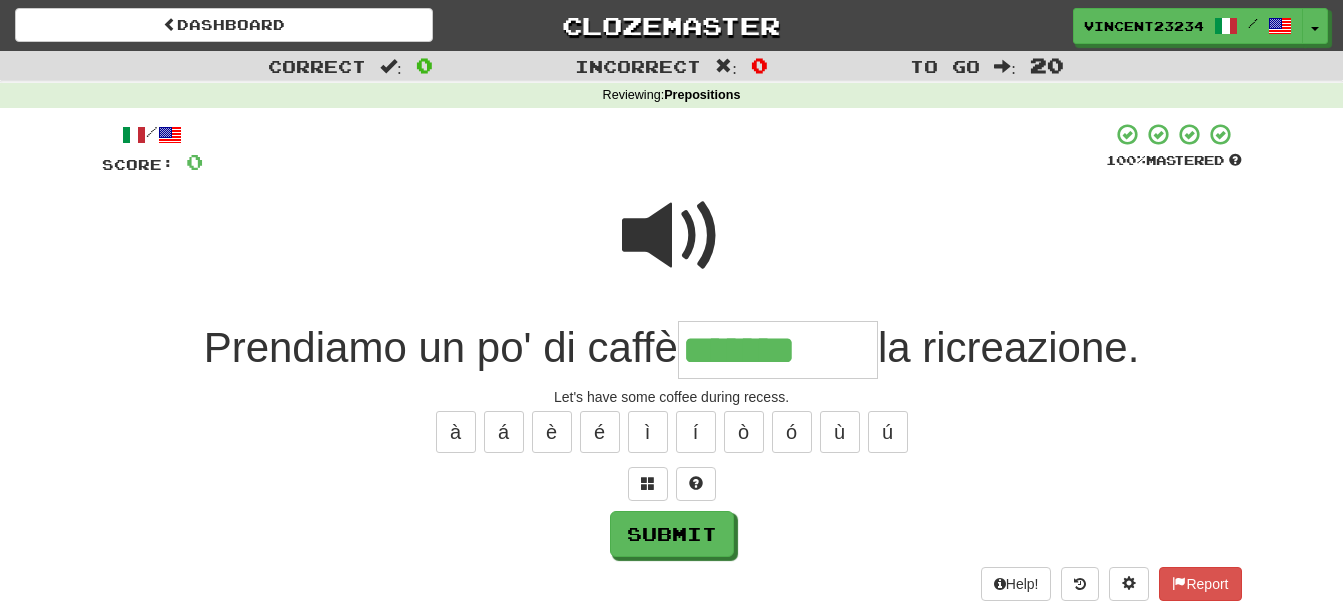type on "*******" 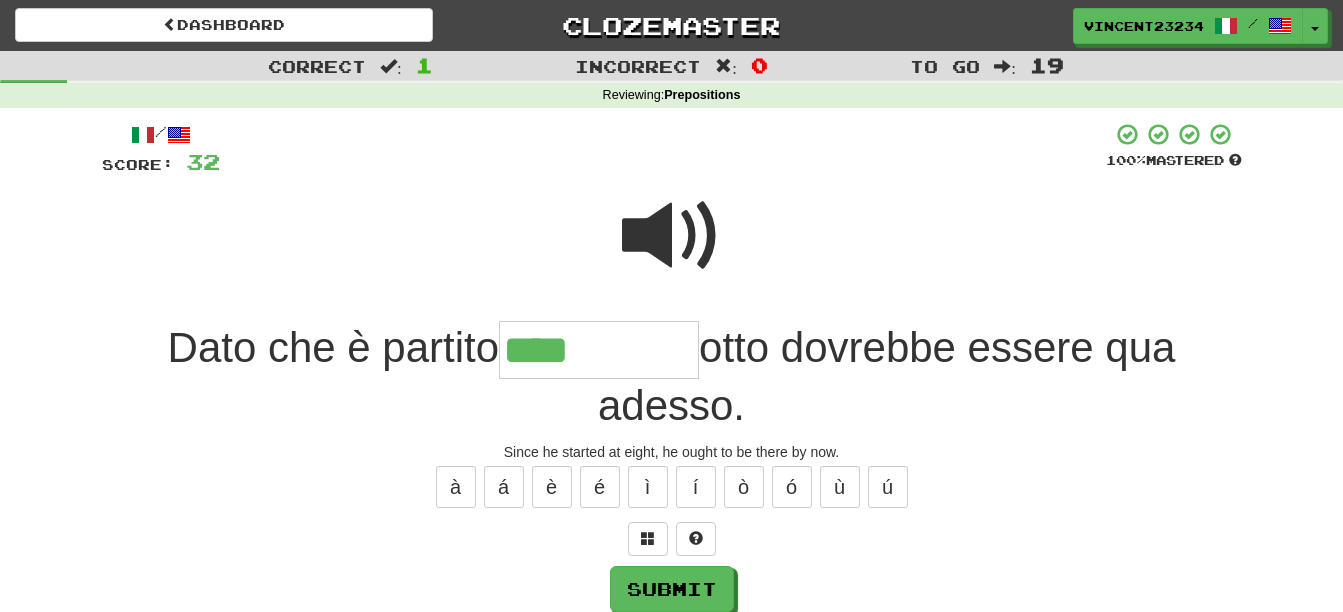 type on "****" 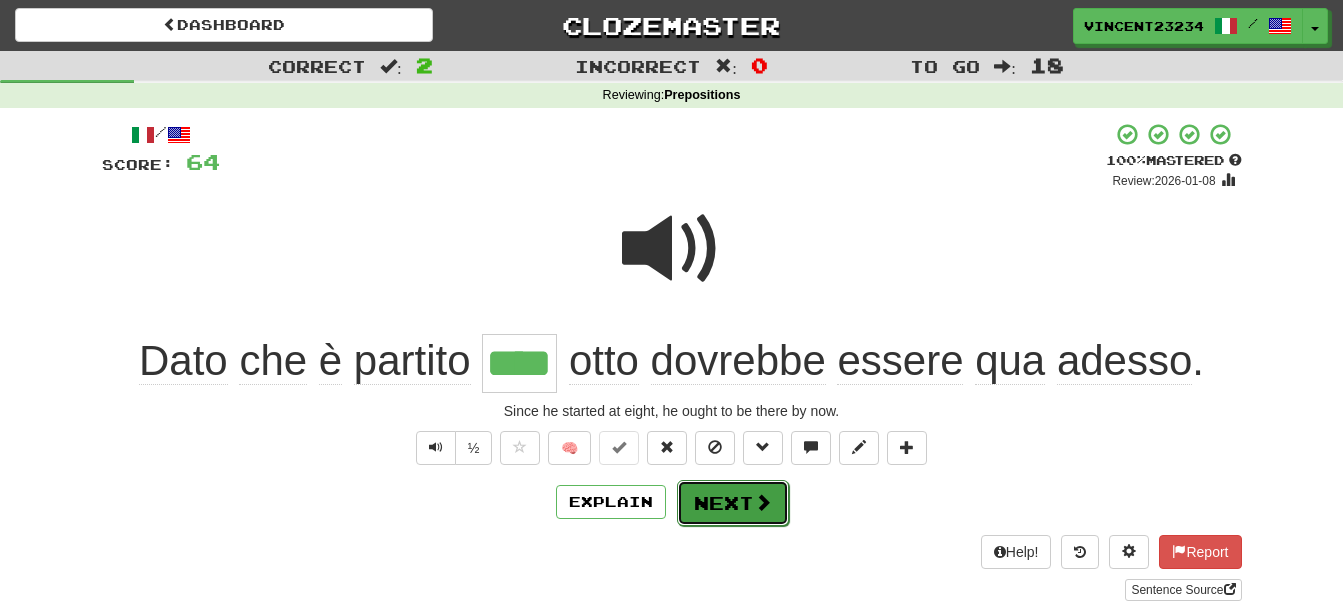 click on "Next" at bounding box center (733, 503) 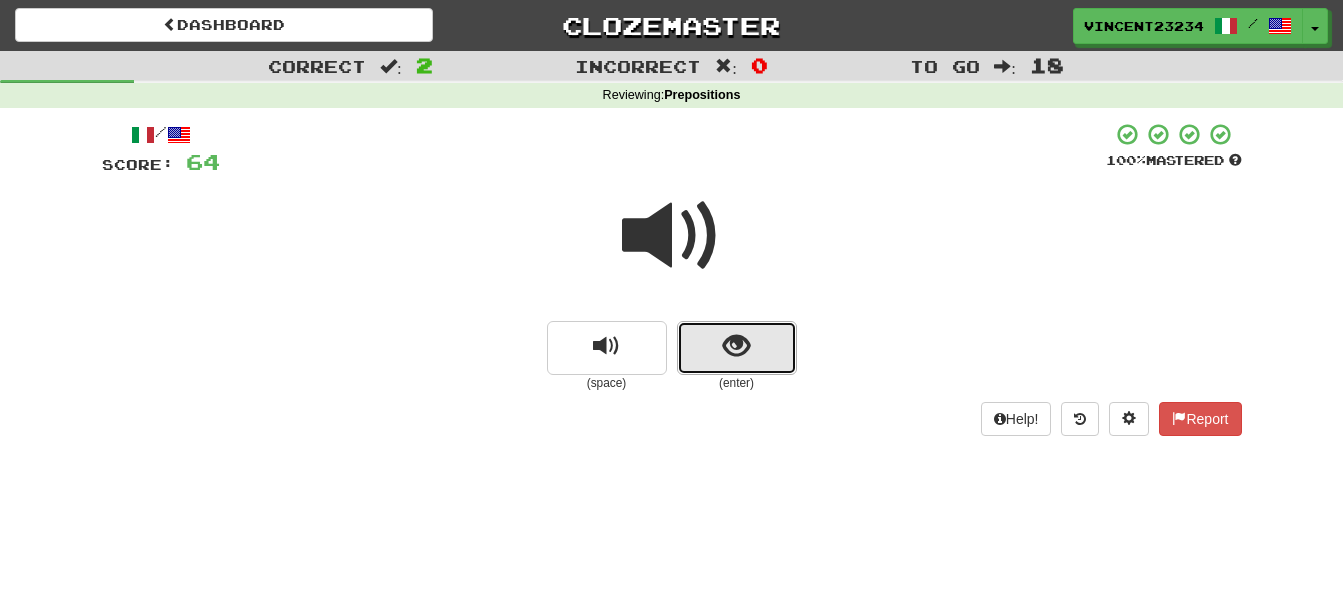 click at bounding box center (736, 346) 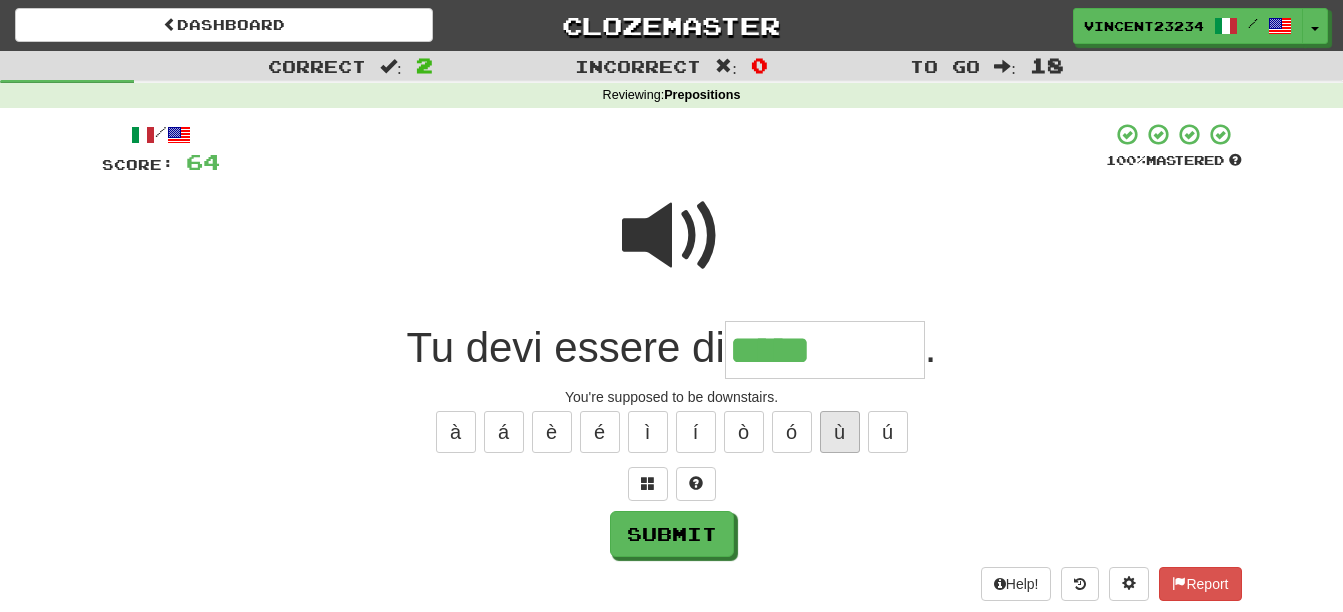 type on "*****" 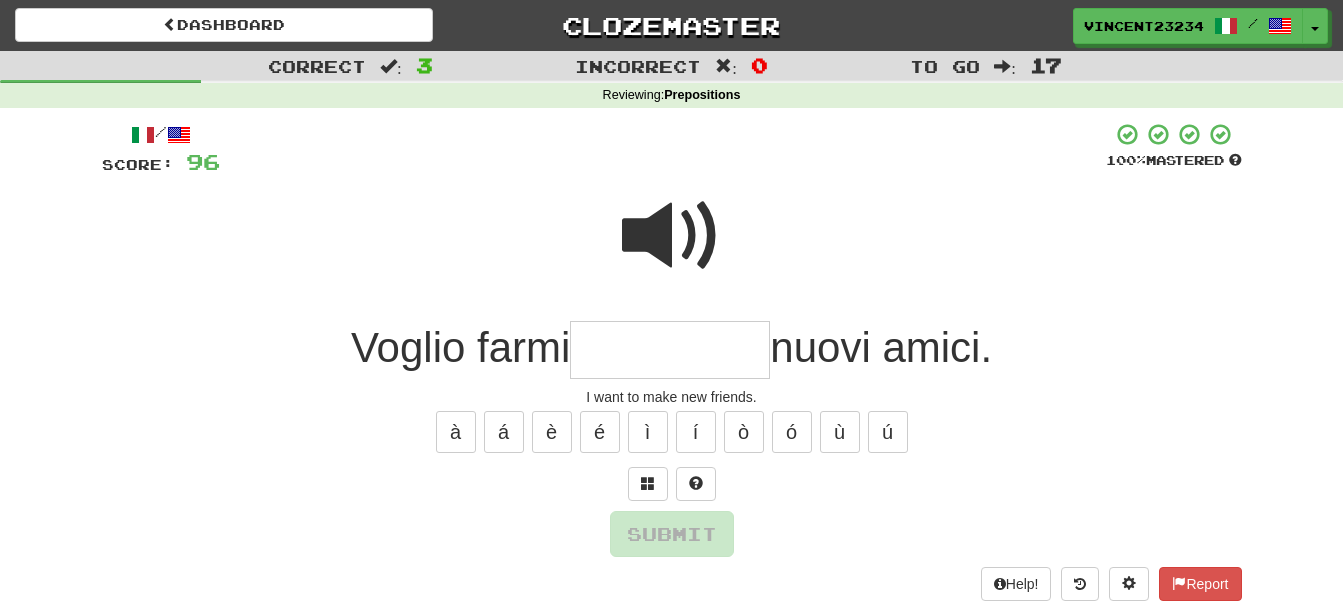 type on "***" 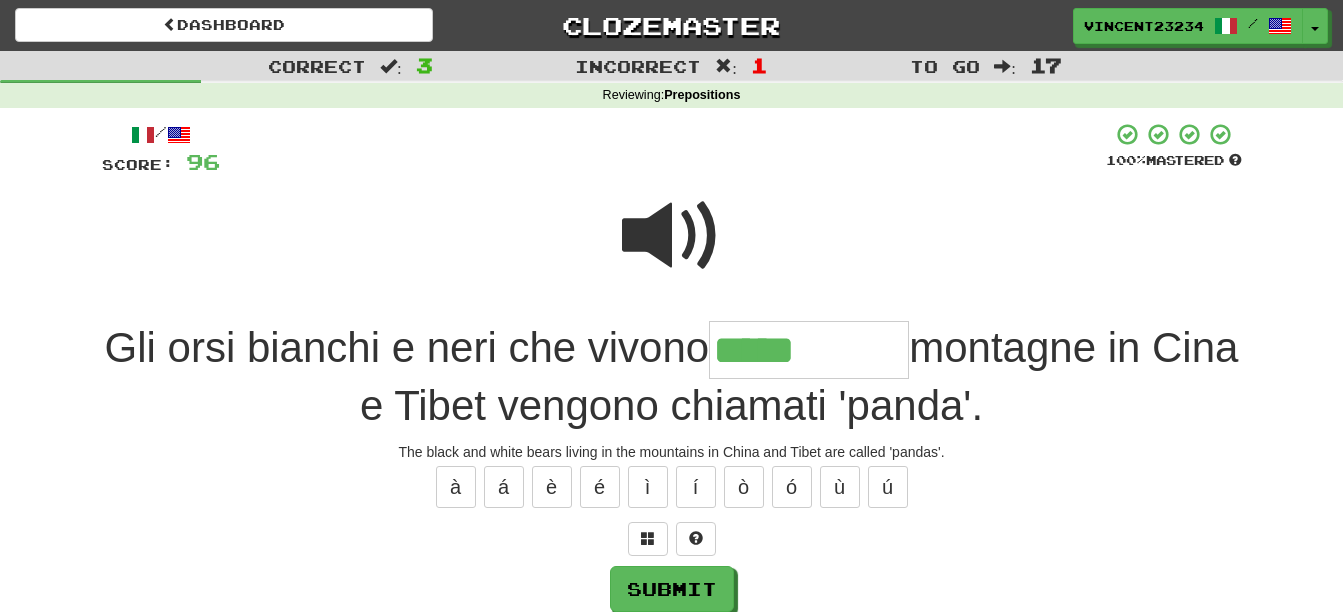 type on "*****" 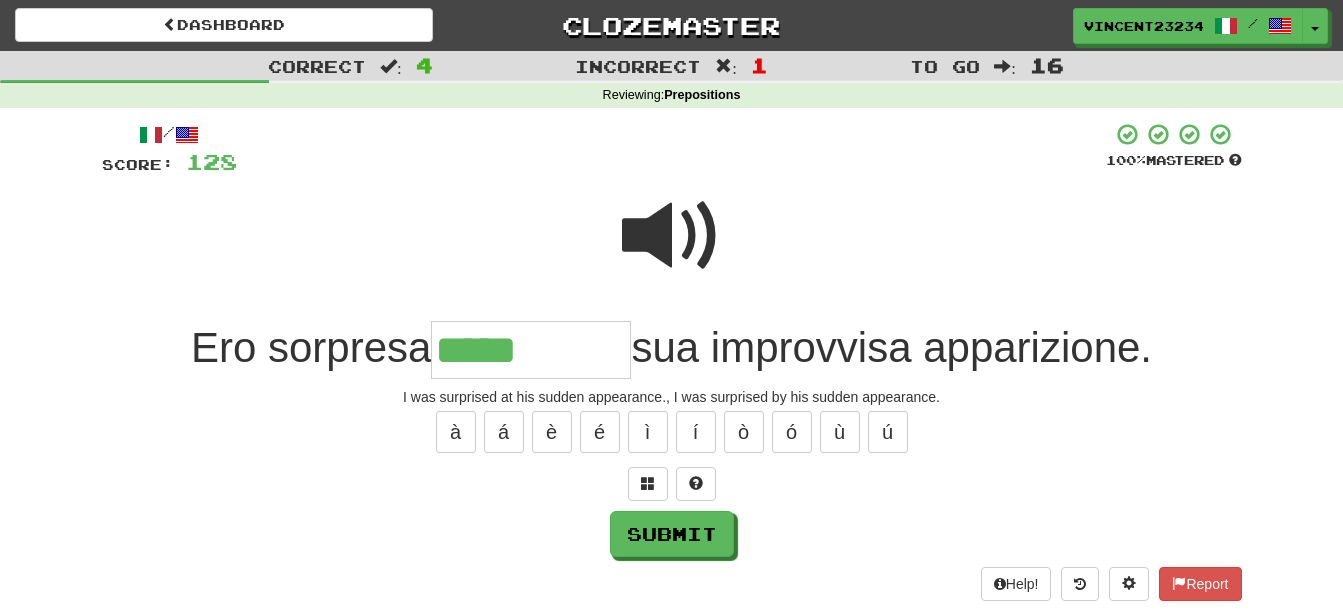 type on "*****" 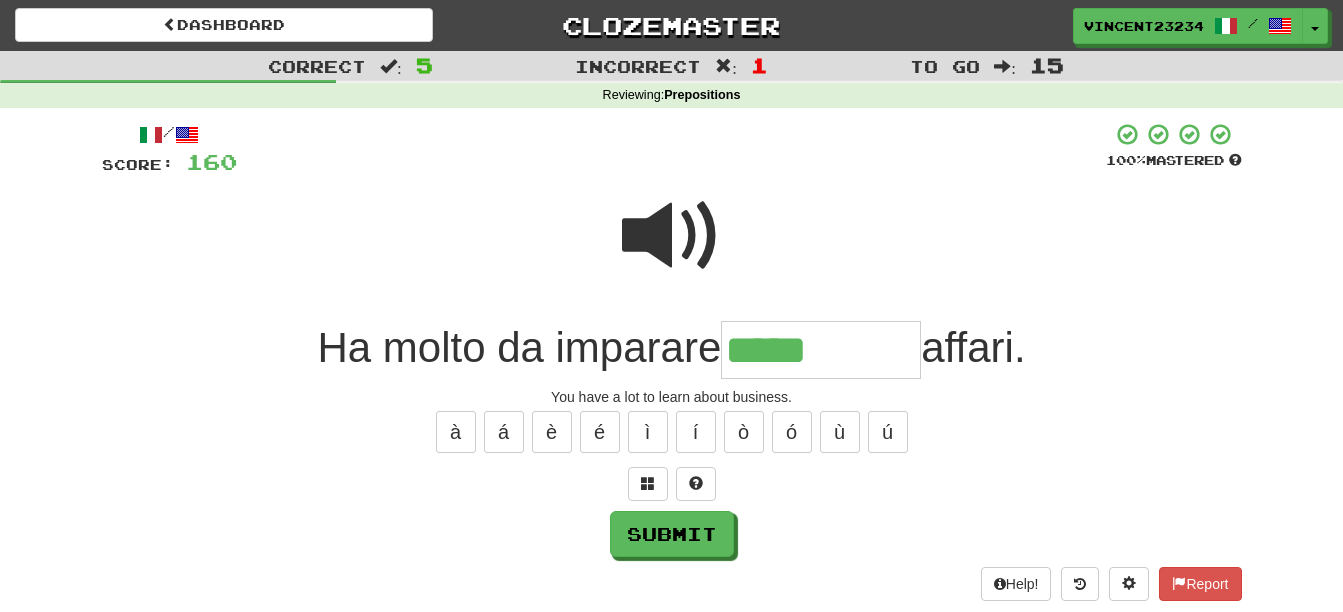 type on "*****" 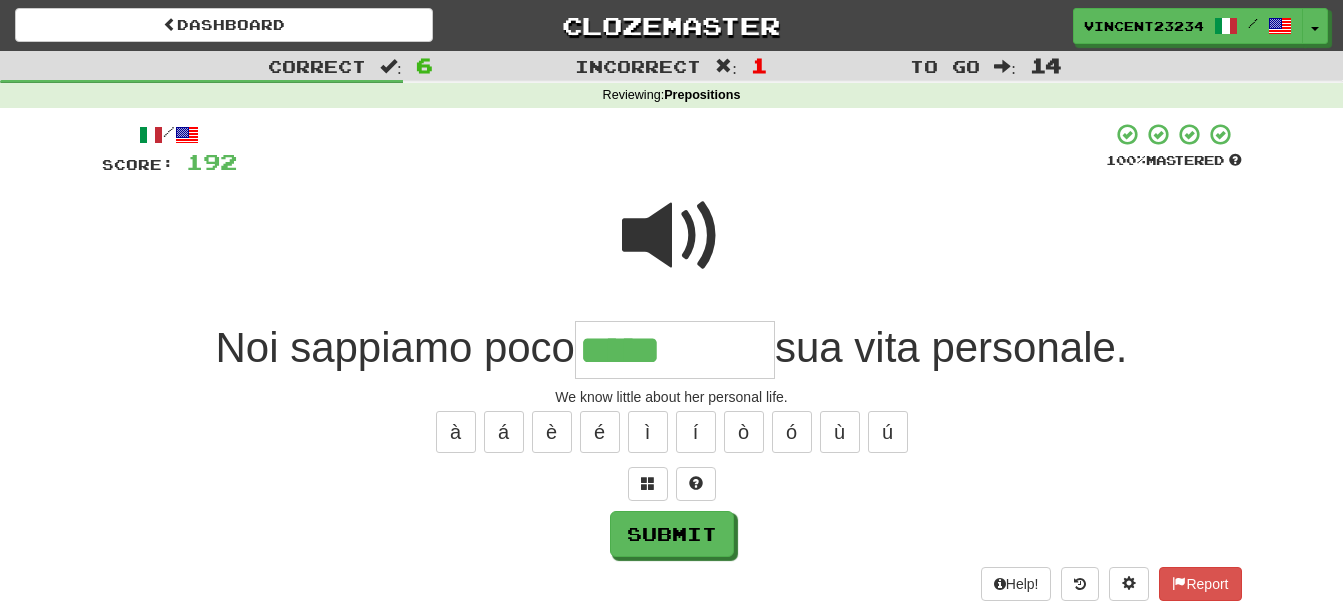 type on "*****" 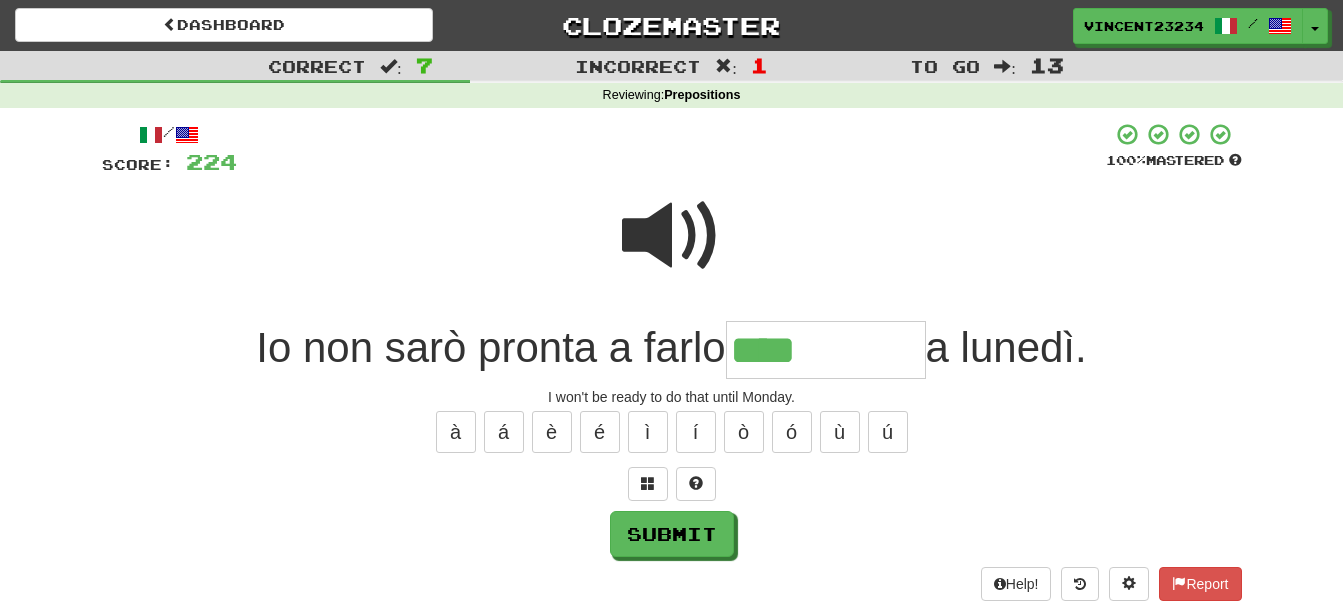 type on "****" 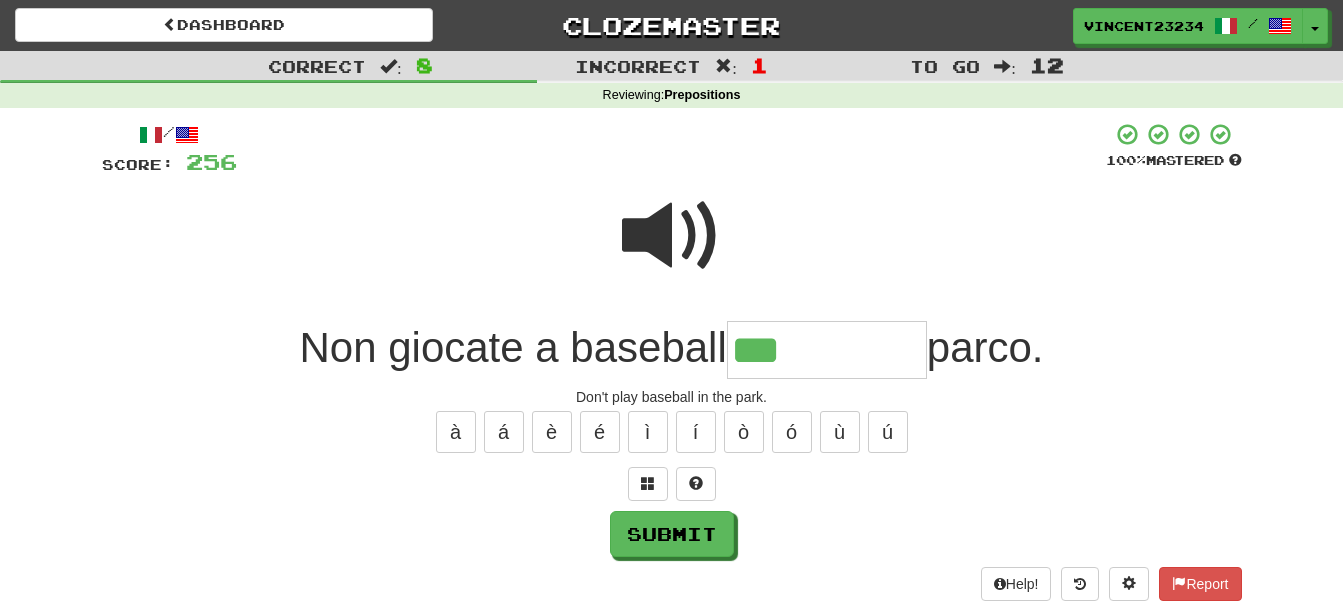 type on "***" 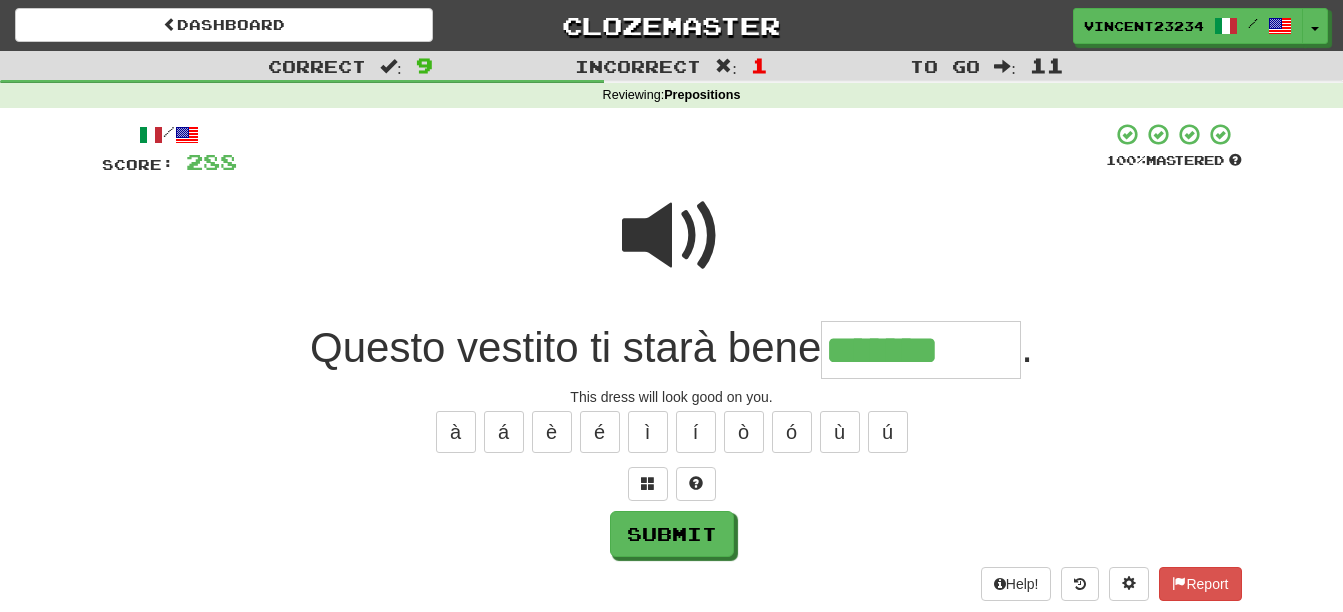 type on "*******" 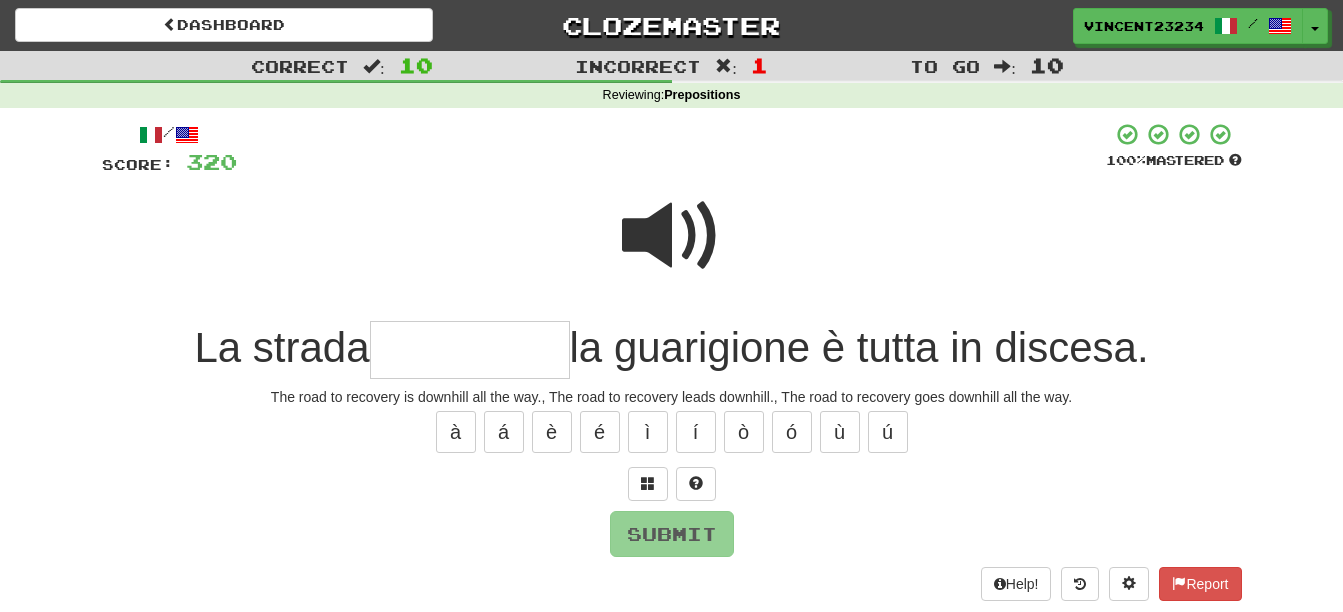 click at bounding box center [672, 236] 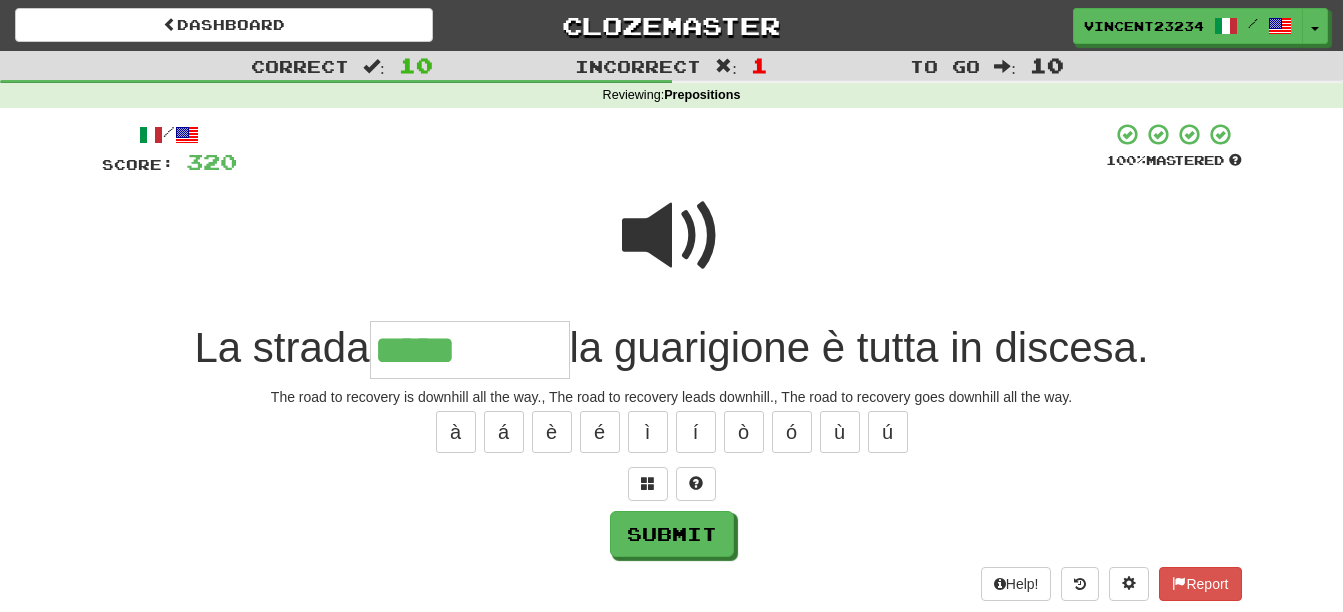 type on "*****" 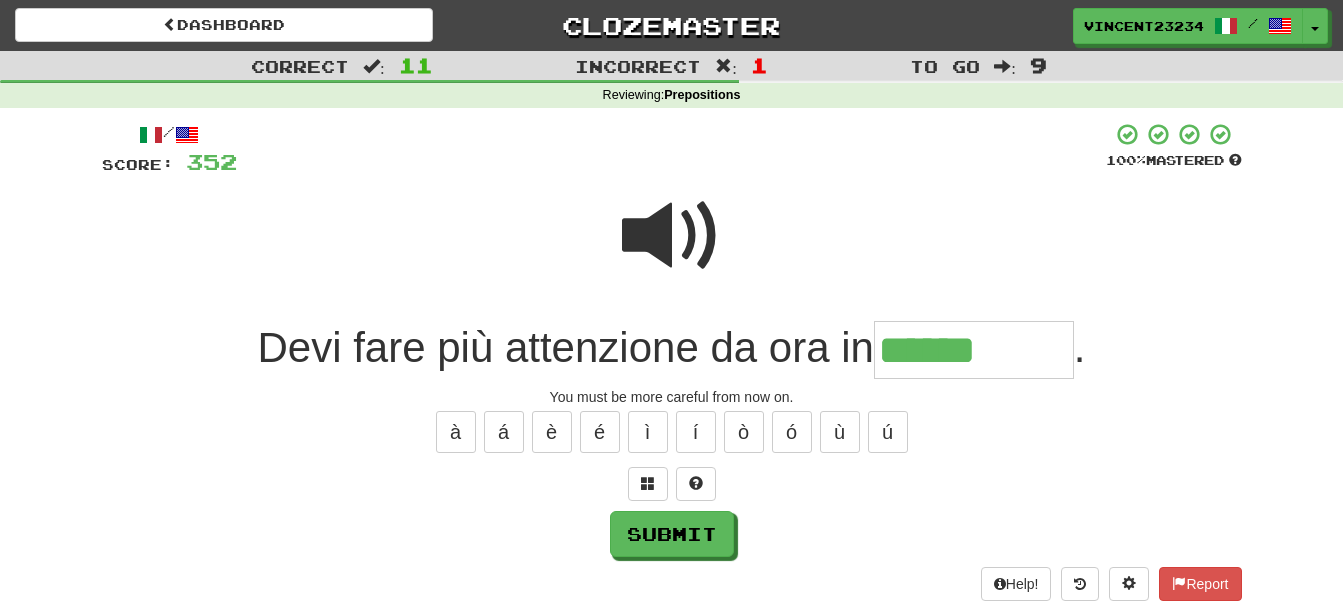 type on "******" 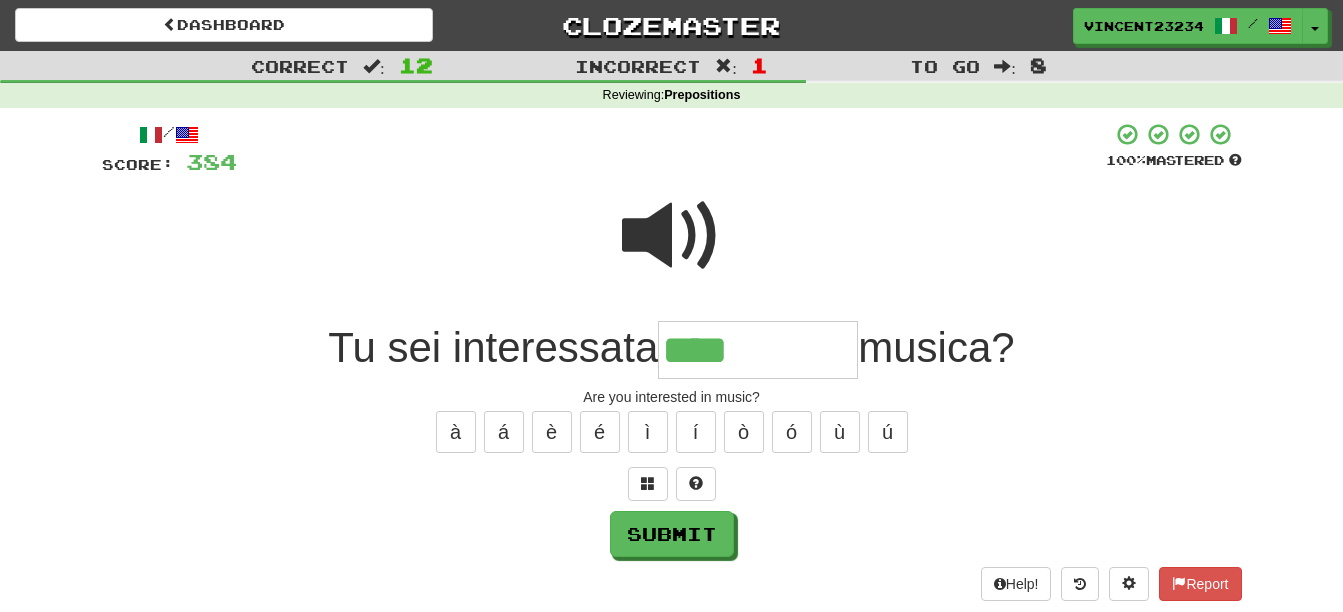 type on "****" 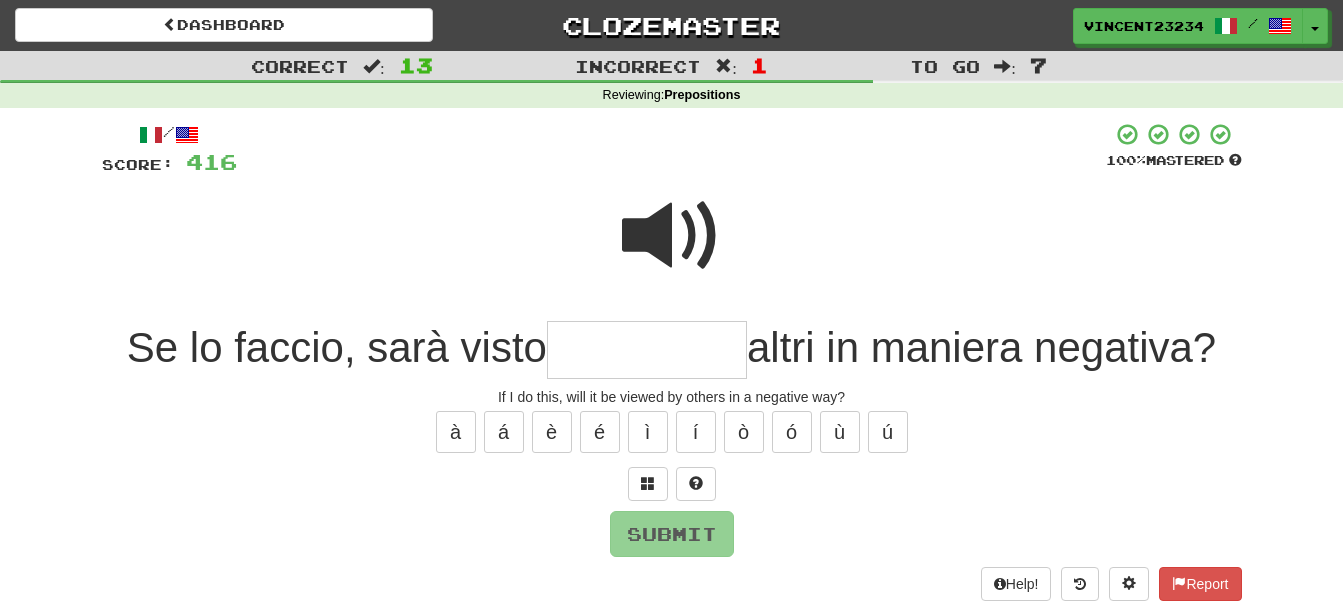 type on "*" 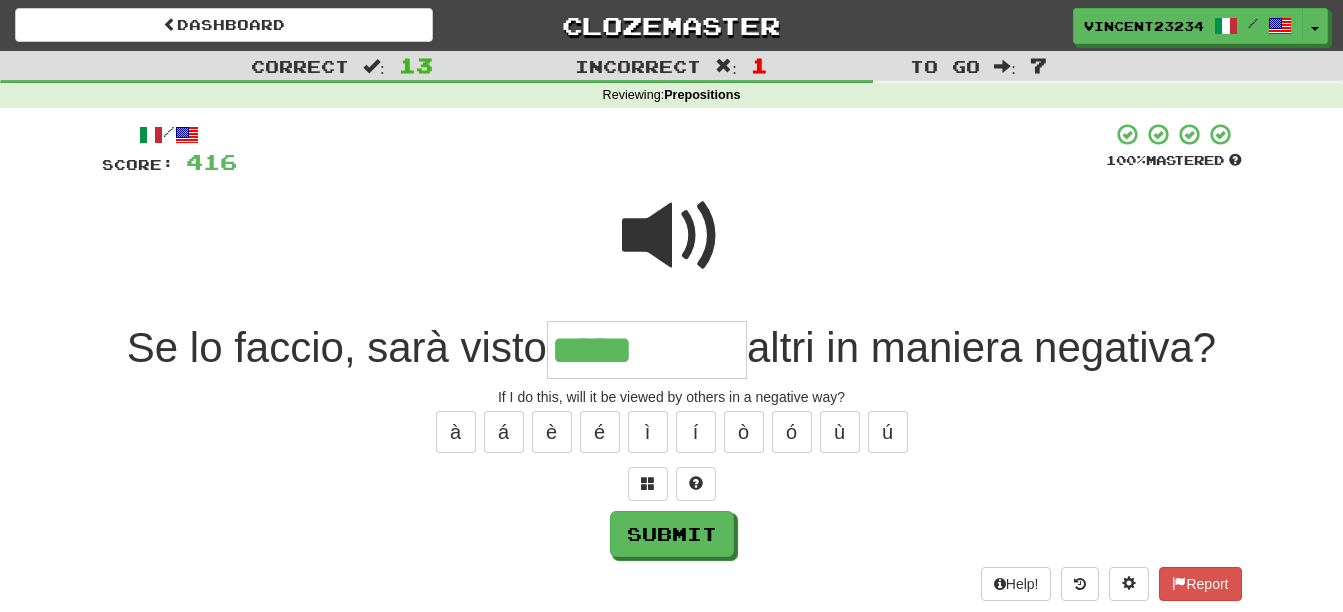 type on "*****" 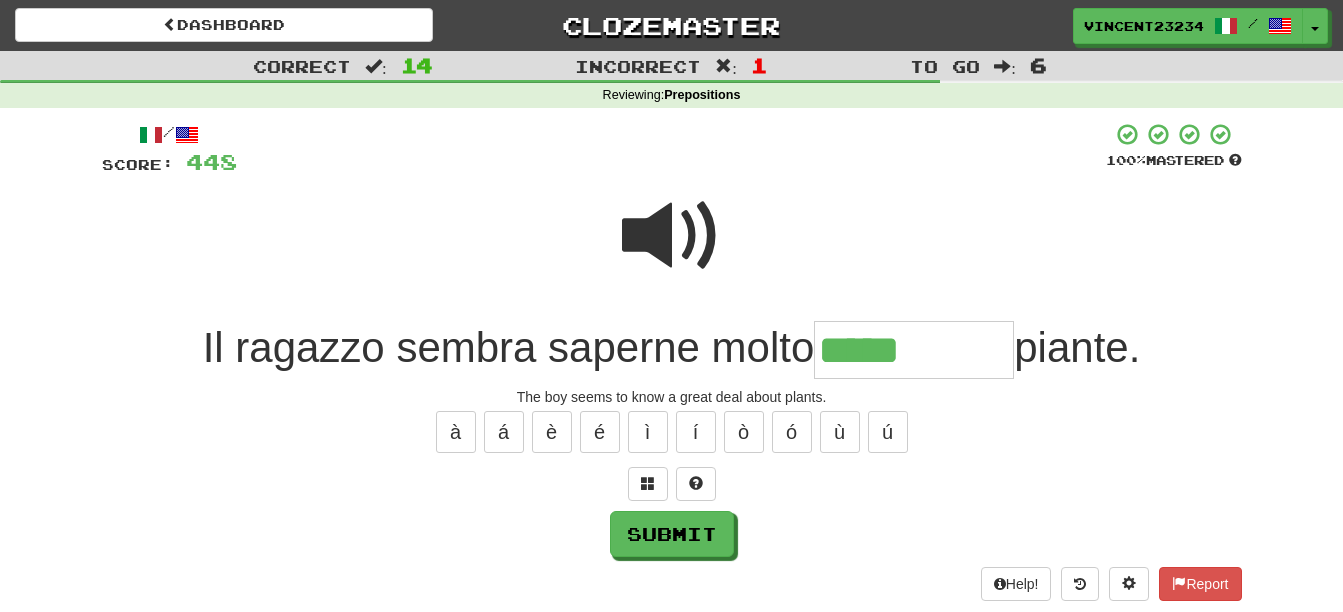 type on "*****" 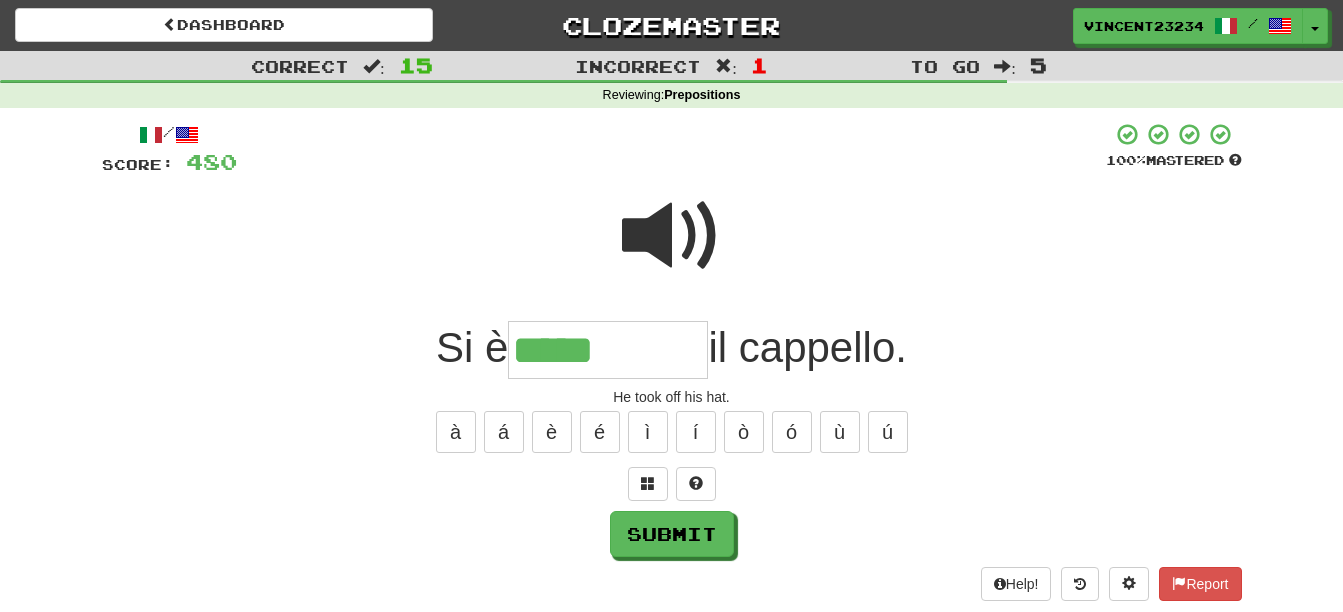 type on "*****" 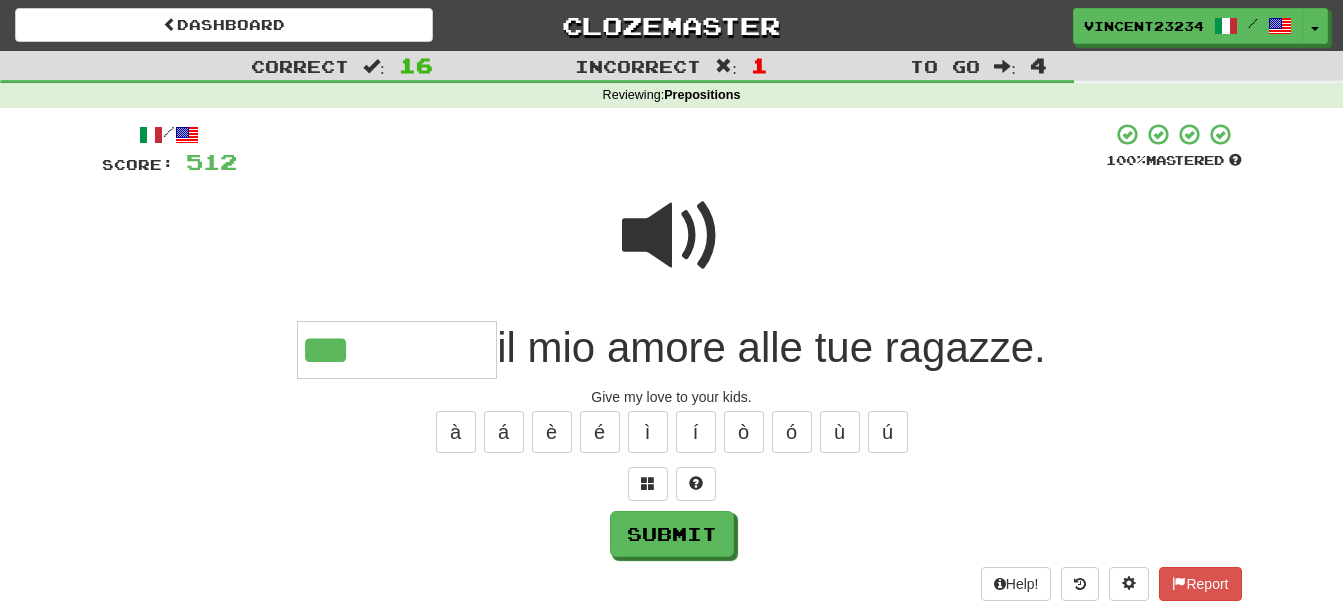 type on "***" 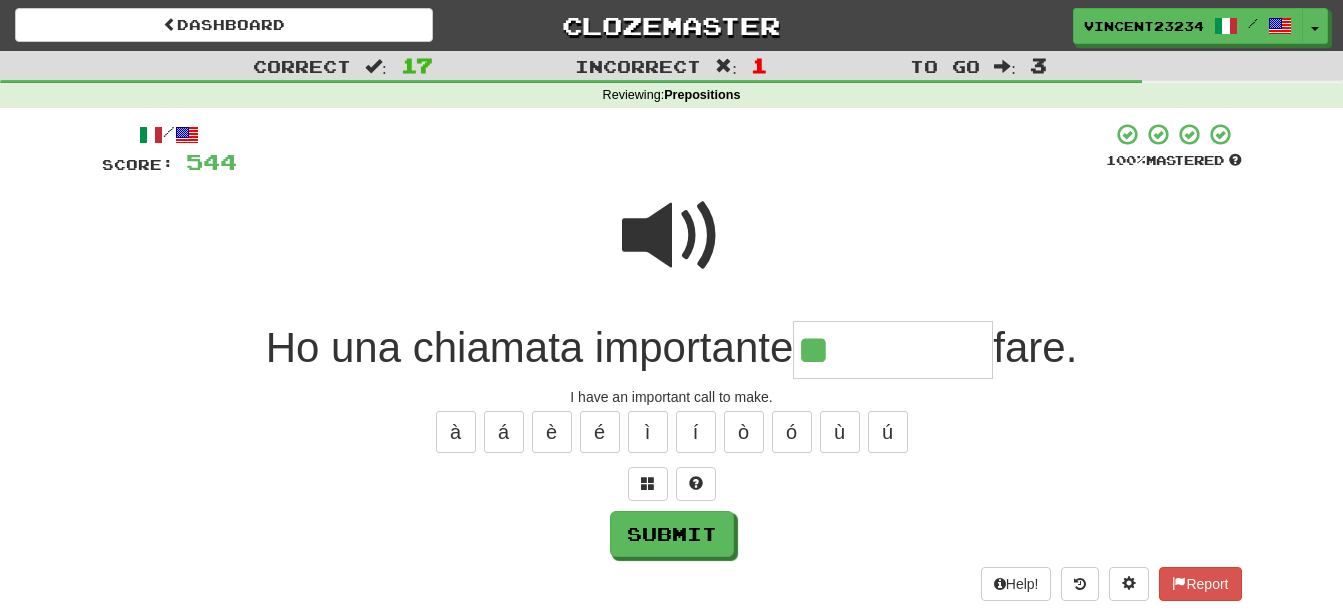 type on "**" 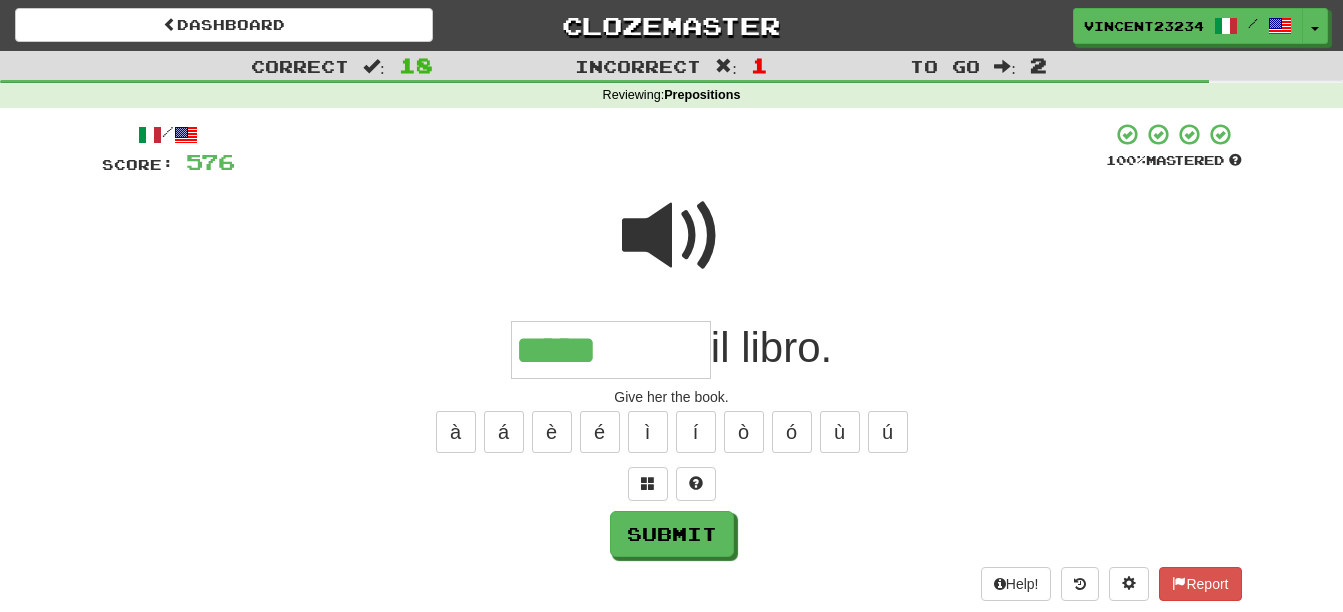 type on "*****" 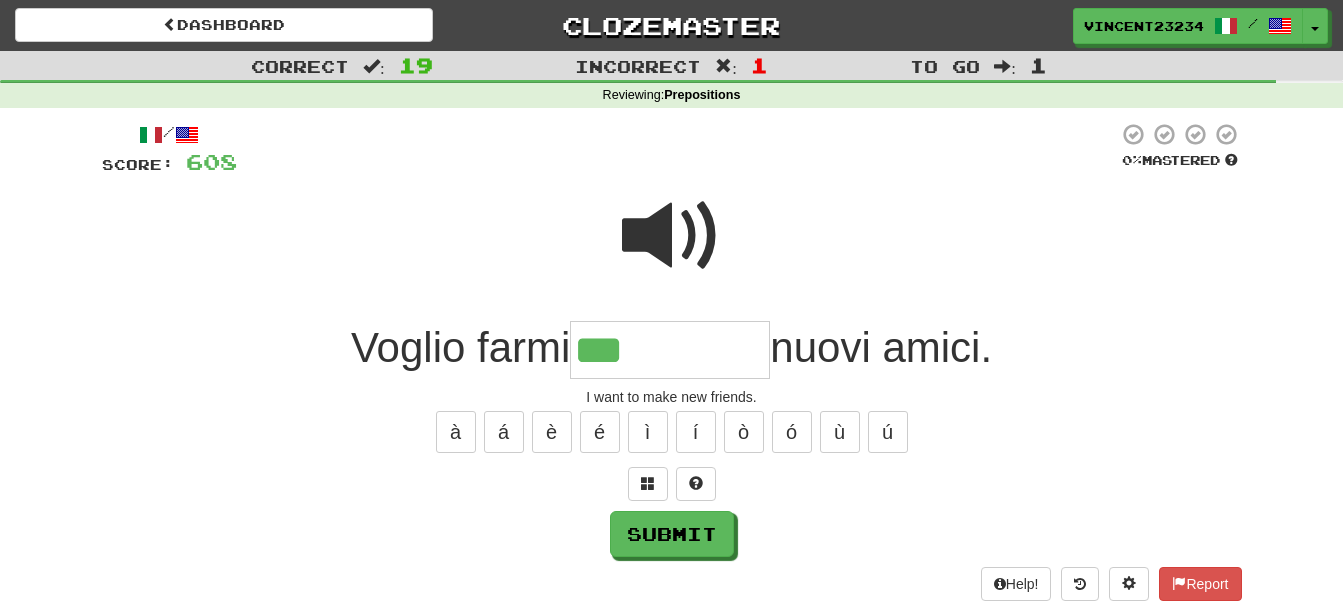 type on "***" 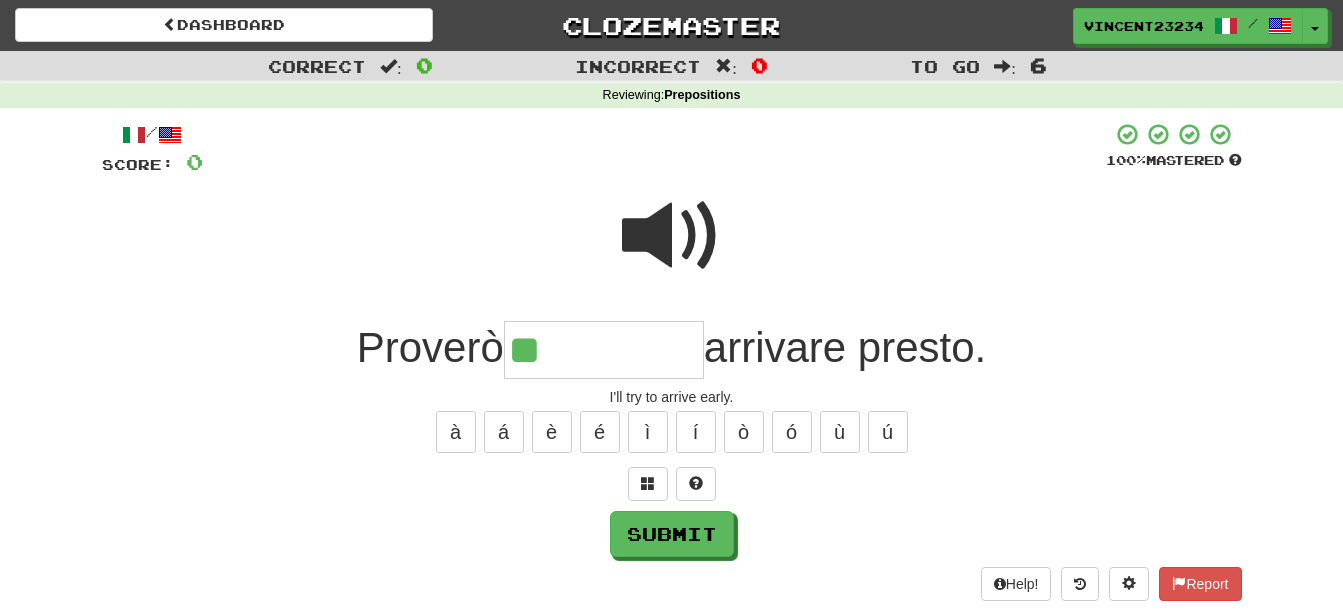 type on "**" 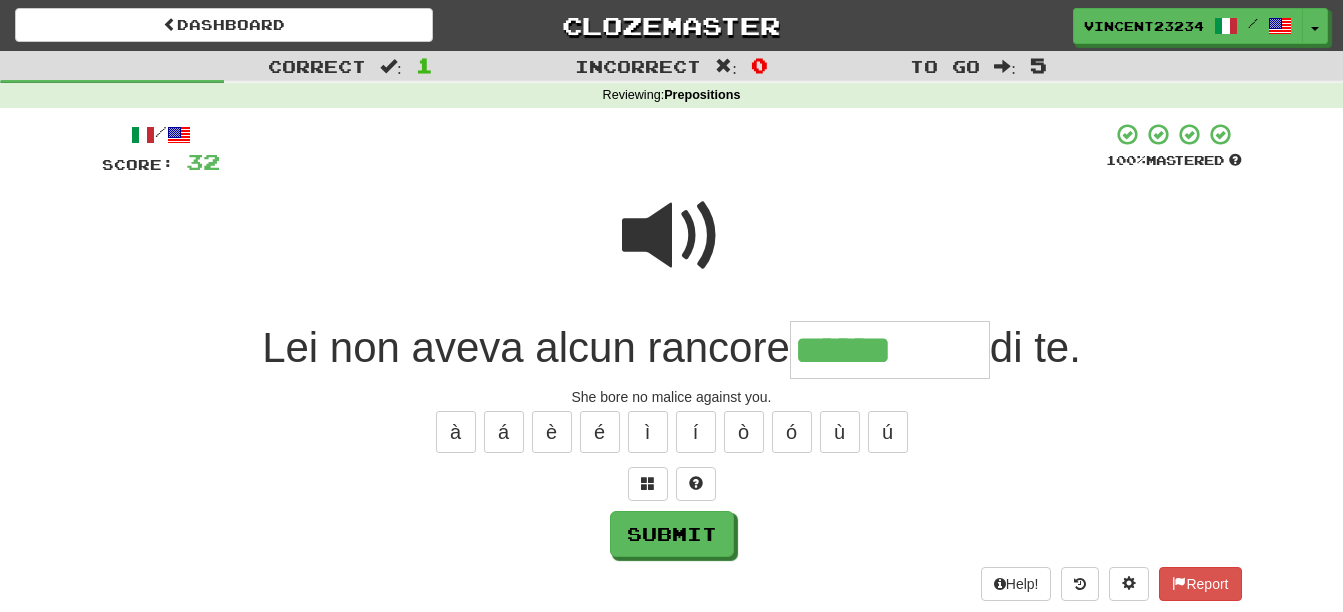 type on "******" 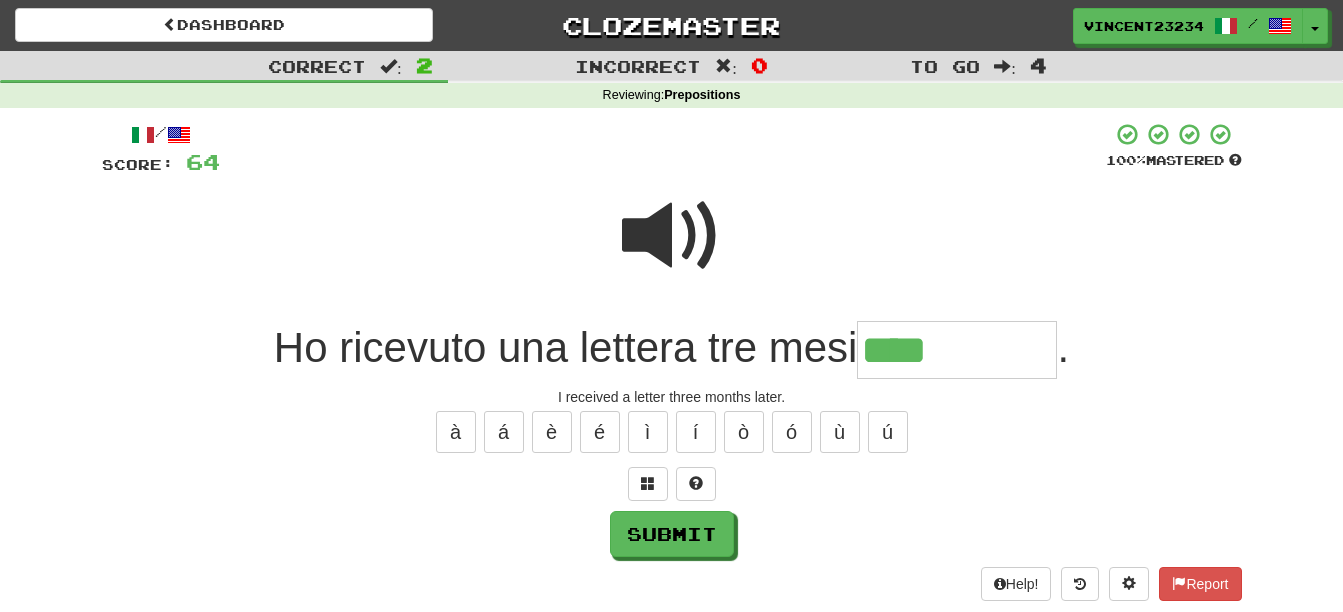 type on "****" 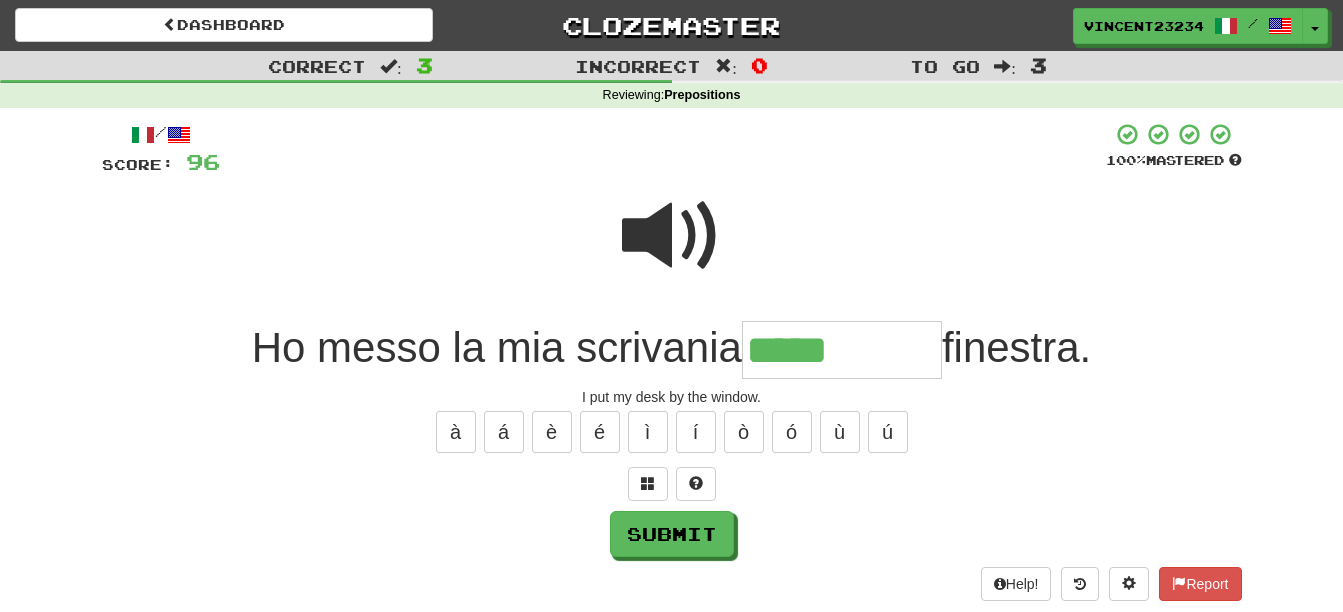 type on "*****" 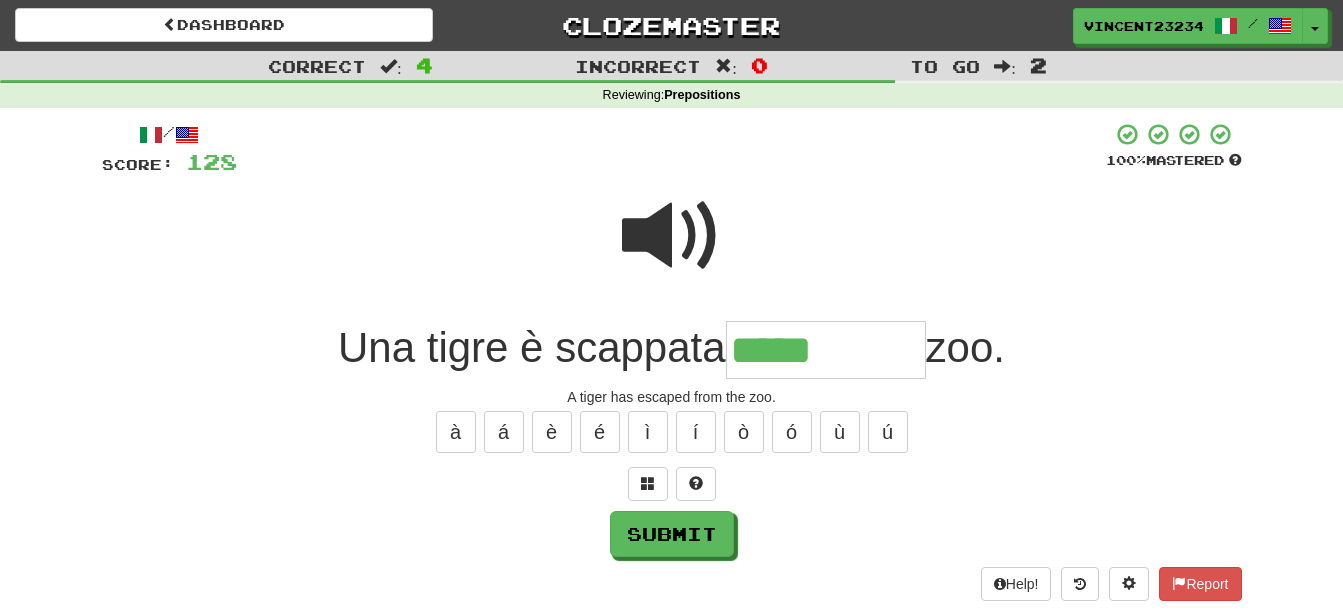 type on "*****" 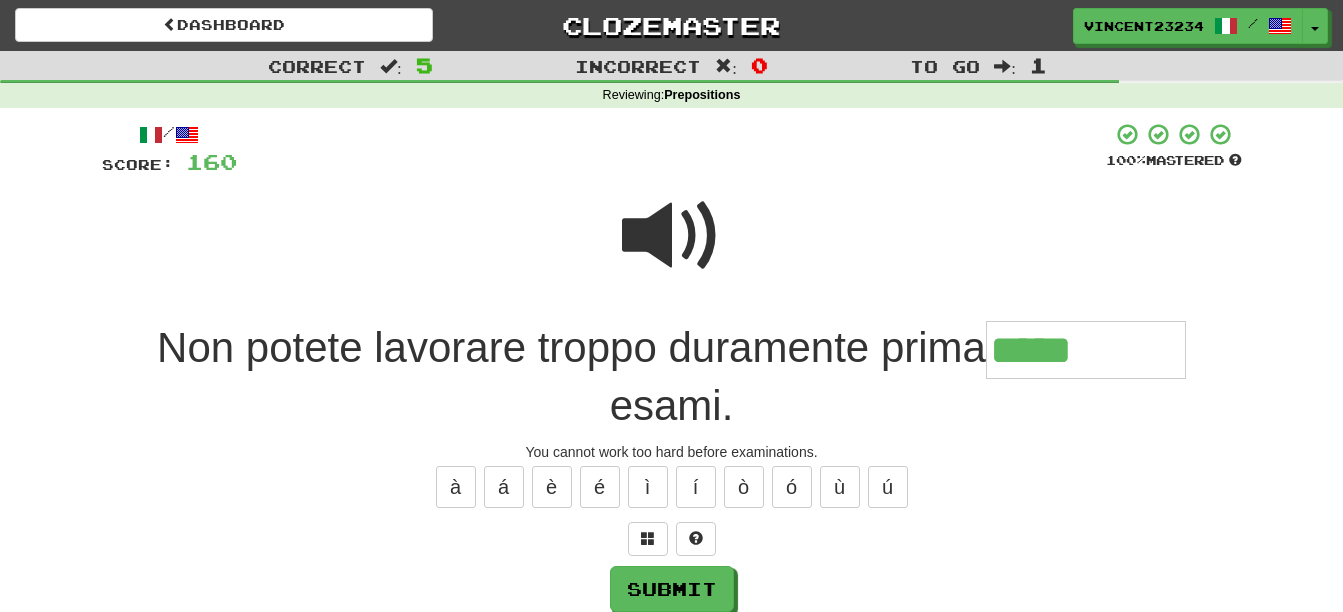 type on "*****" 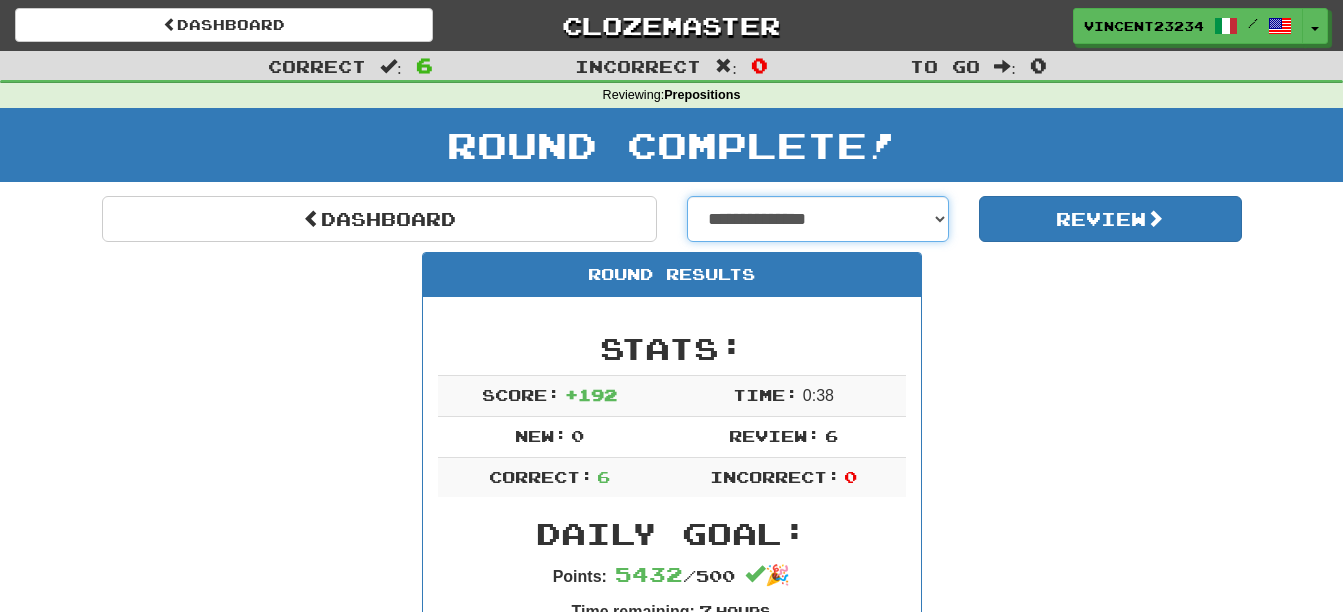 click on "**********" at bounding box center (818, 219) 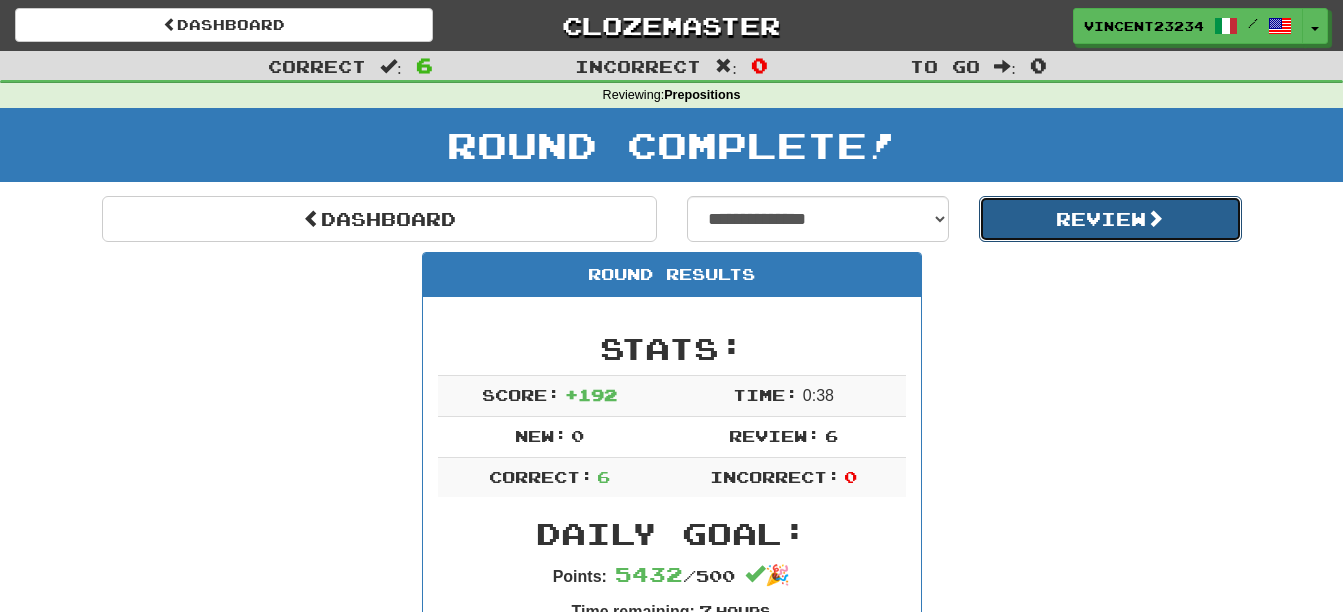 click on "Review" at bounding box center (1110, 219) 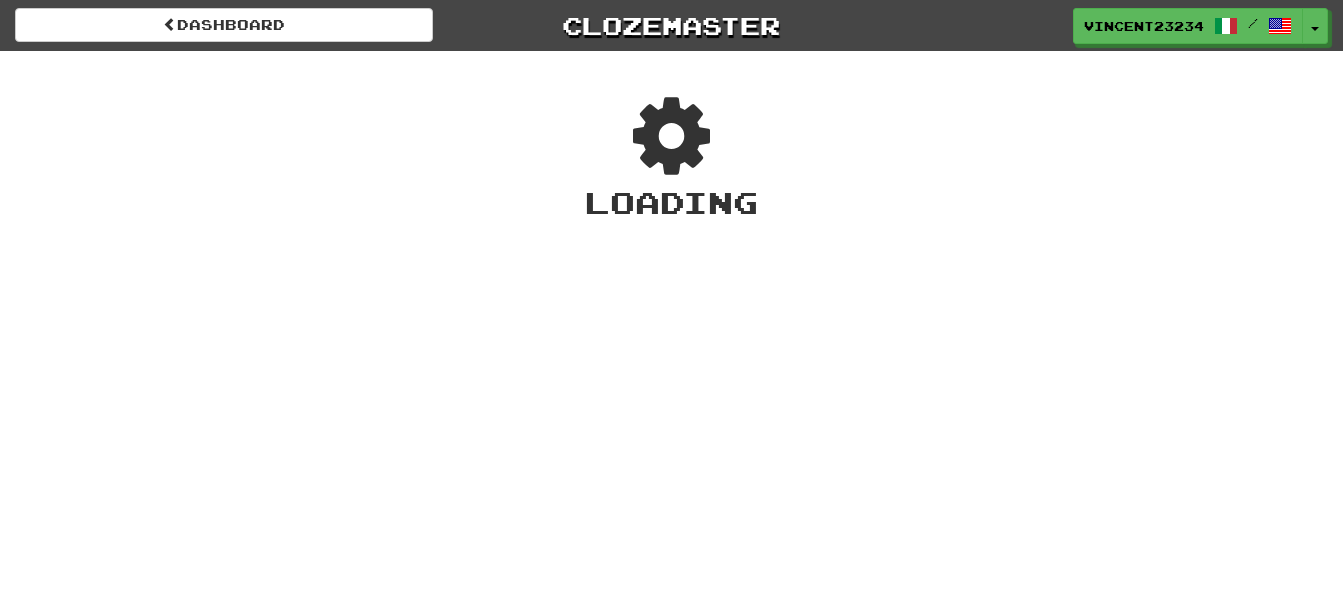 scroll, scrollTop: 0, scrollLeft: 0, axis: both 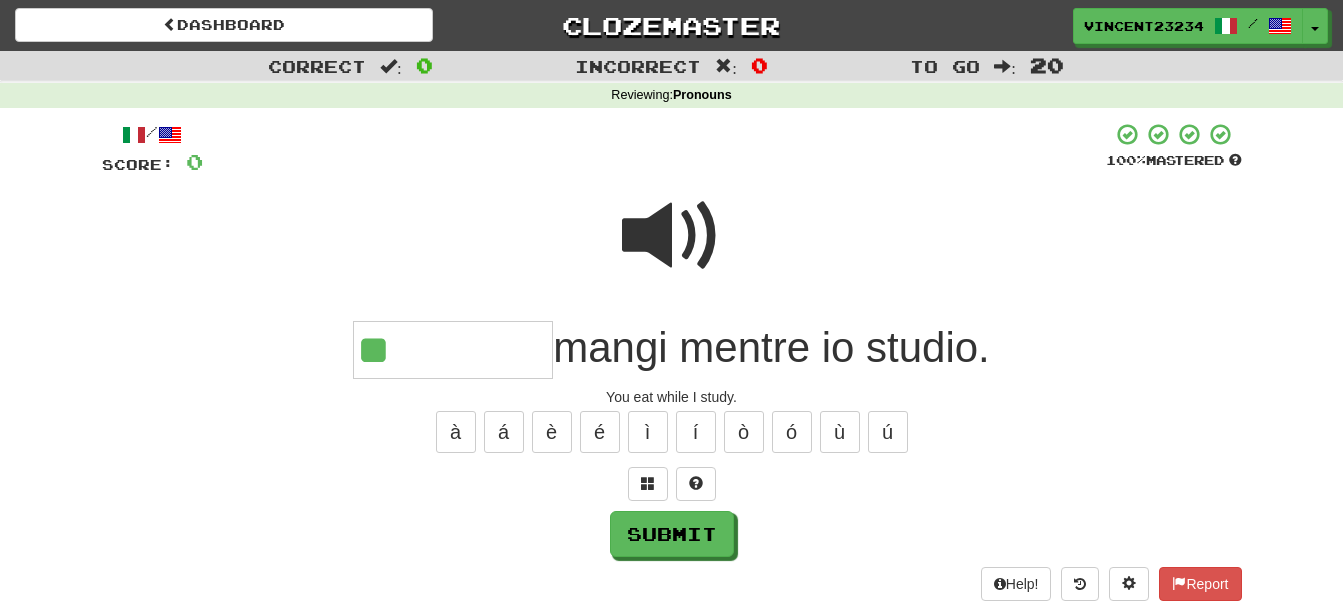 type on "**" 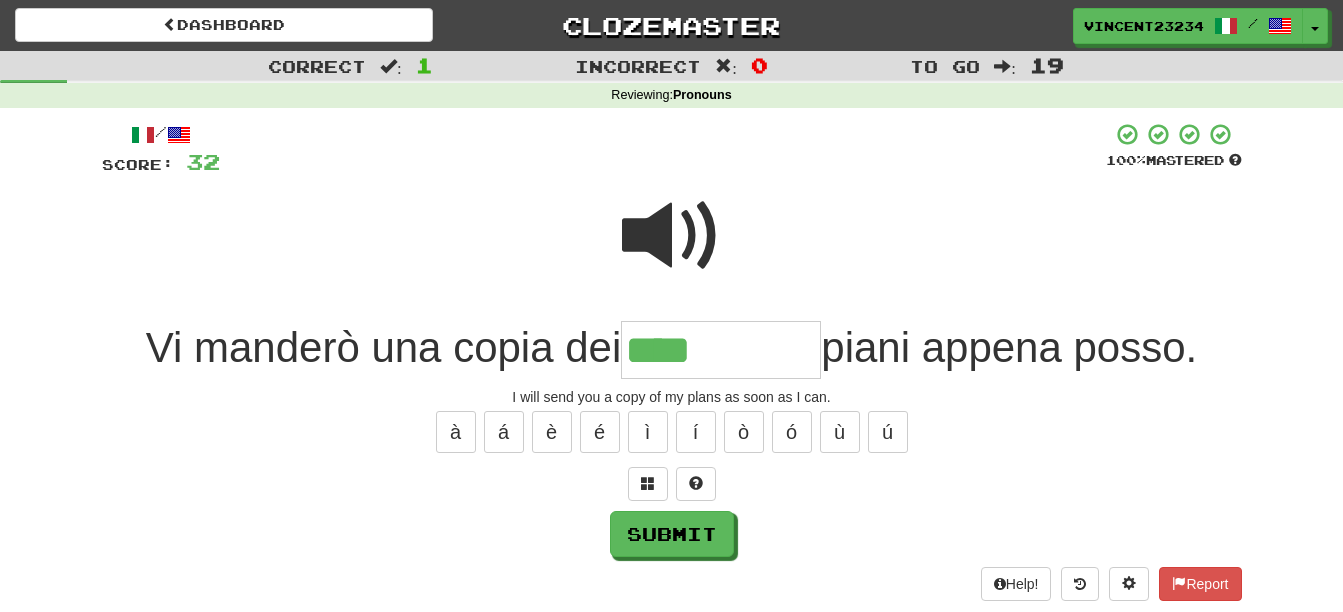 type on "****" 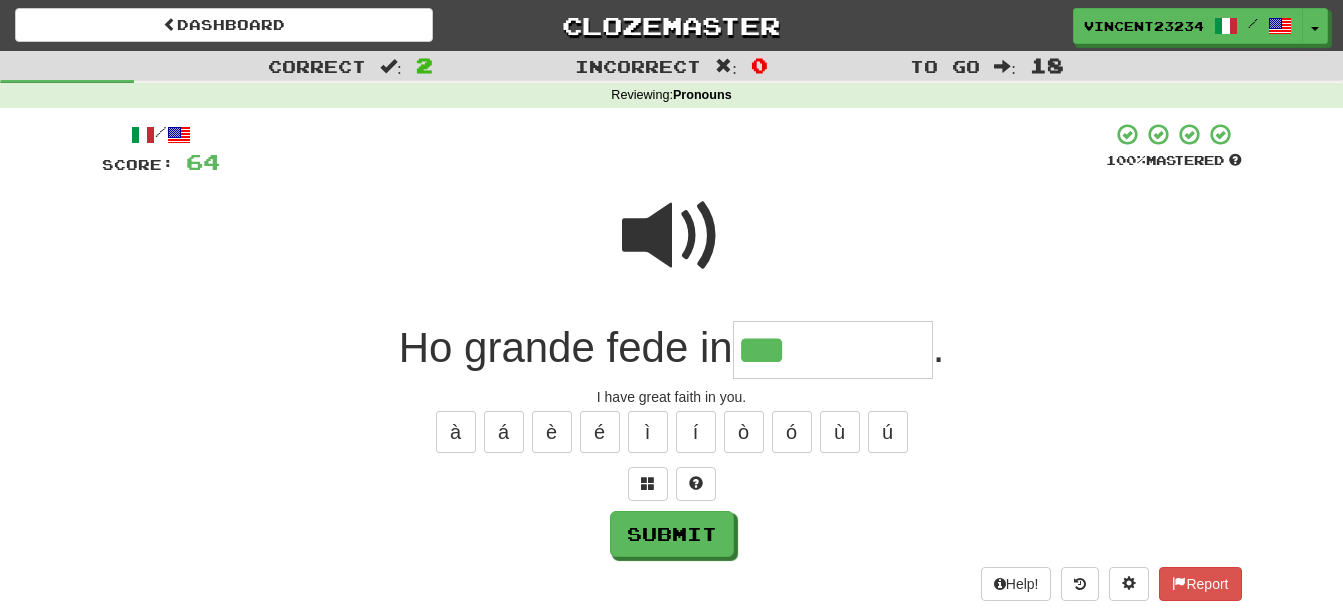 type on "***" 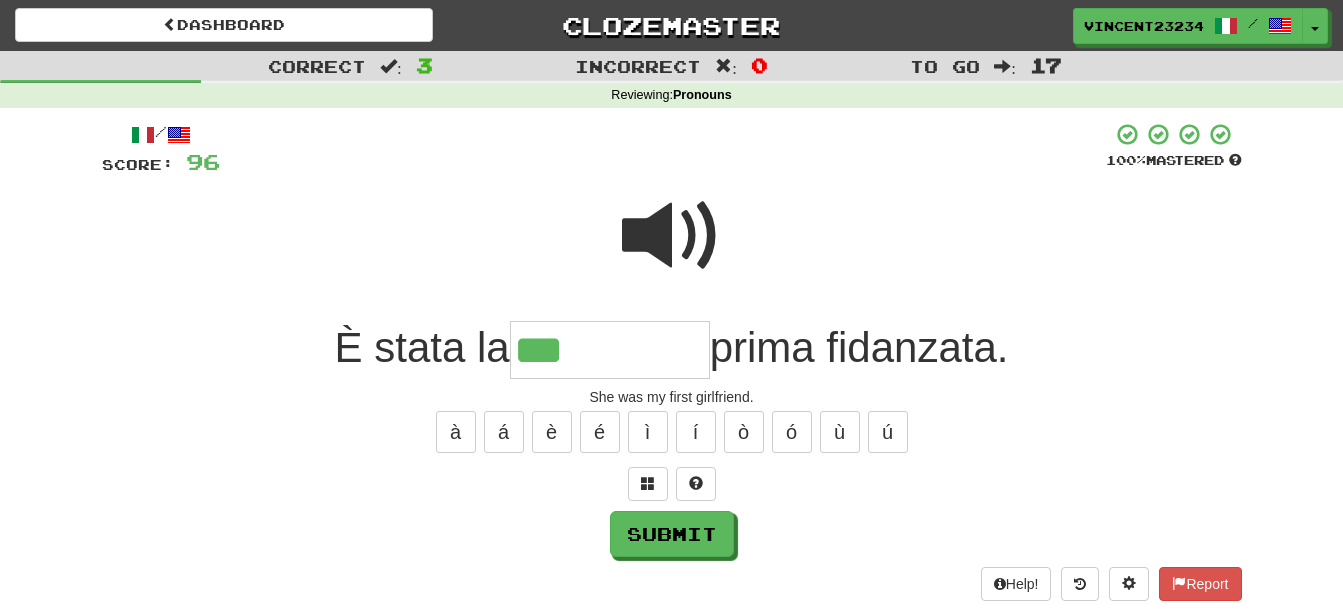 type on "***" 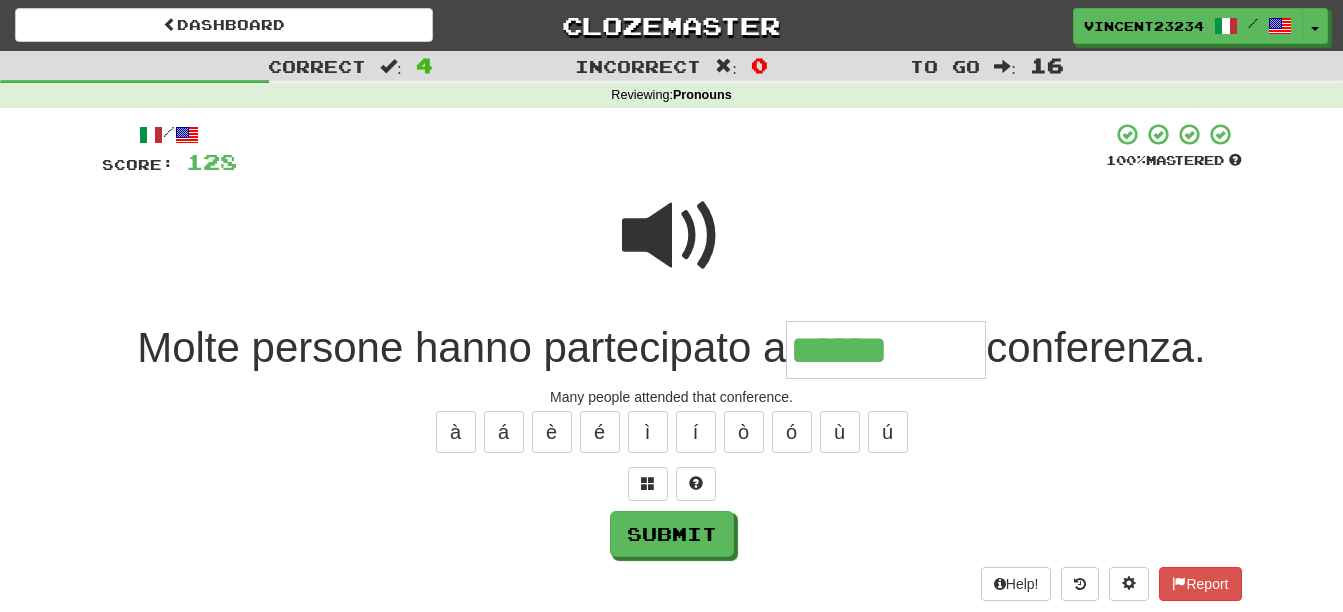 type on "******" 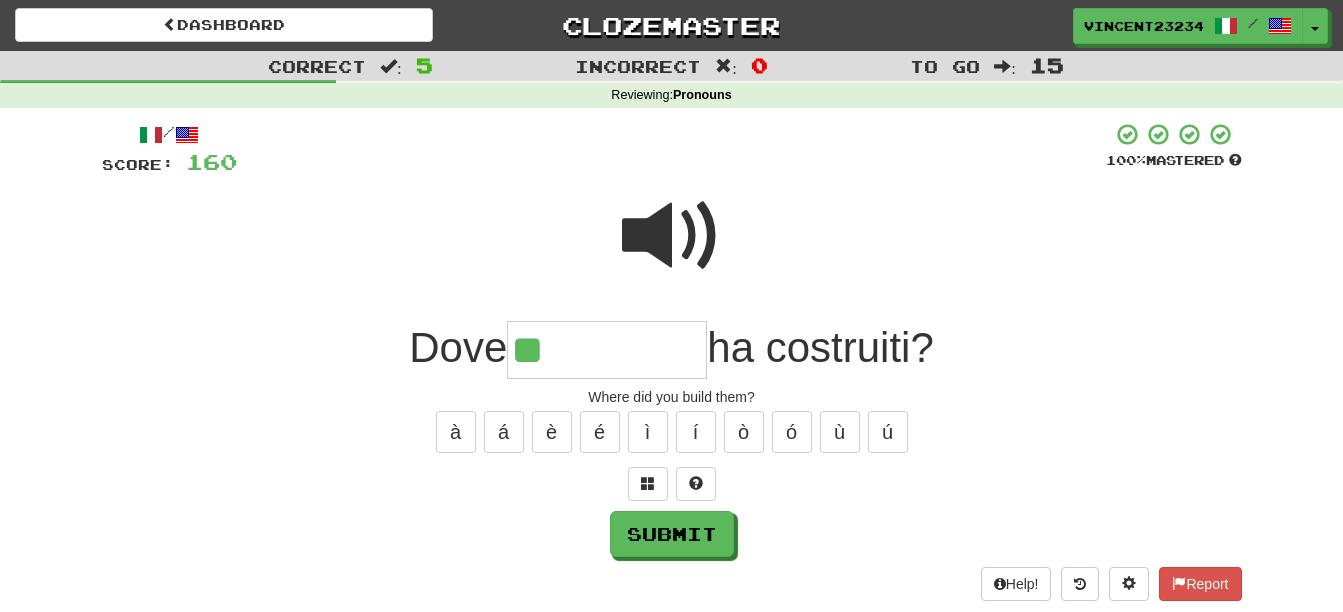 type on "**" 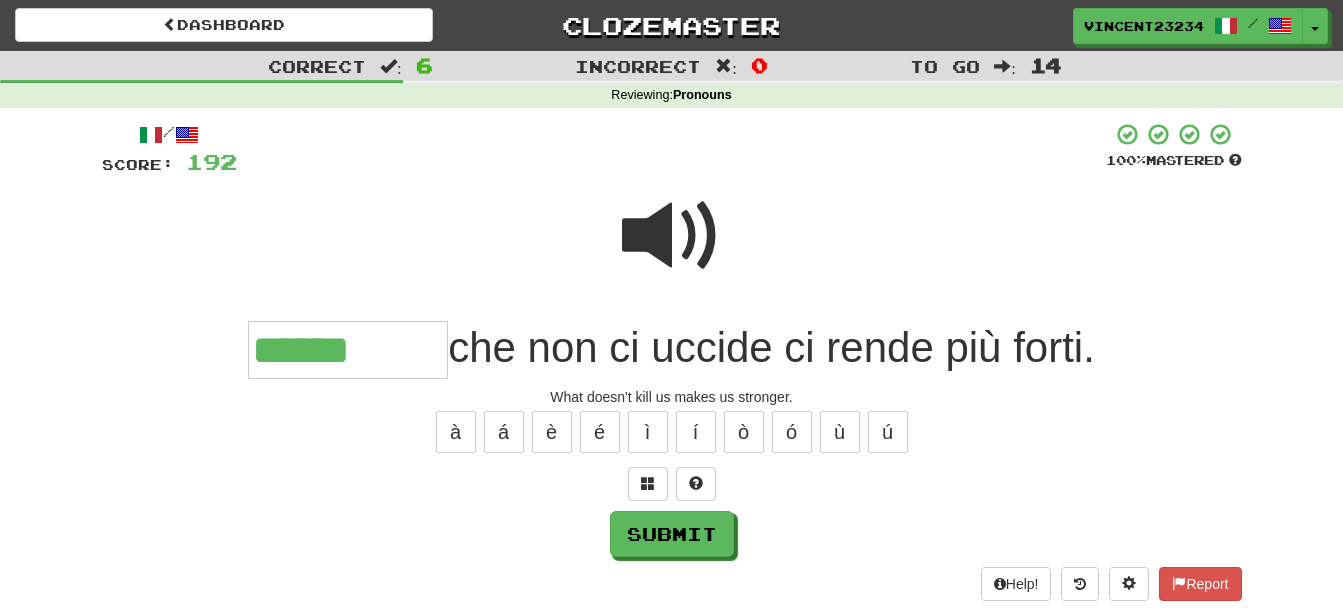 type on "******" 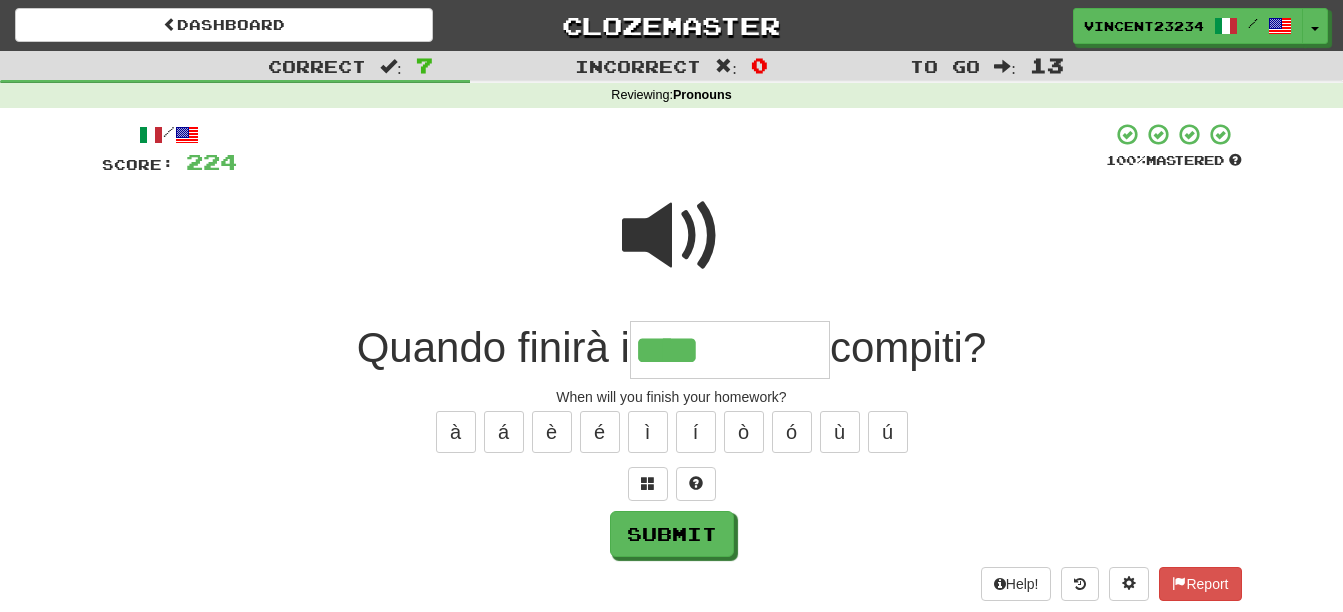 type on "****" 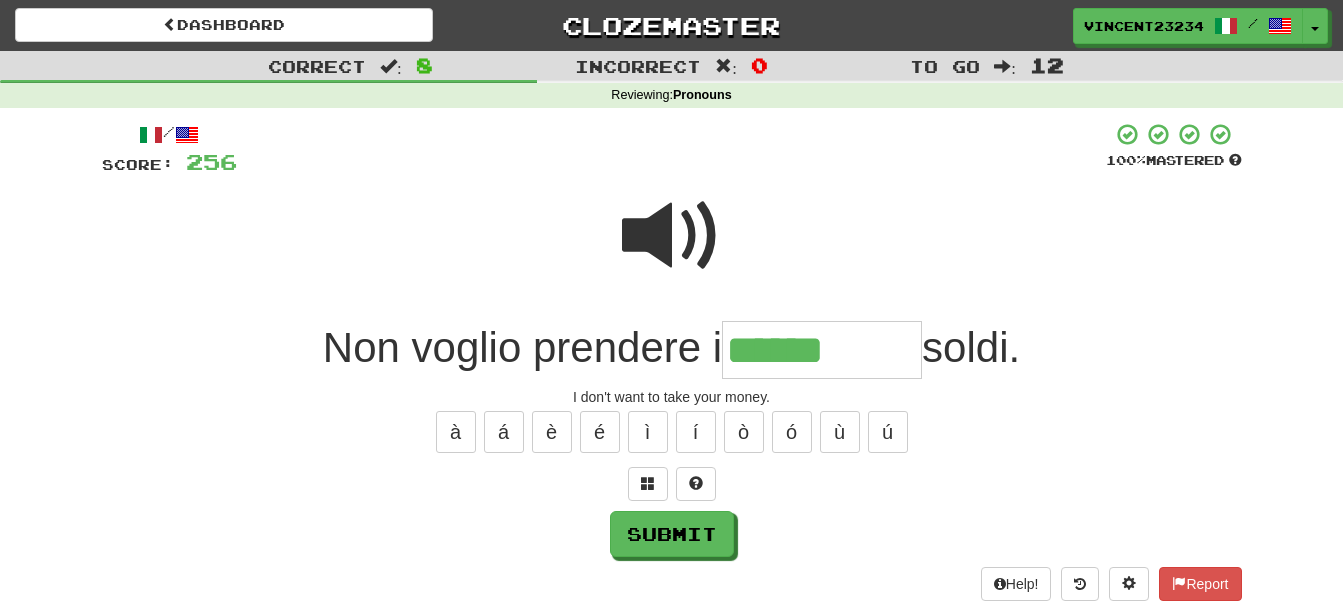 type on "******" 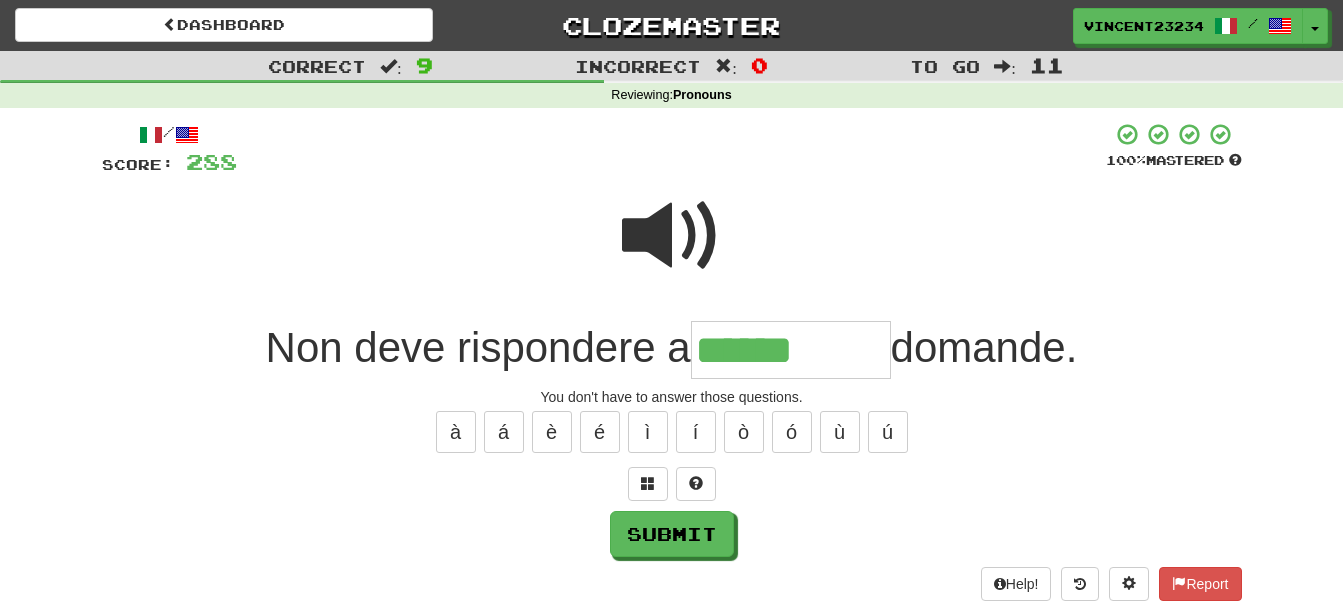 type on "******" 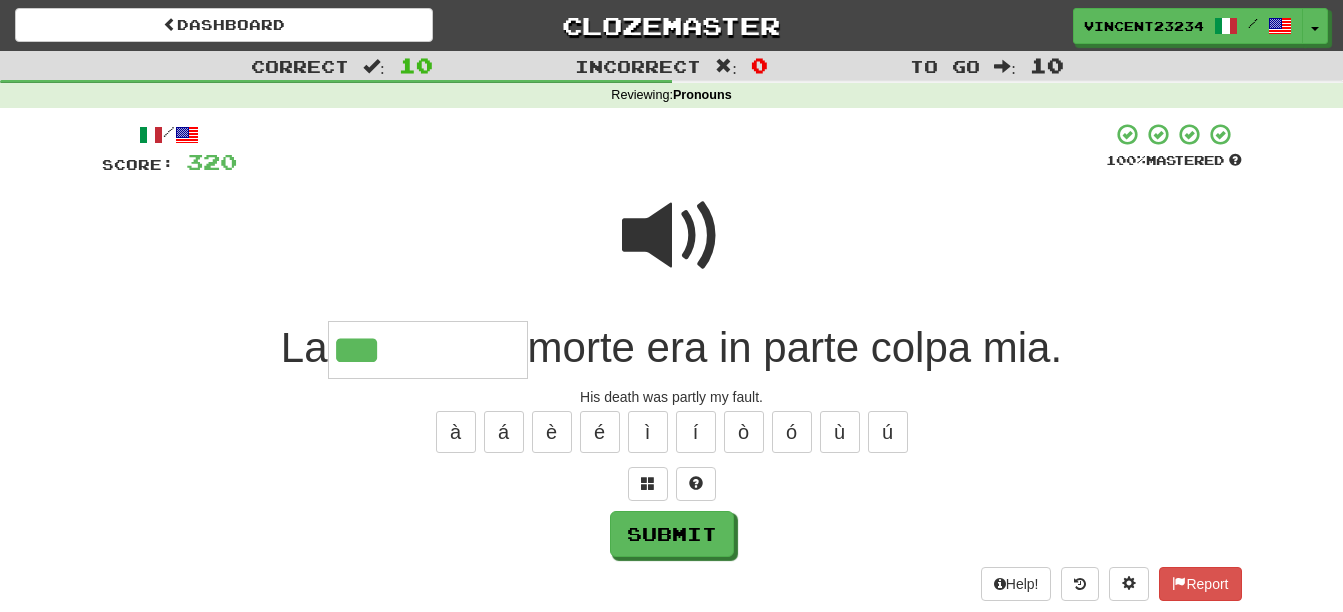 type on "***" 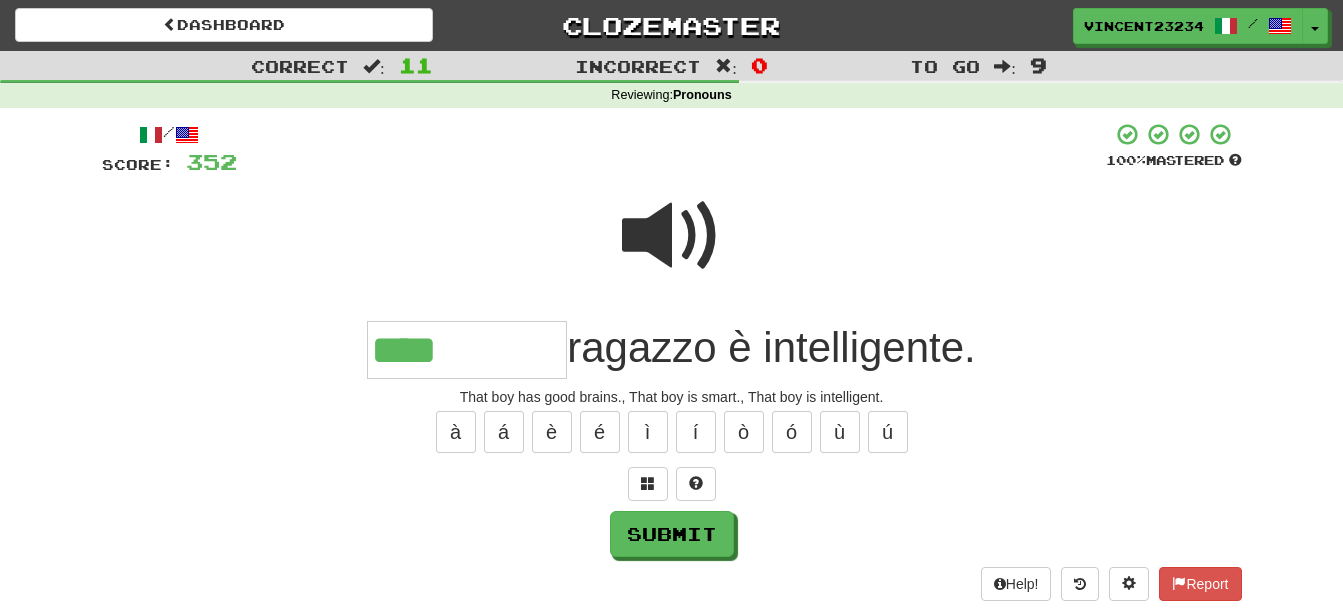 type on "****" 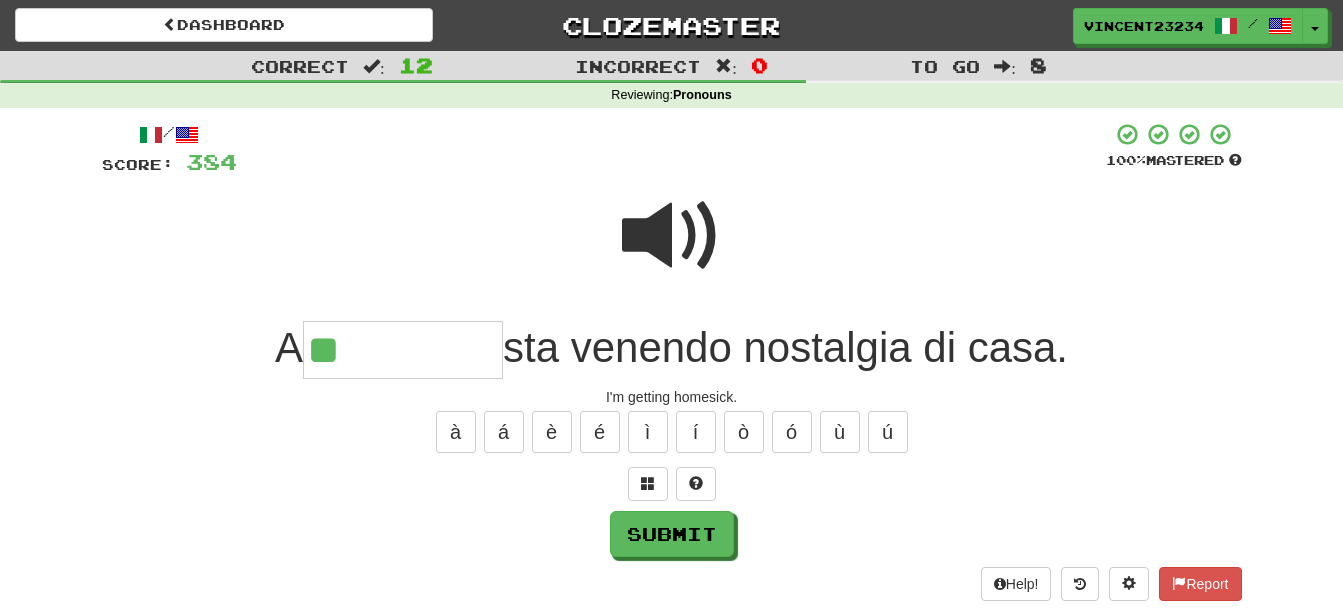 type on "**" 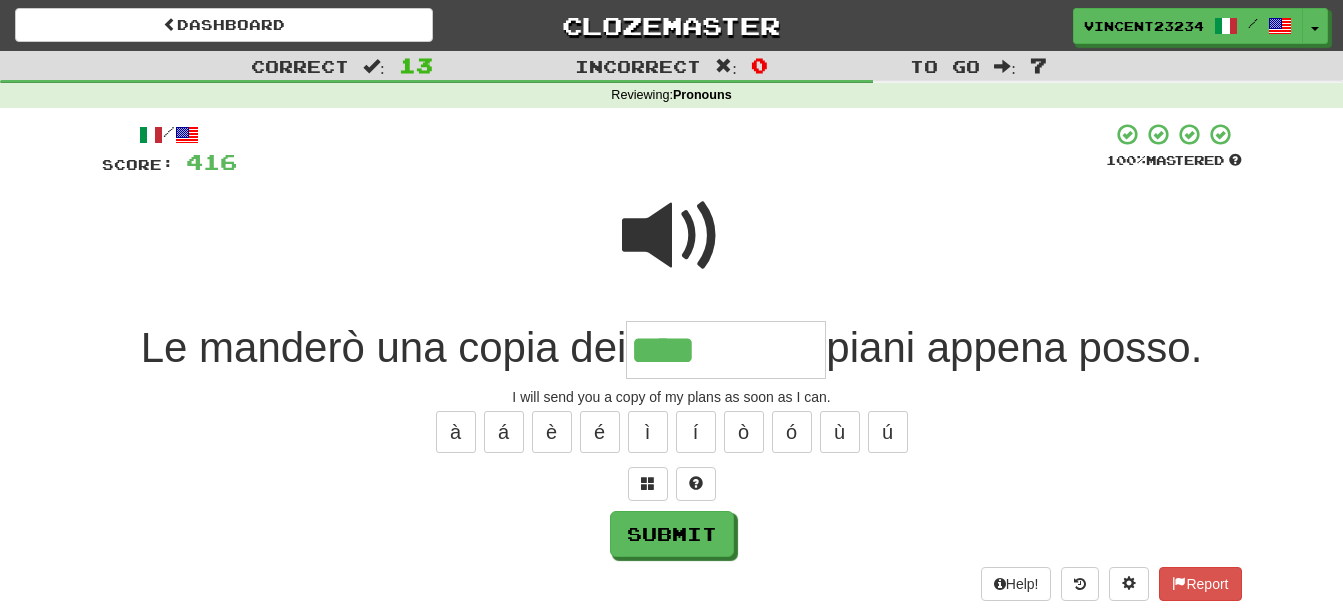 type on "****" 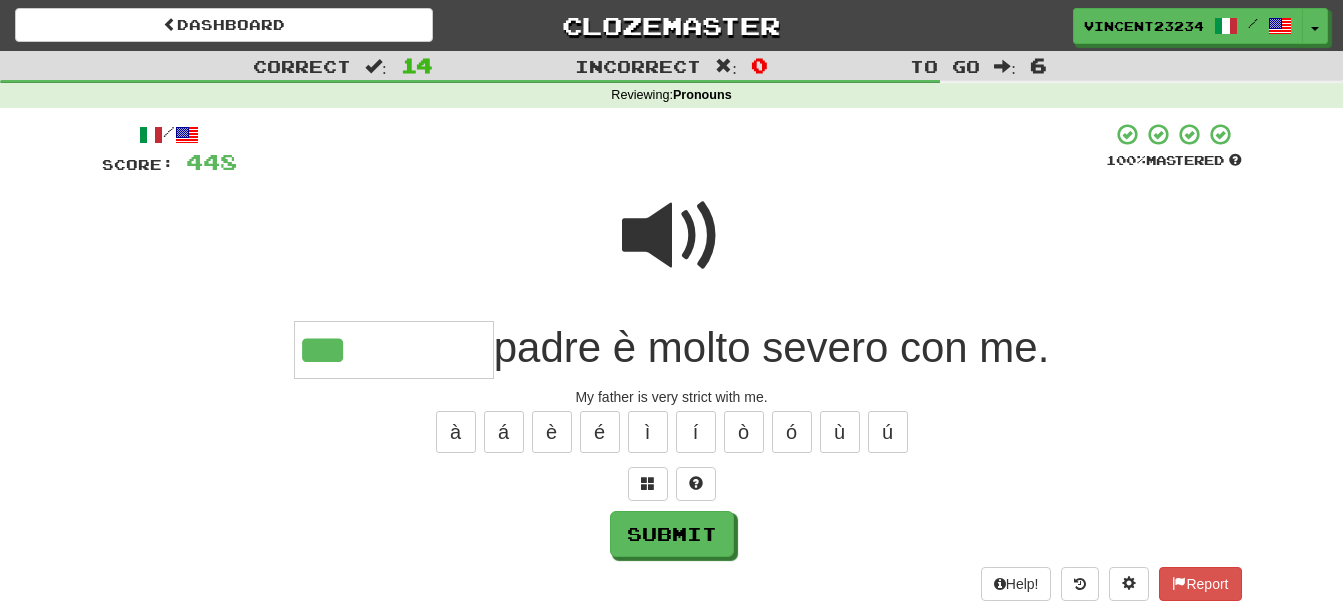 type on "***" 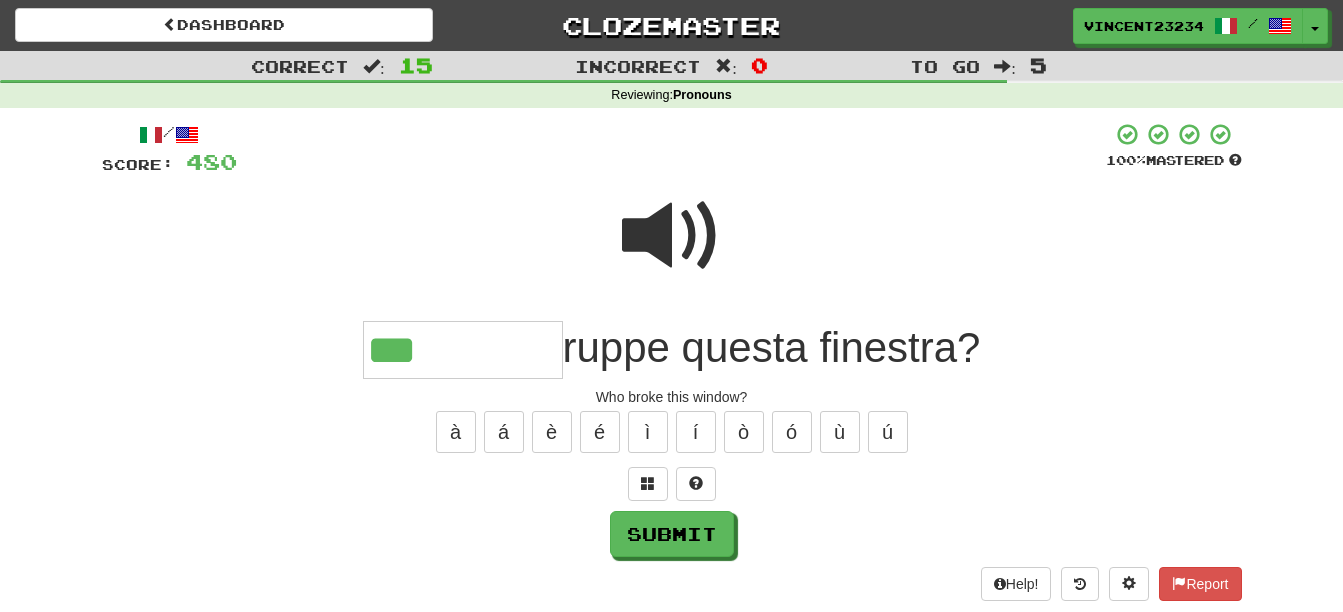 type on "***" 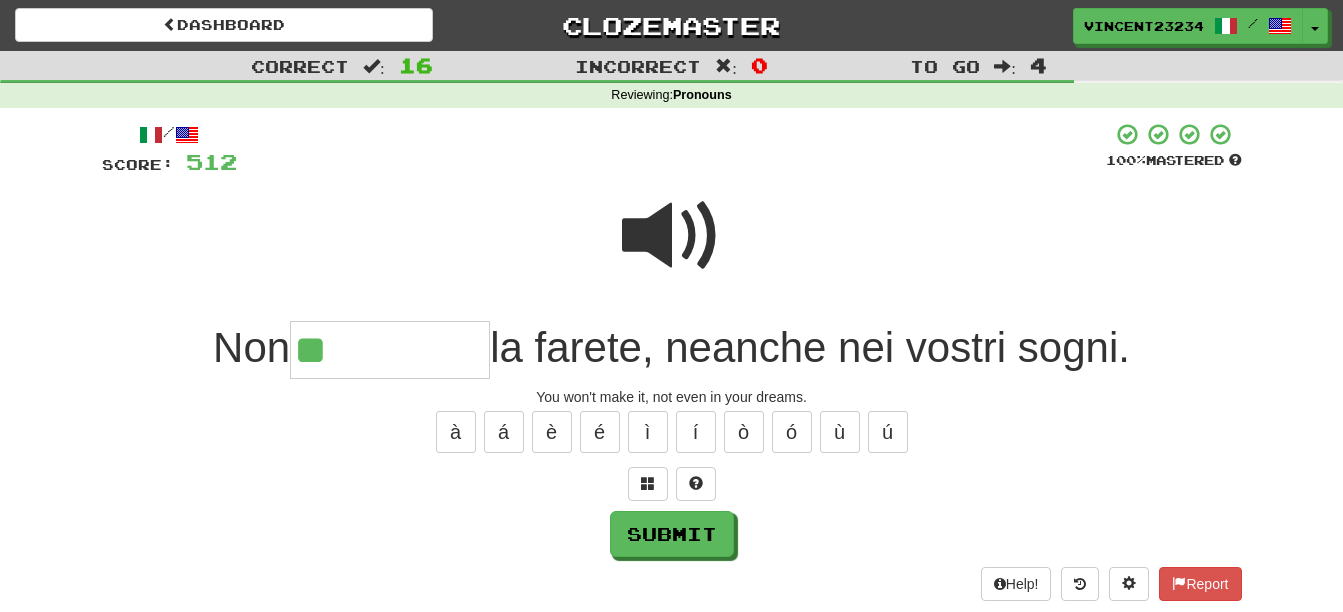 type on "**" 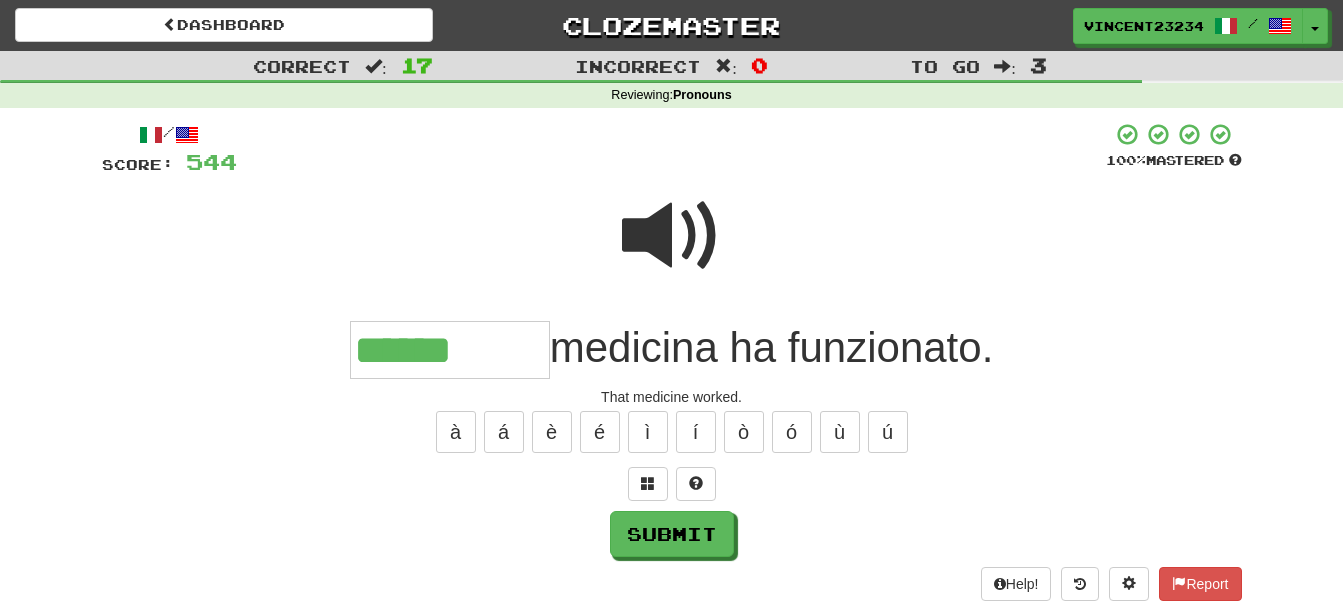 type on "******" 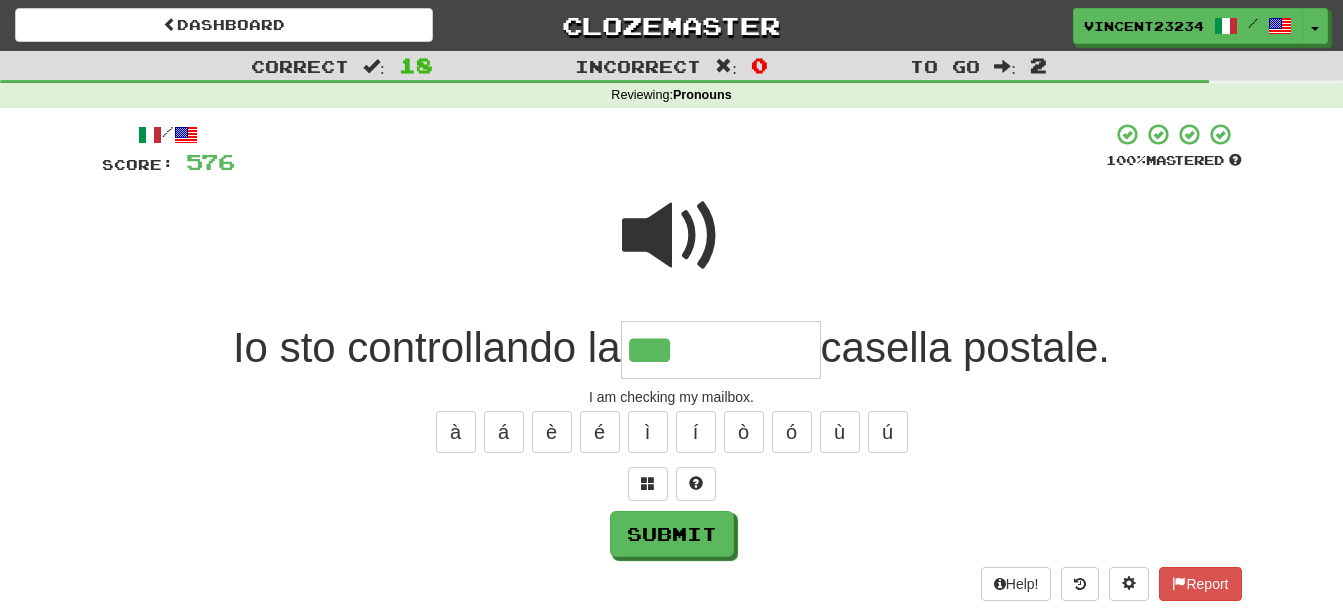 type on "***" 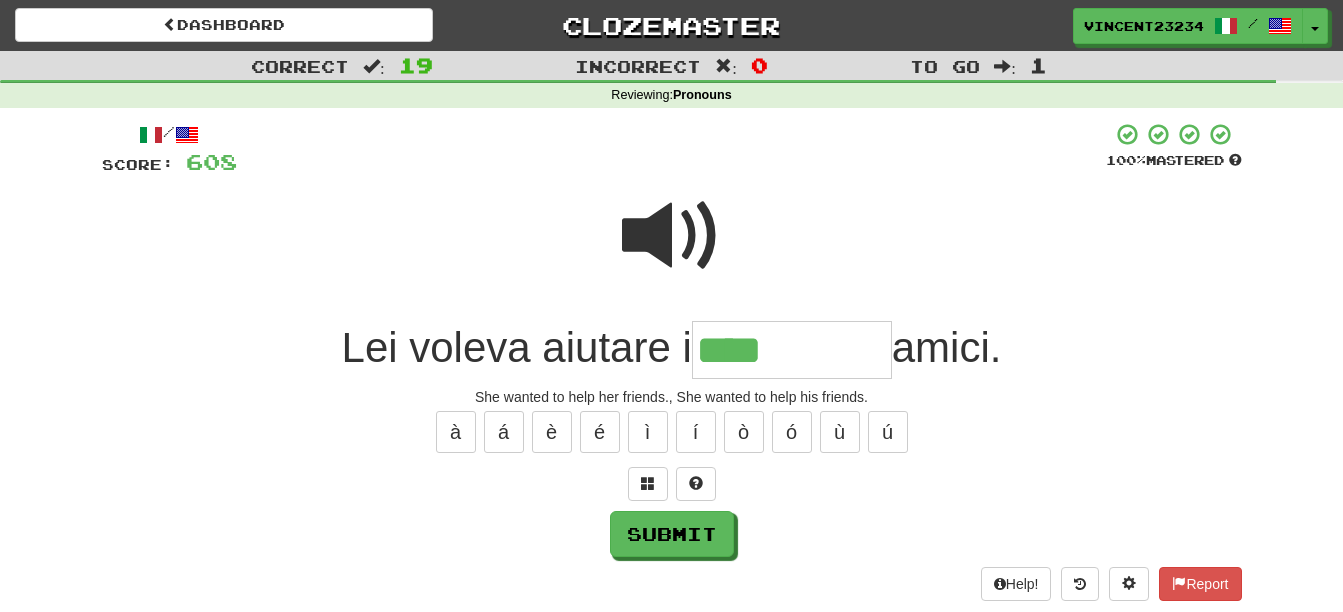 type on "****" 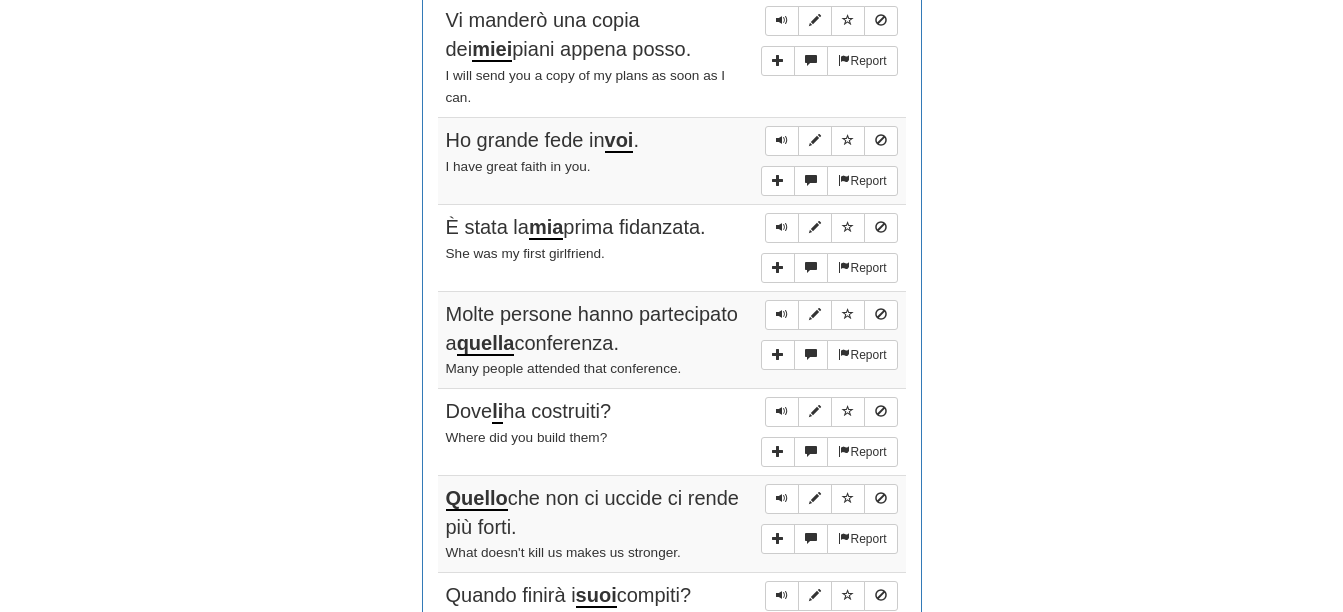 scroll, scrollTop: 1266, scrollLeft: 0, axis: vertical 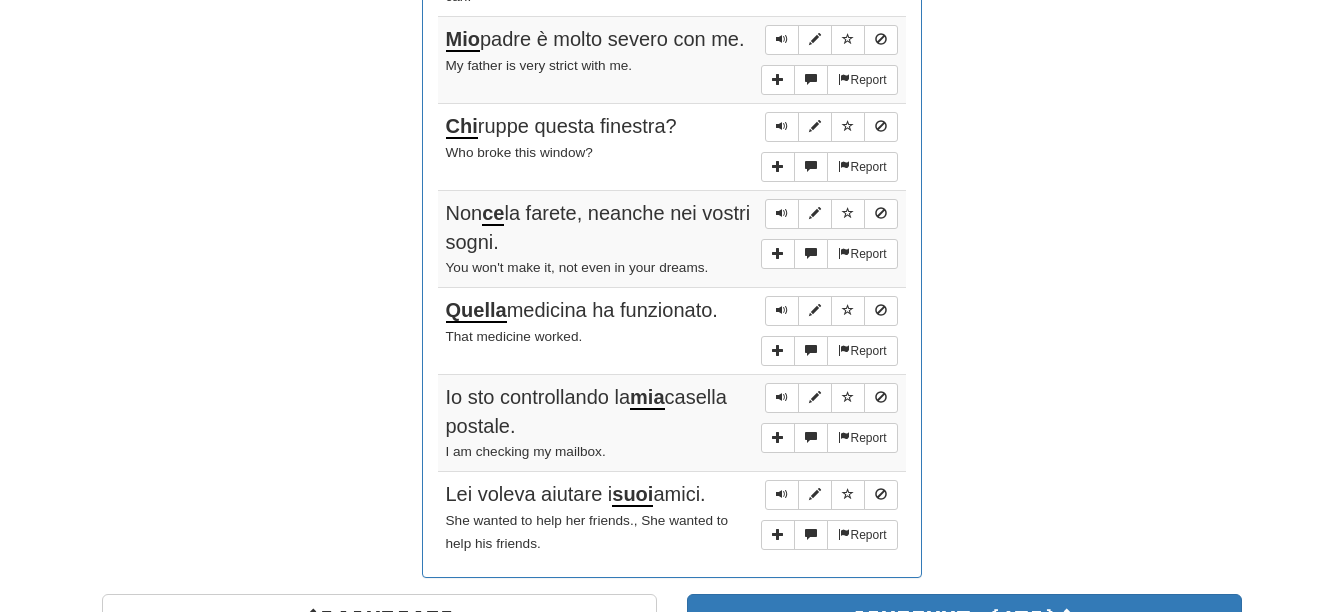 drag, startPoint x: 1347, startPoint y: 94, endPoint x: 1076, endPoint y: 562, distance: 540.80035 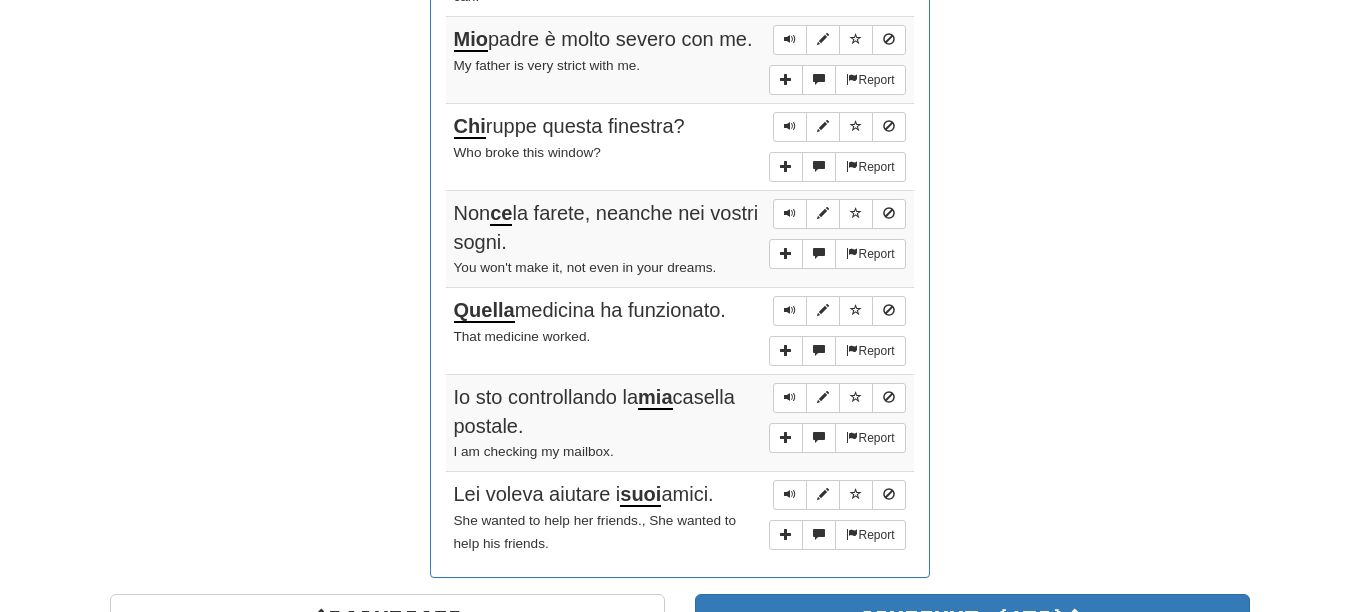 scroll, scrollTop: 0, scrollLeft: 0, axis: both 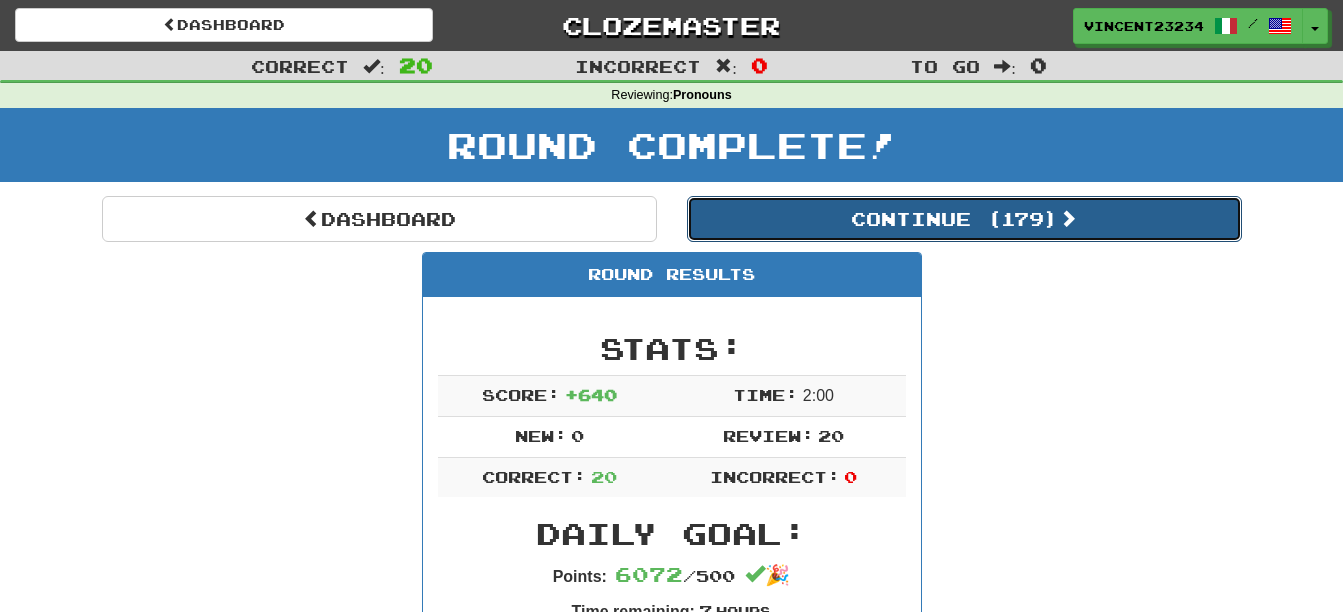 click on "Continue ( 179 )" at bounding box center [964, 219] 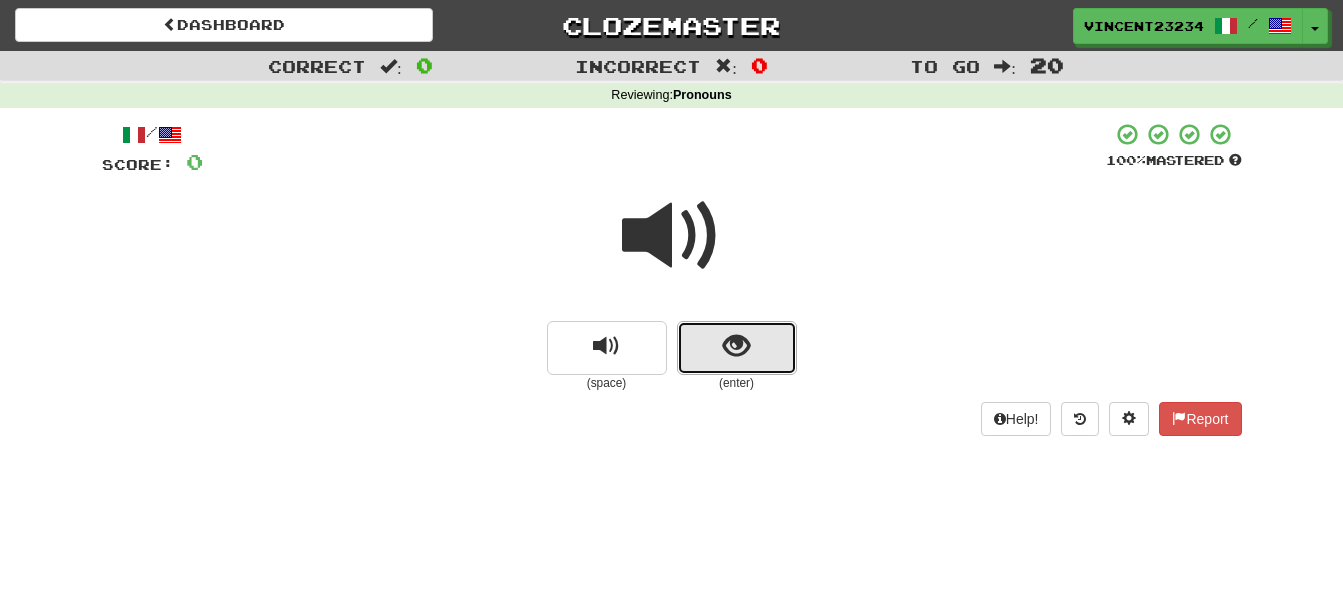 click at bounding box center [736, 346] 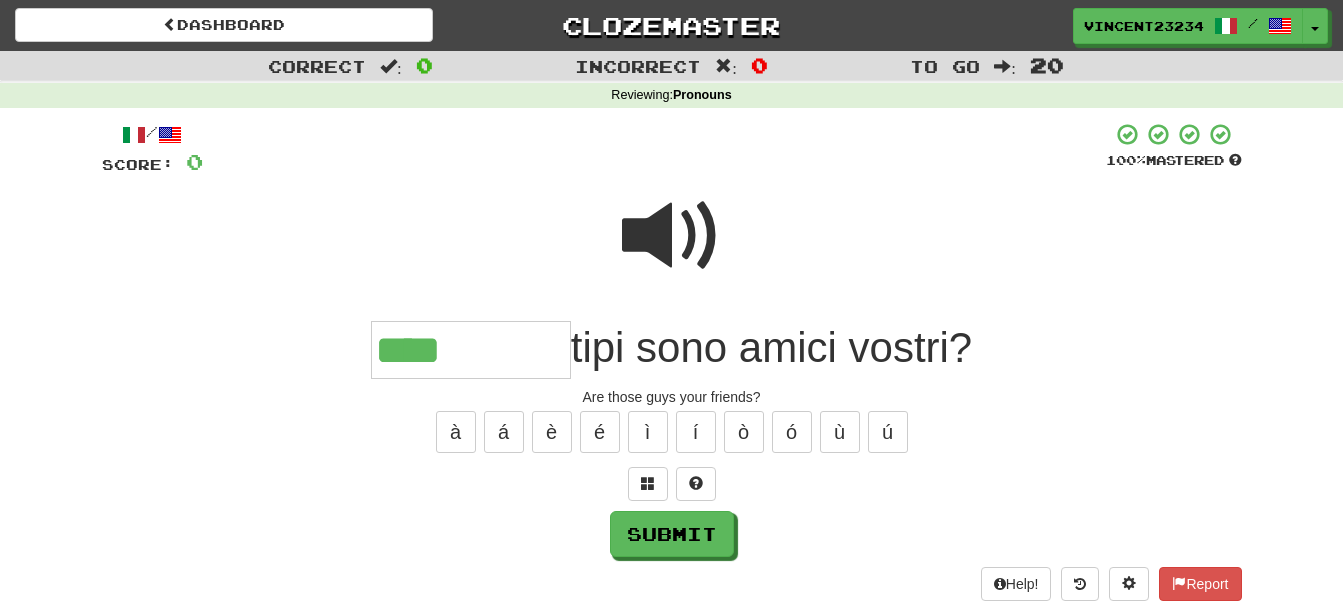 type on "****" 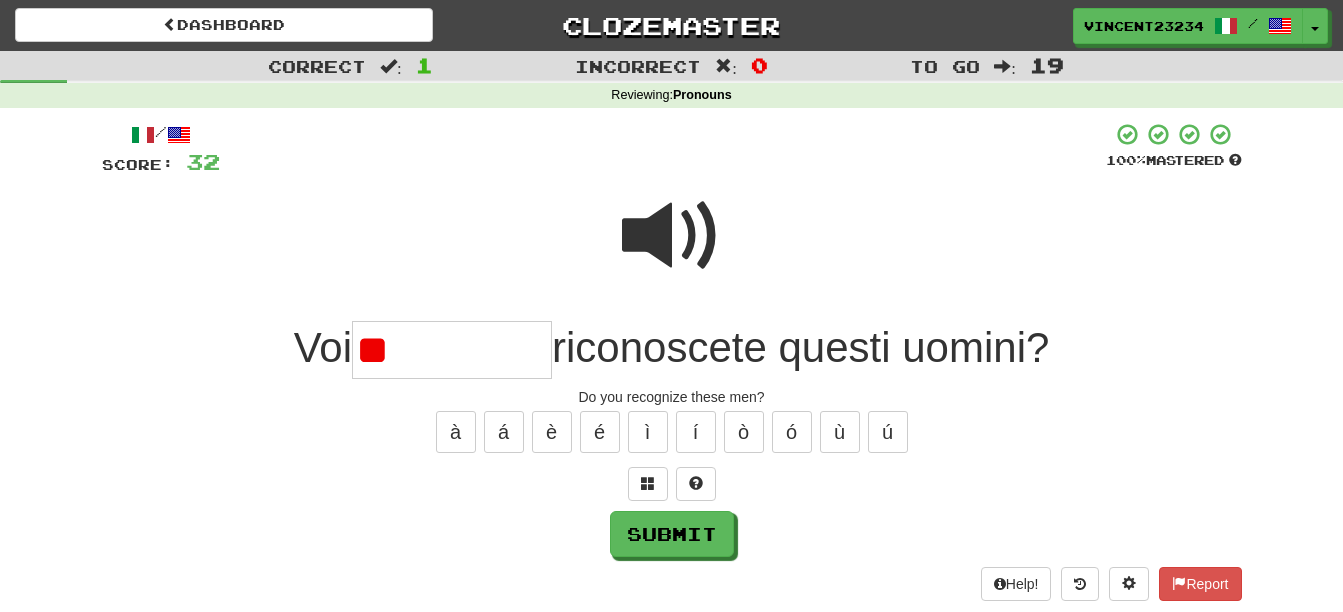 type on "*" 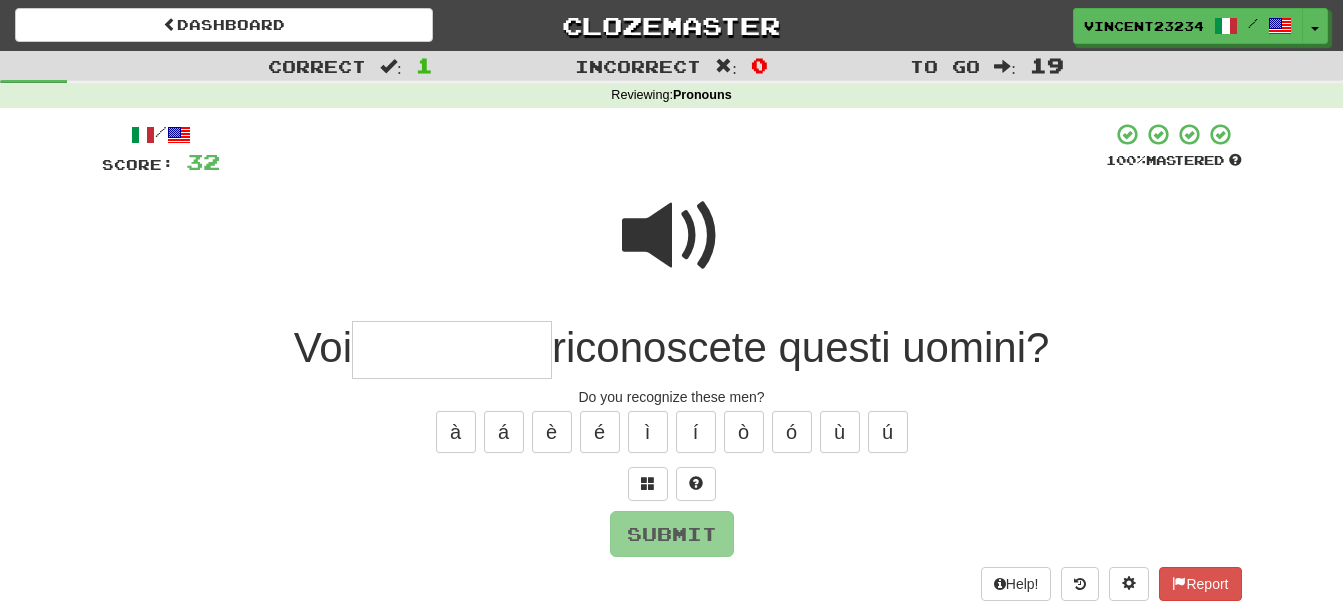 click at bounding box center (672, 236) 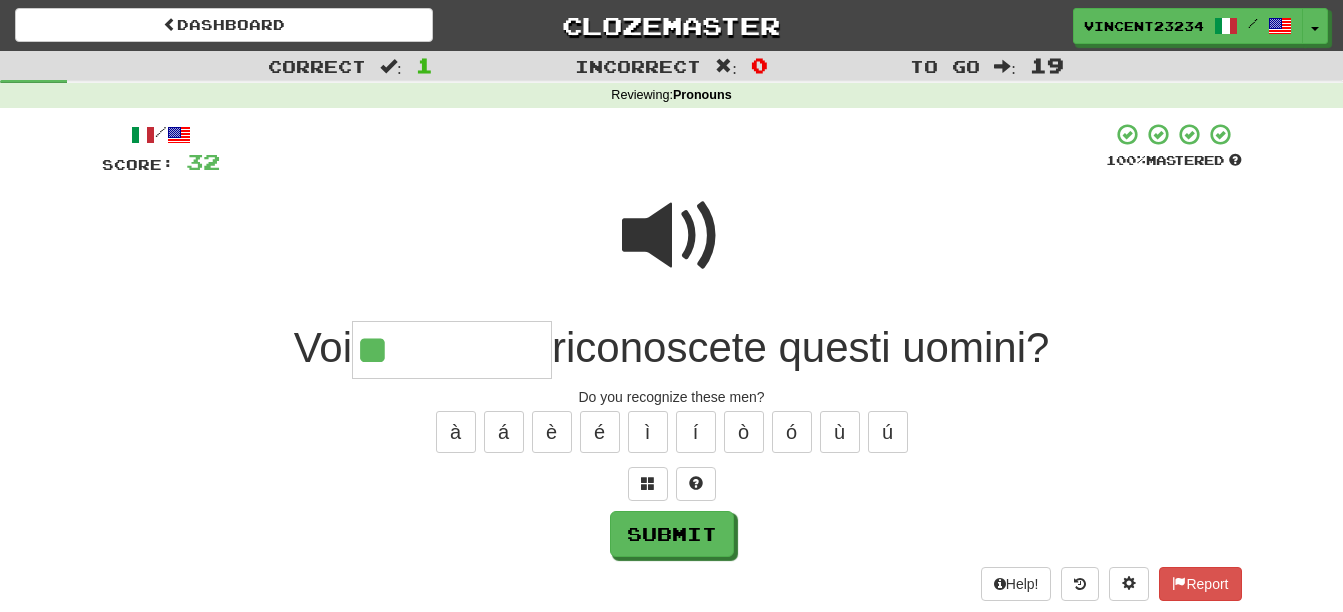 type on "**" 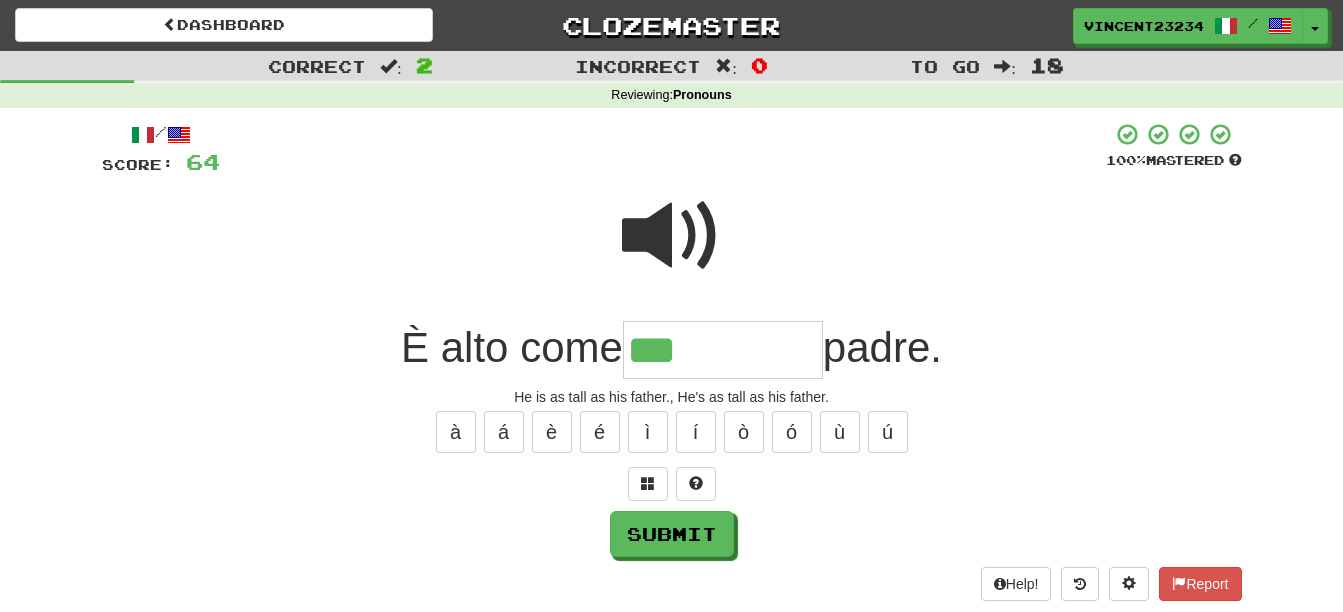 type on "***" 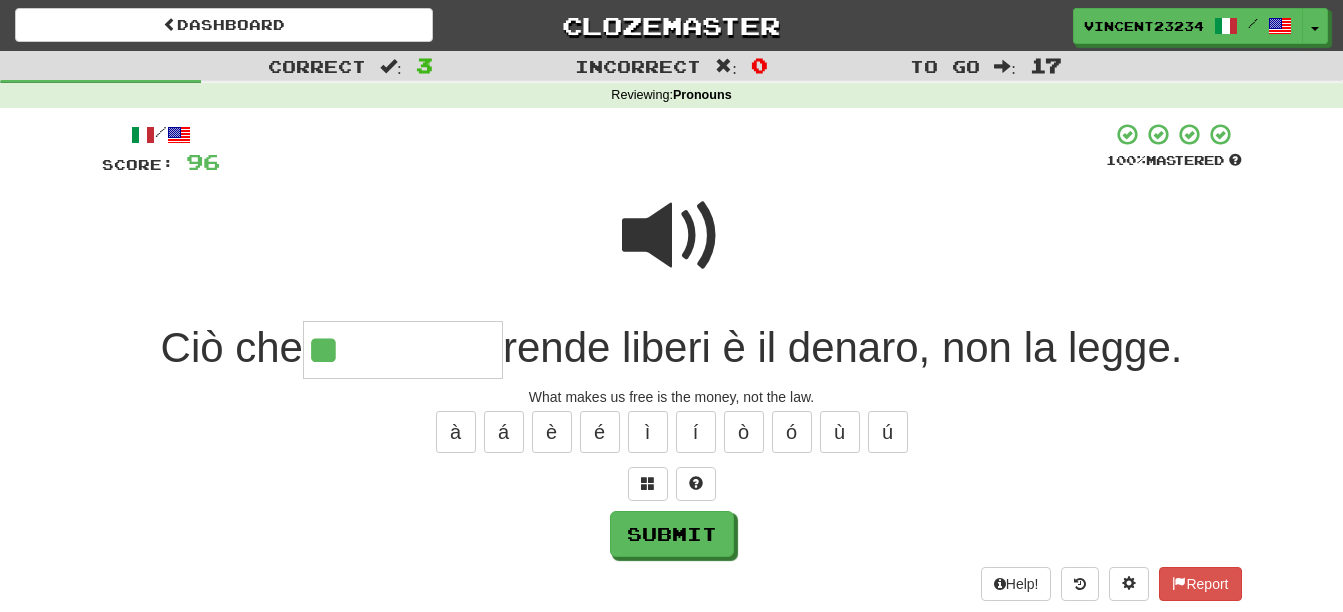 type on "**" 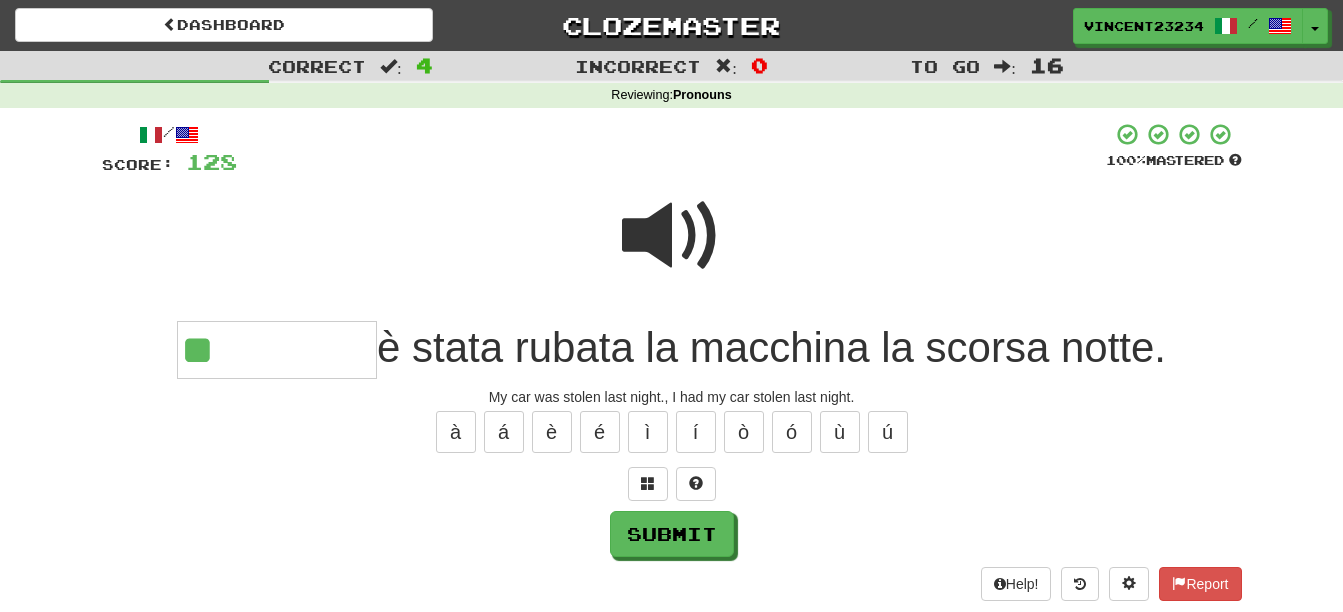type on "**" 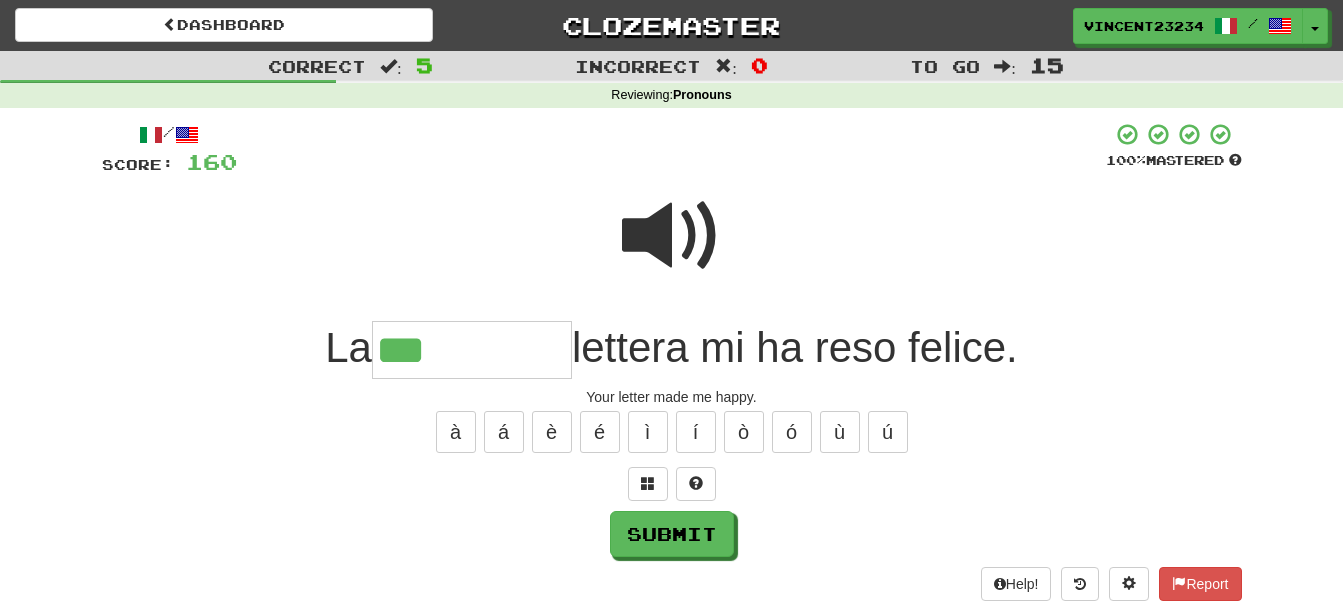type on "***" 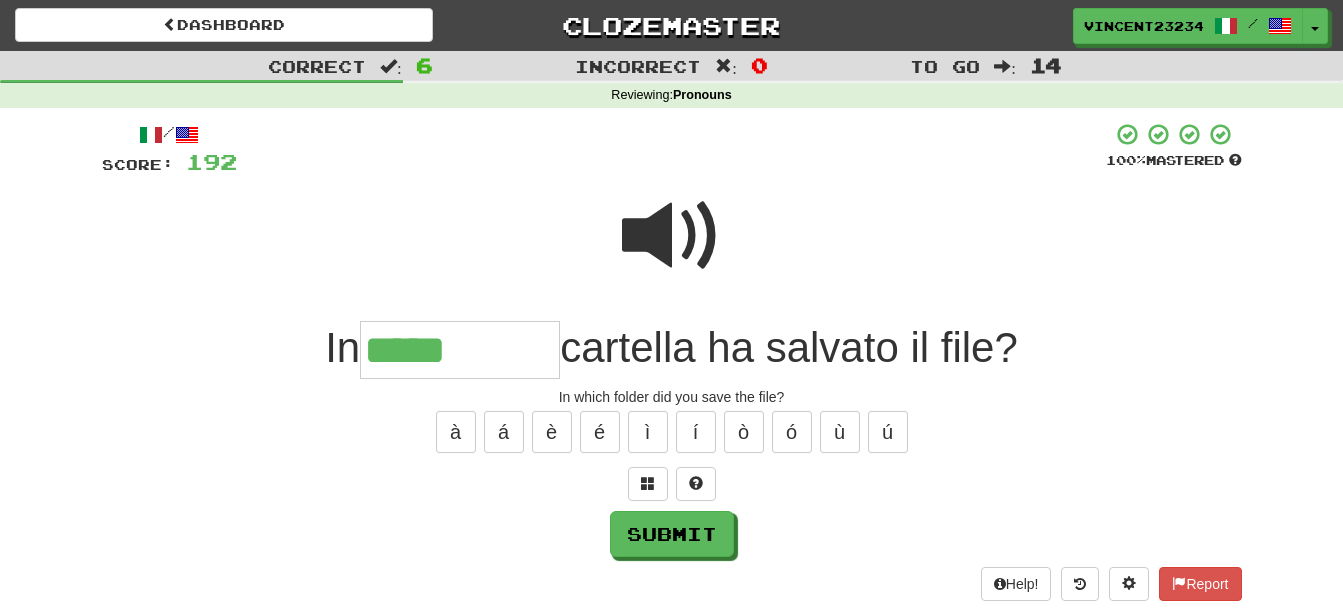type on "*****" 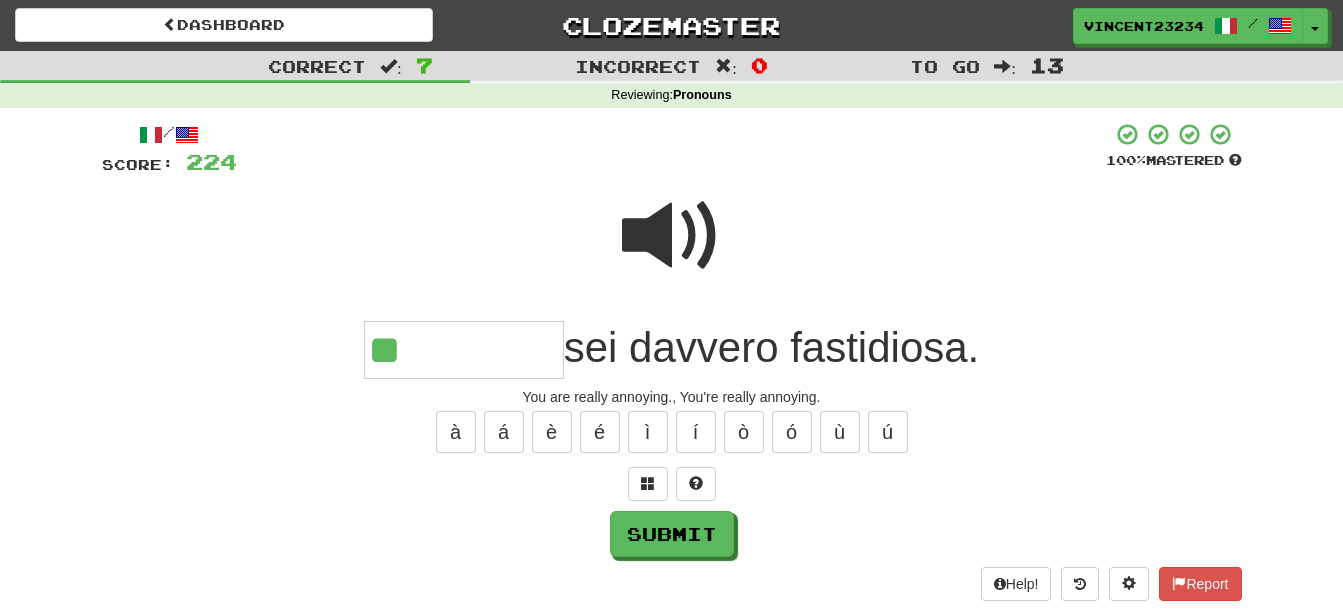 type on "**" 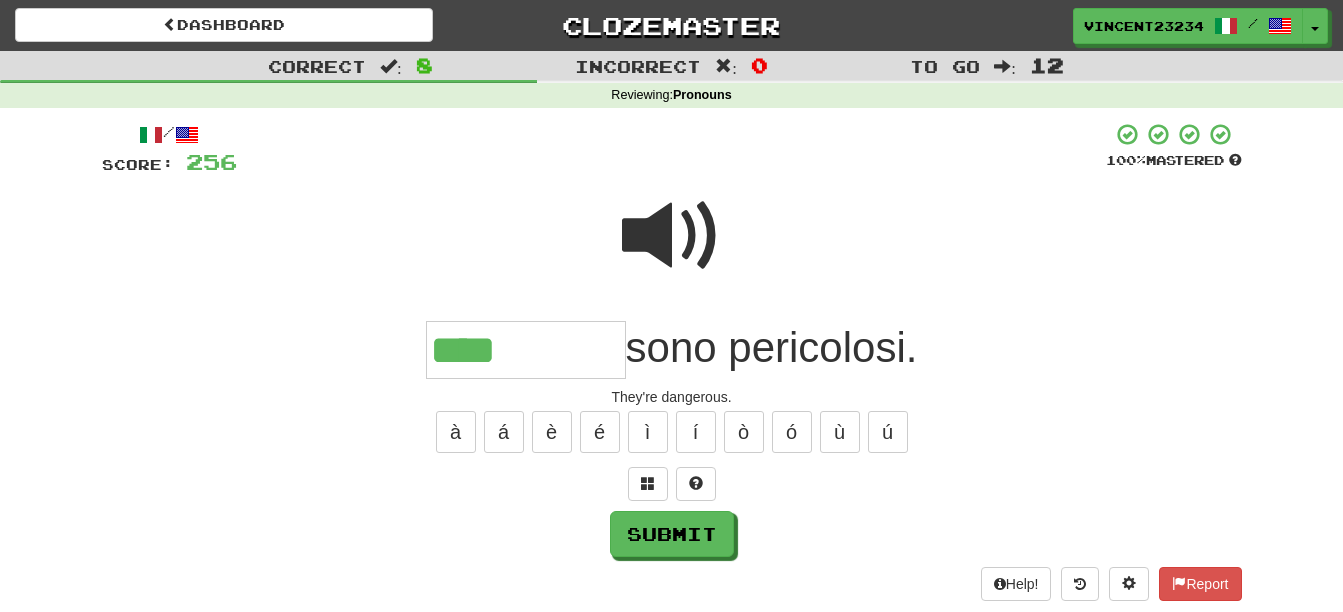 type on "****" 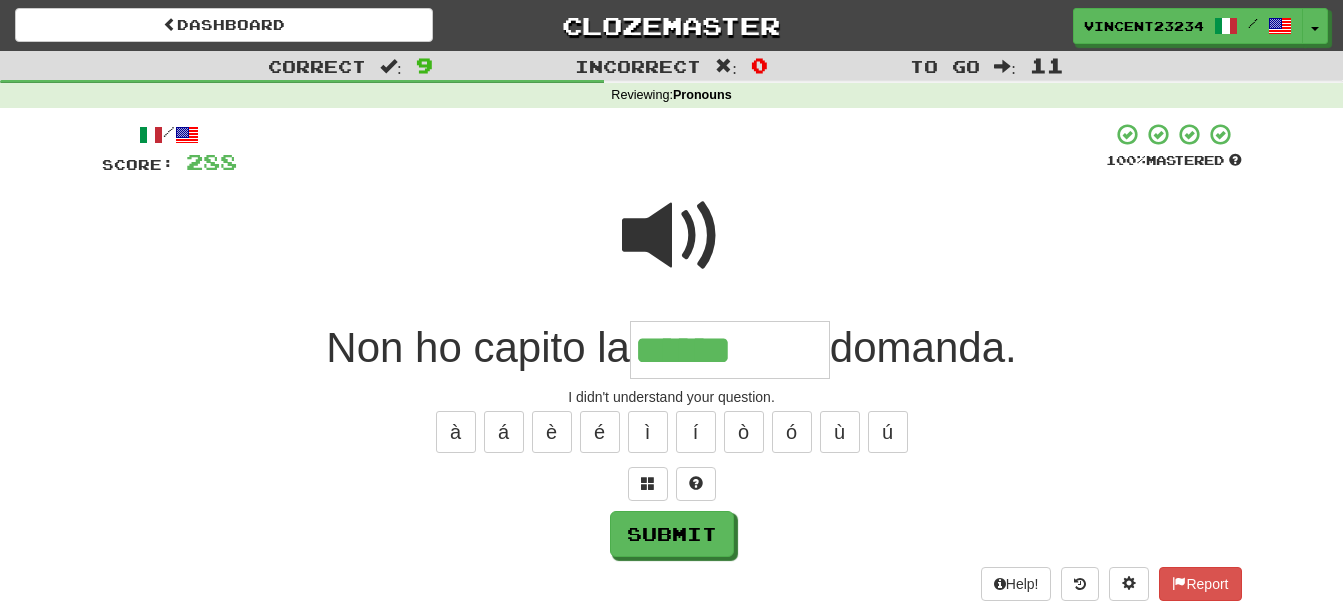 type on "******" 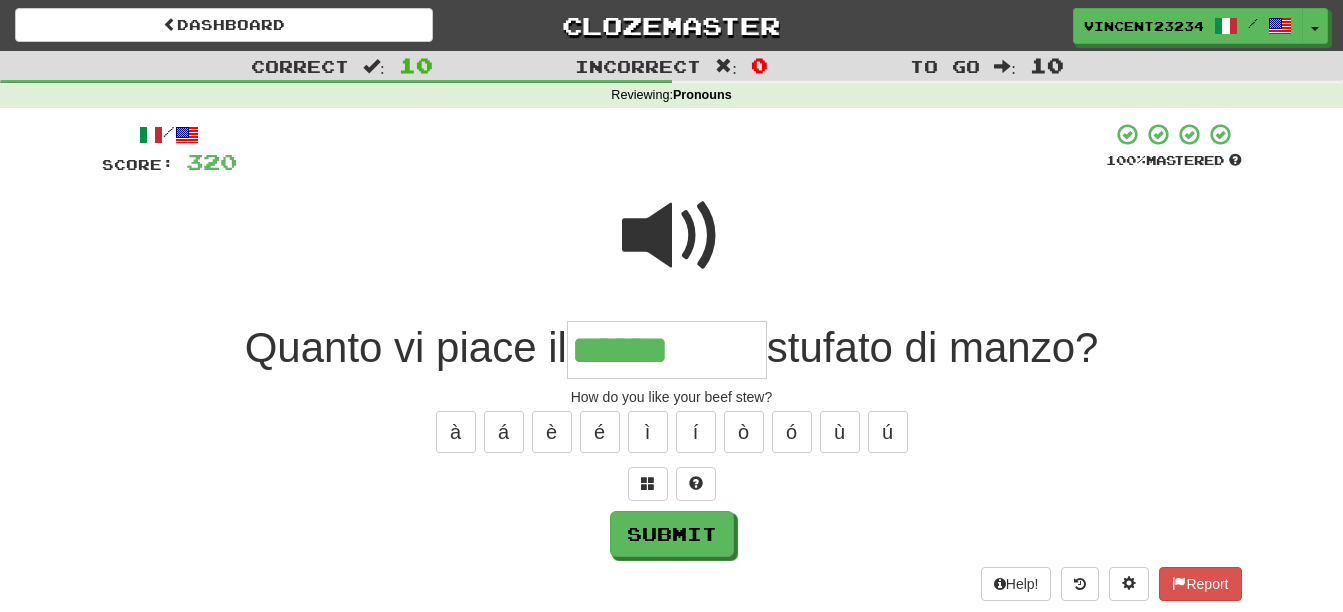 type on "******" 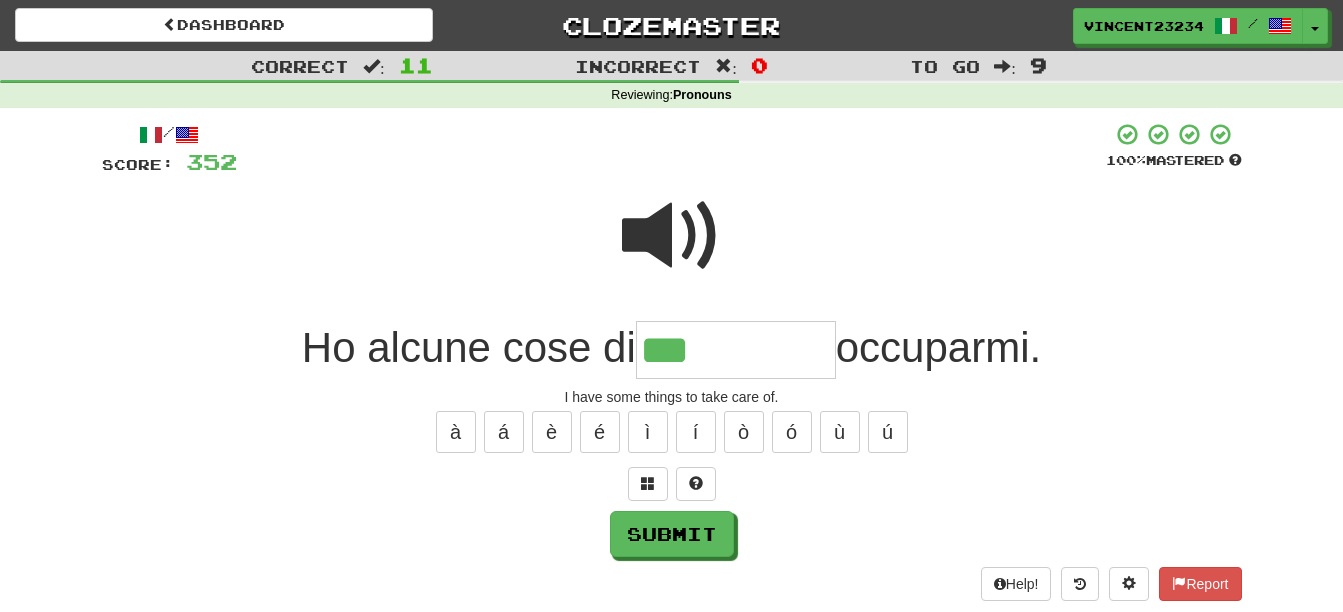 type on "***" 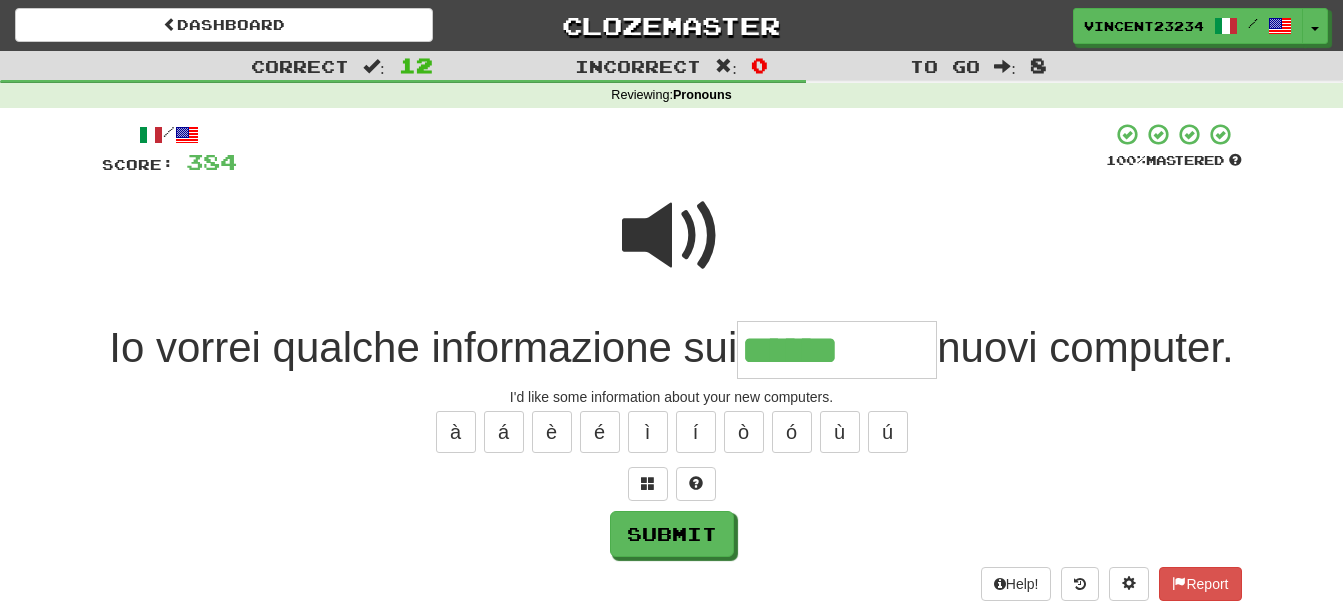 type on "******" 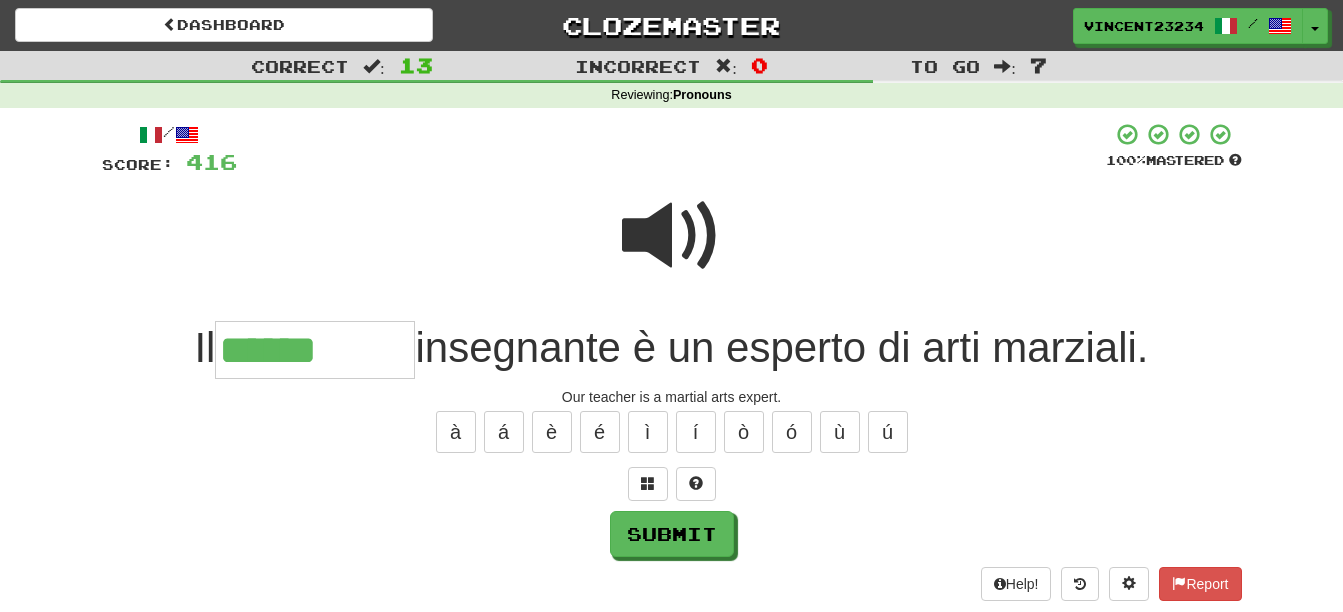 type on "******" 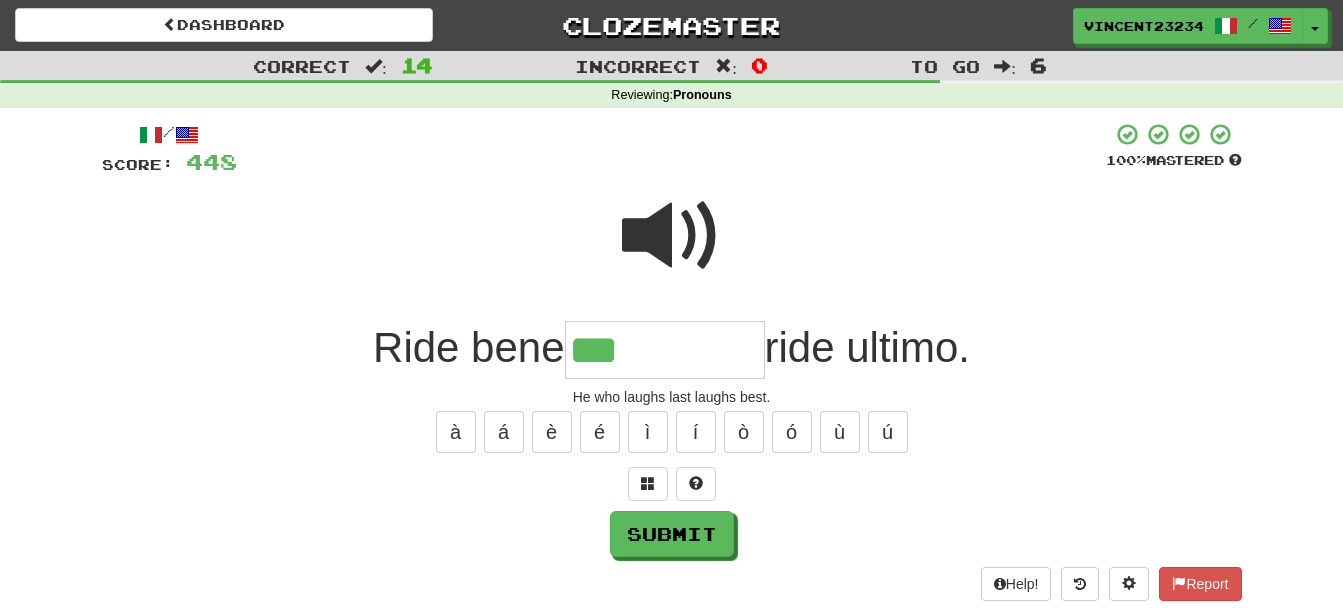 type on "***" 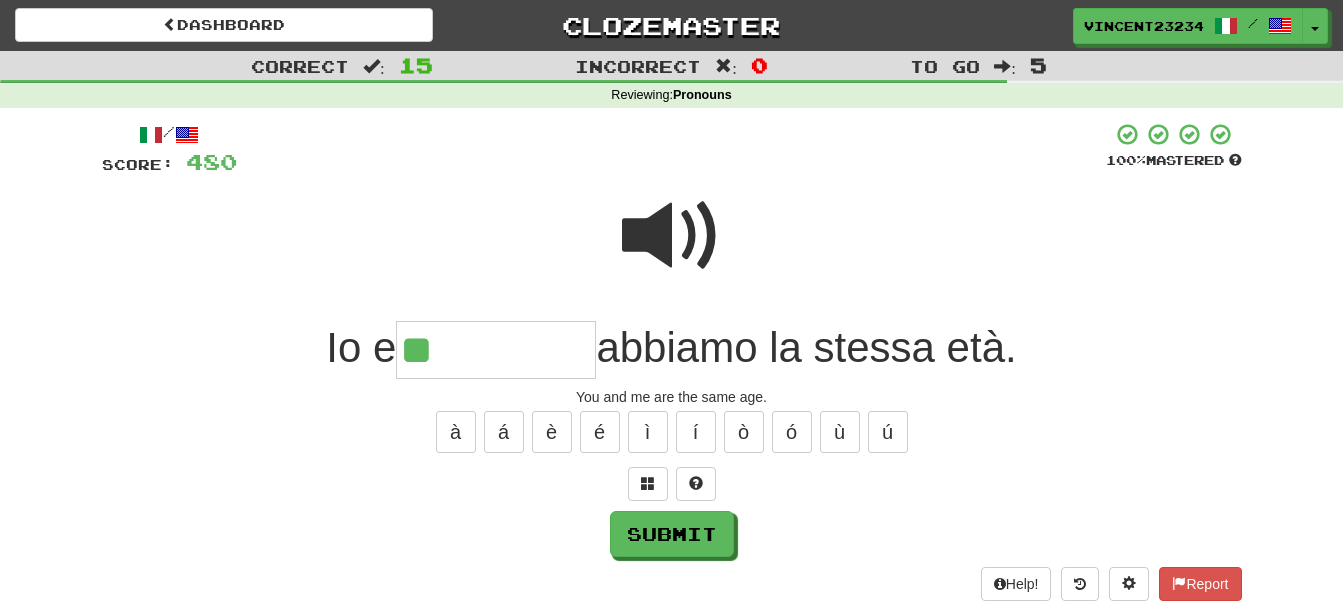 type on "**" 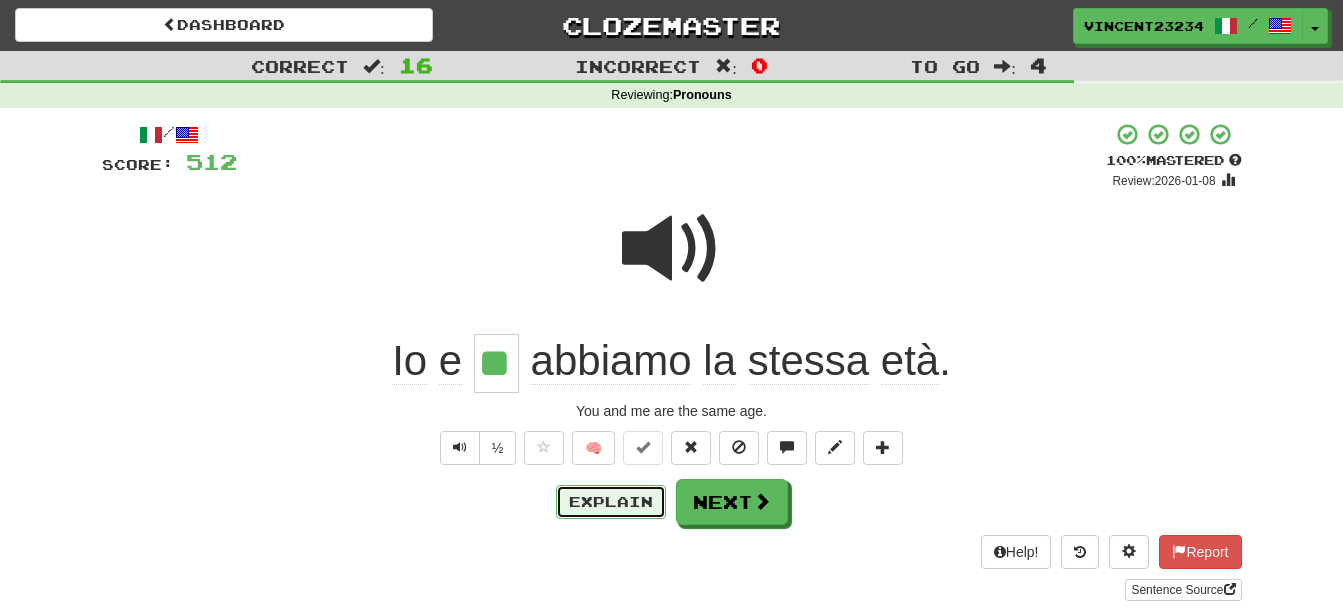 click on "Explain" at bounding box center [611, 502] 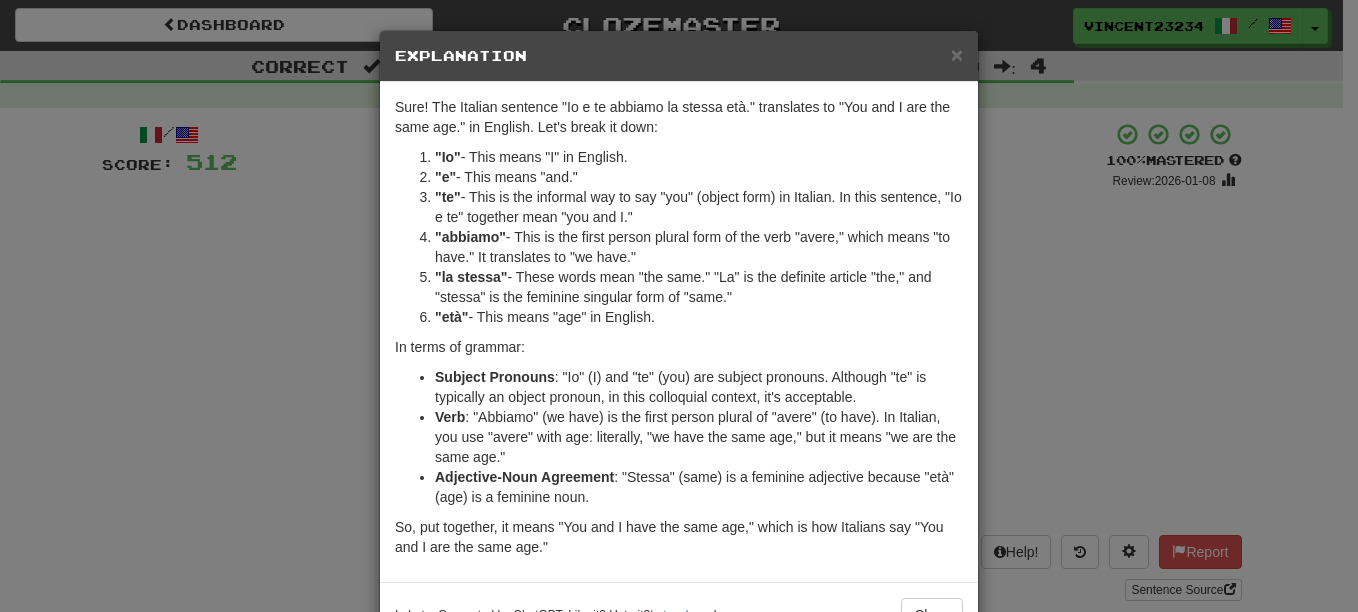 click on "In terms of grammar:" at bounding box center [679, 347] 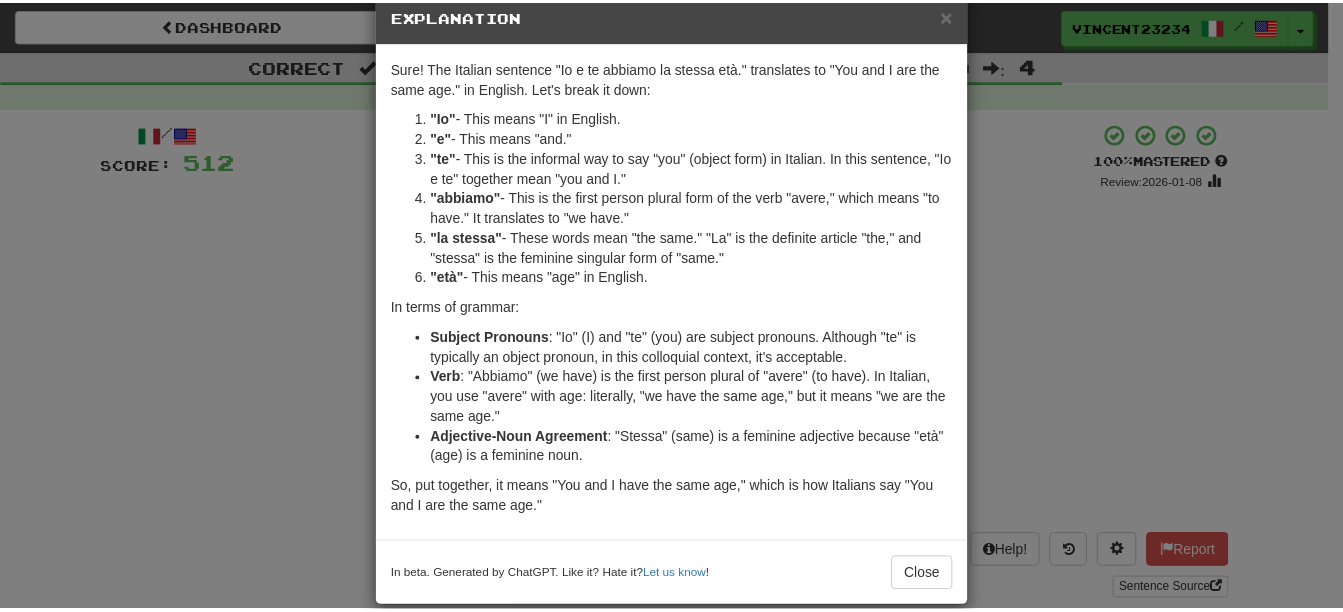 scroll, scrollTop: 66, scrollLeft: 0, axis: vertical 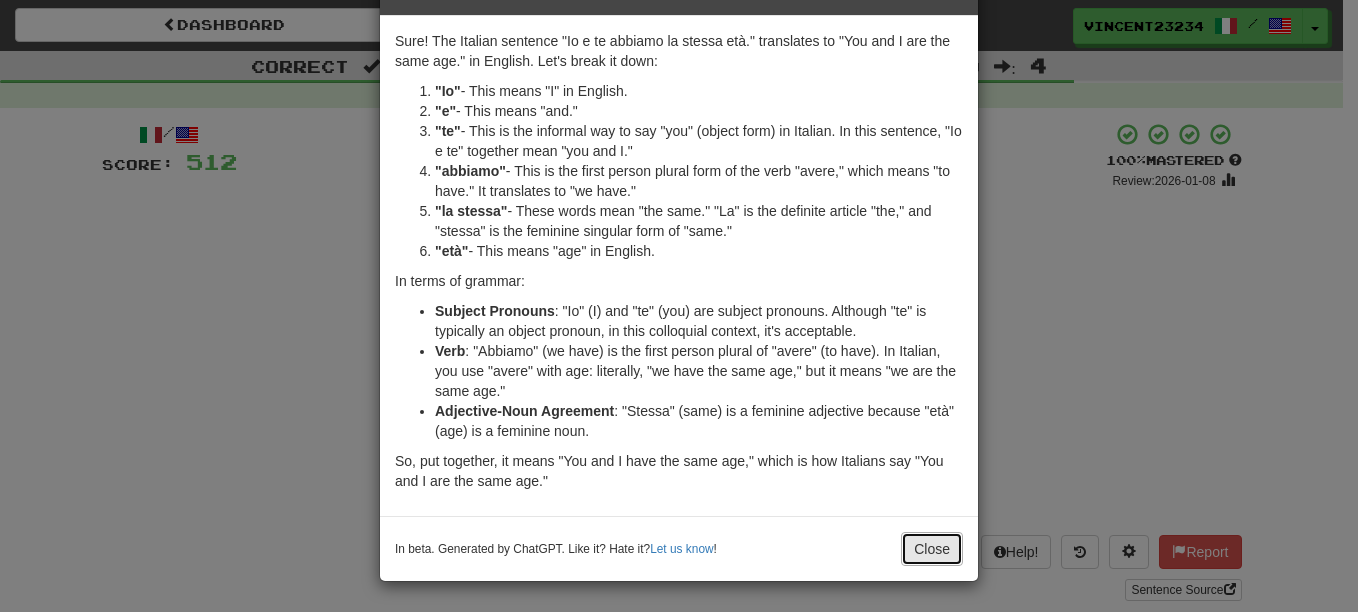 click on "Close" at bounding box center [932, 549] 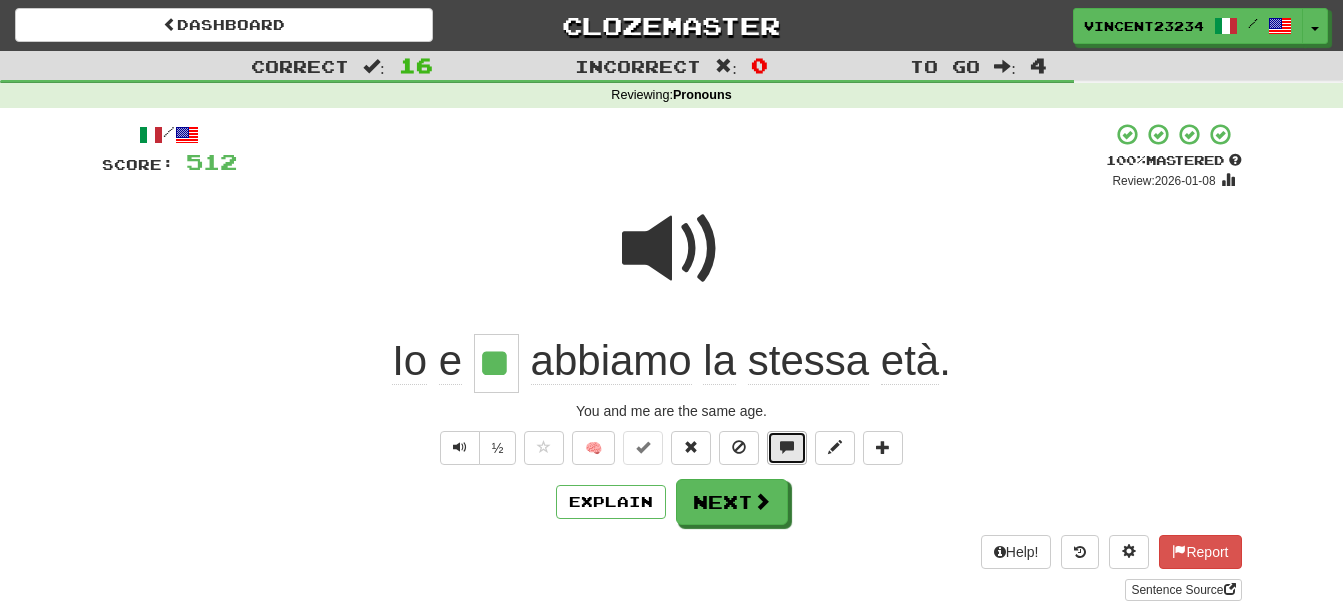 click at bounding box center [787, 447] 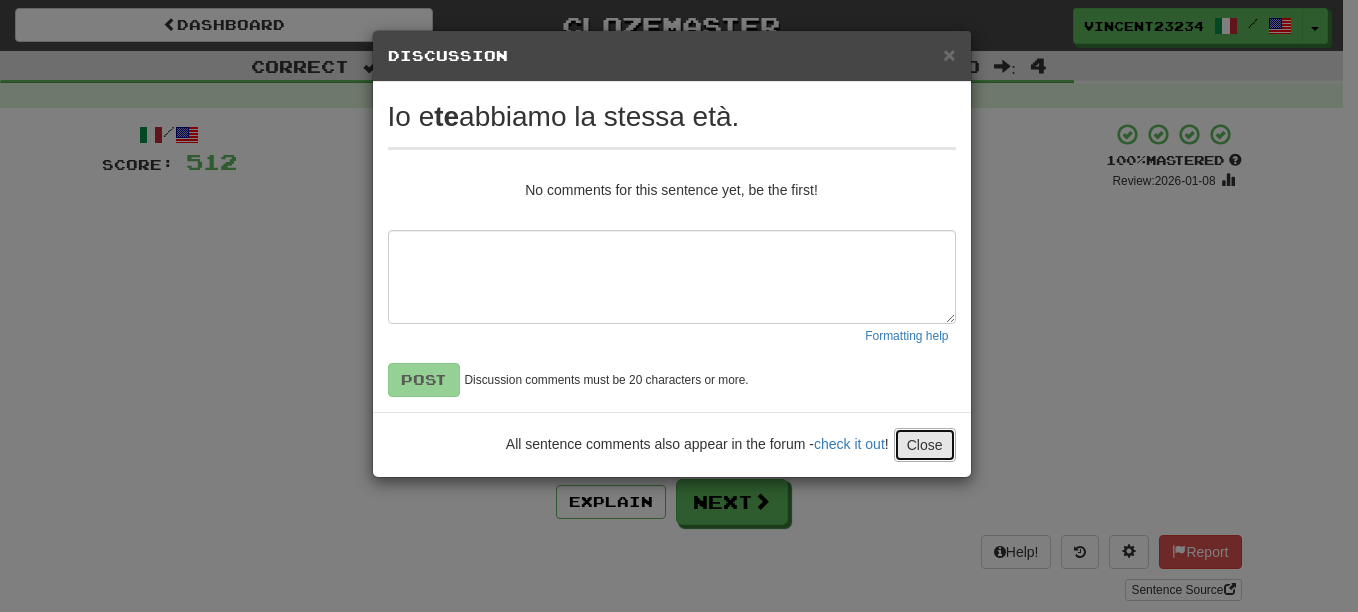 click on "Close" at bounding box center [925, 445] 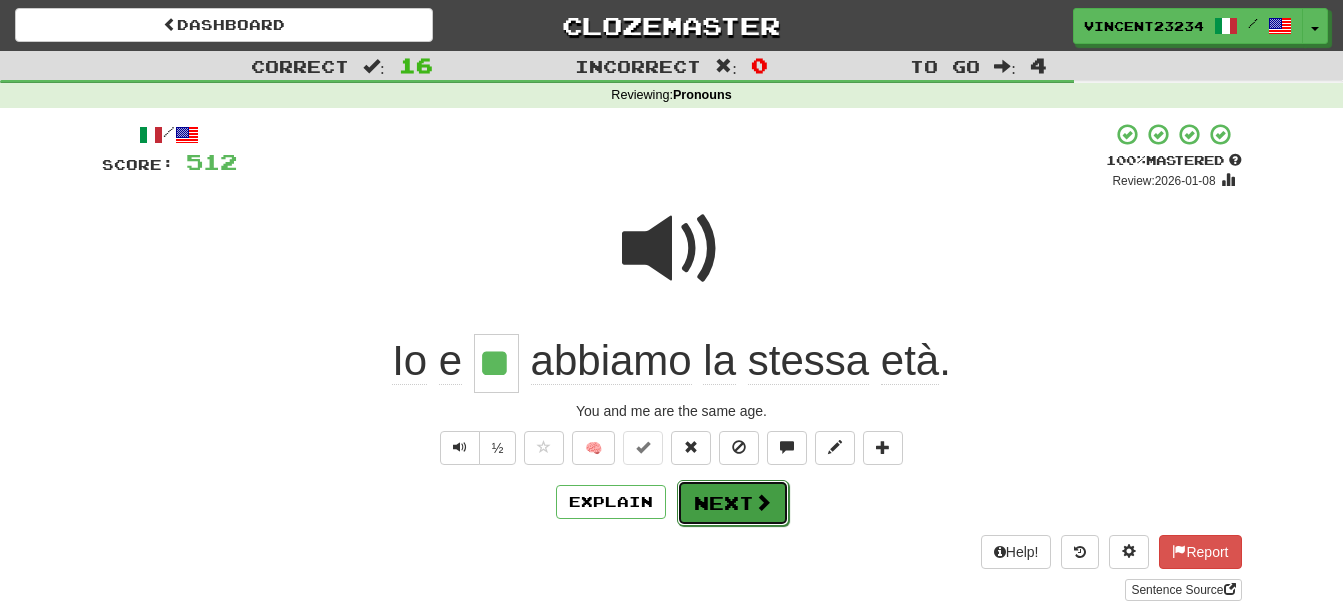 click on "Next" at bounding box center (733, 503) 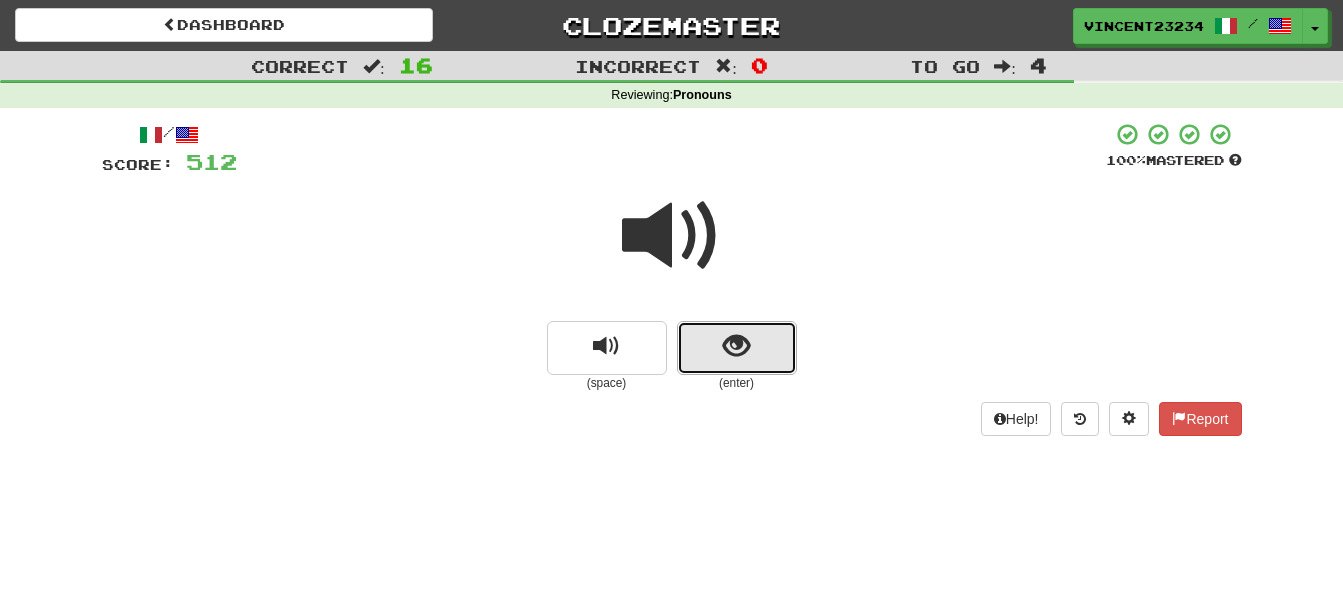 click at bounding box center [736, 346] 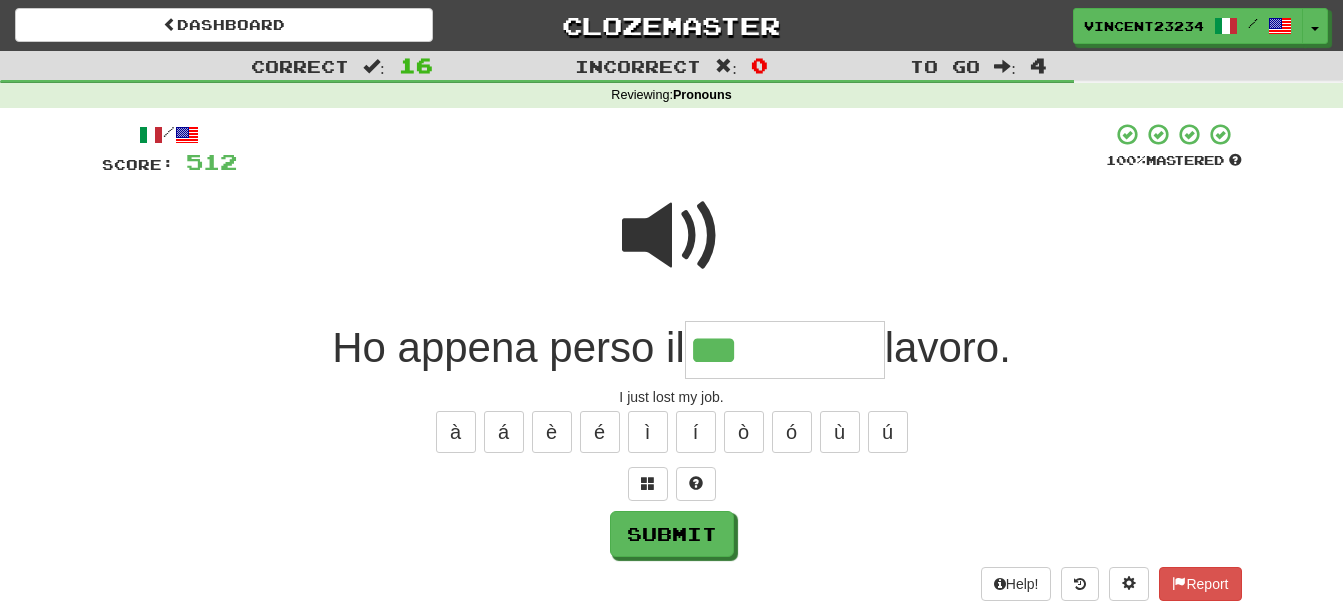 type on "***" 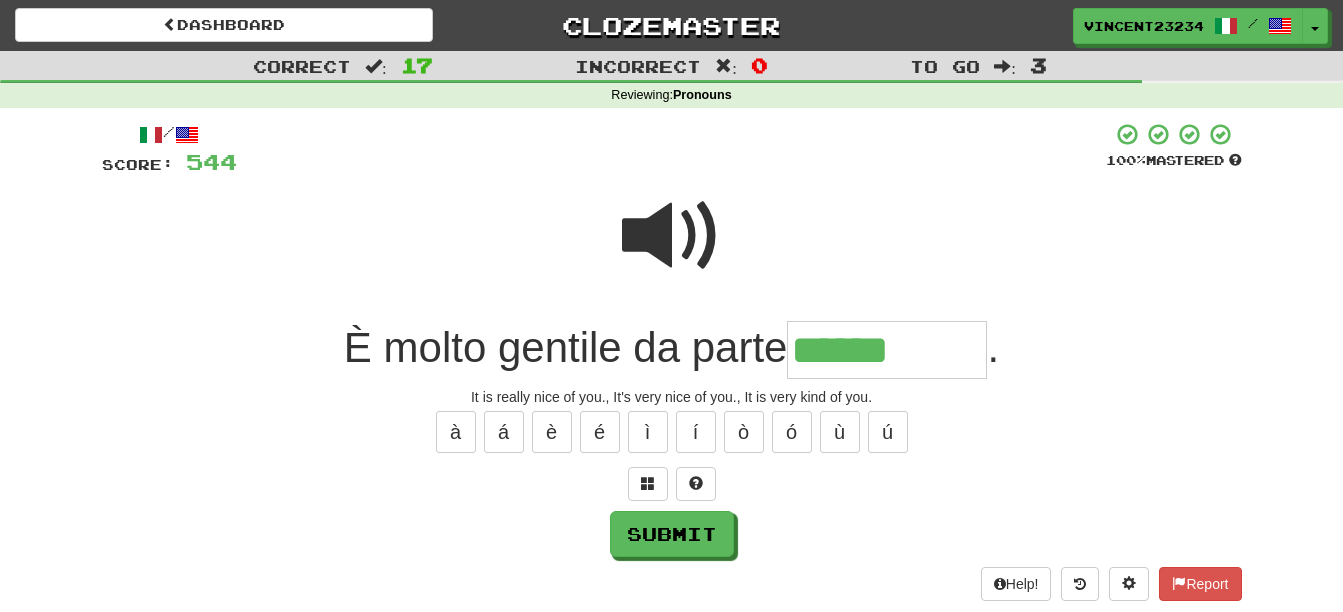 type on "******" 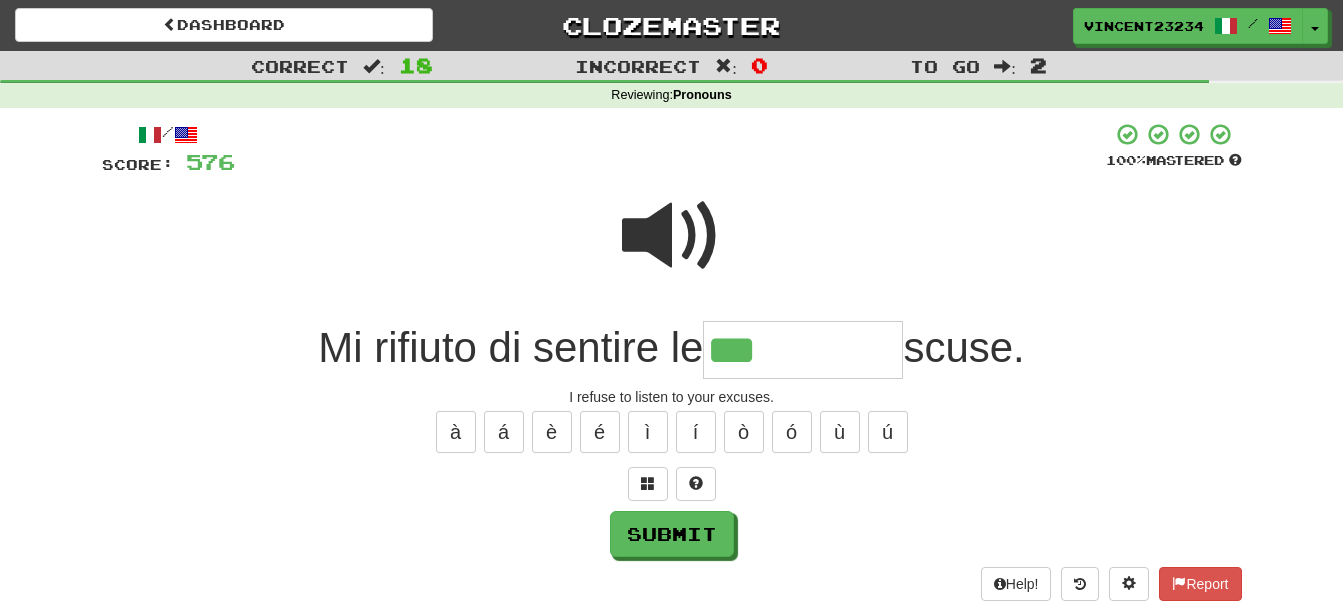 type on "***" 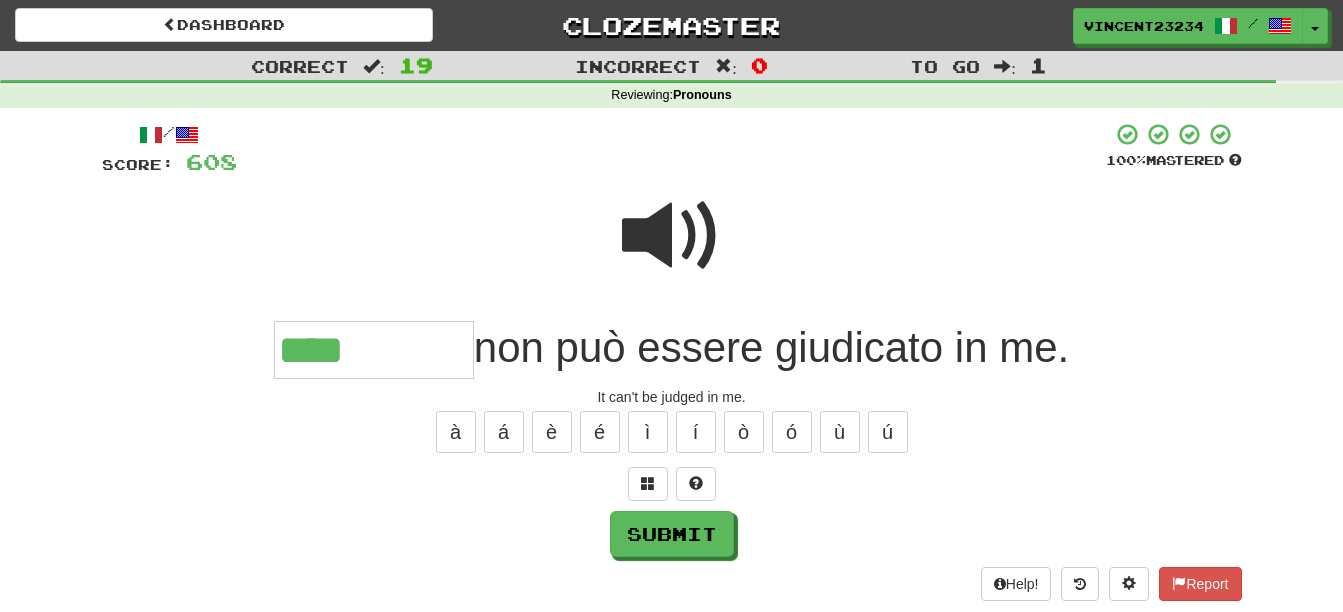 type on "****" 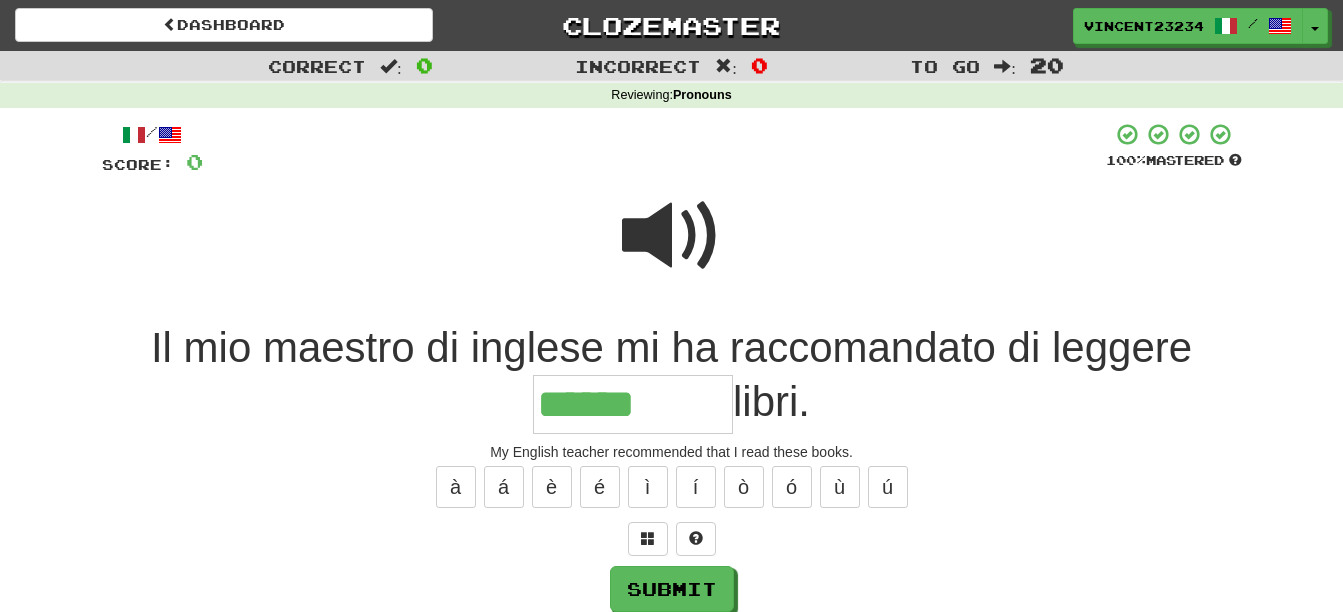 type on "******" 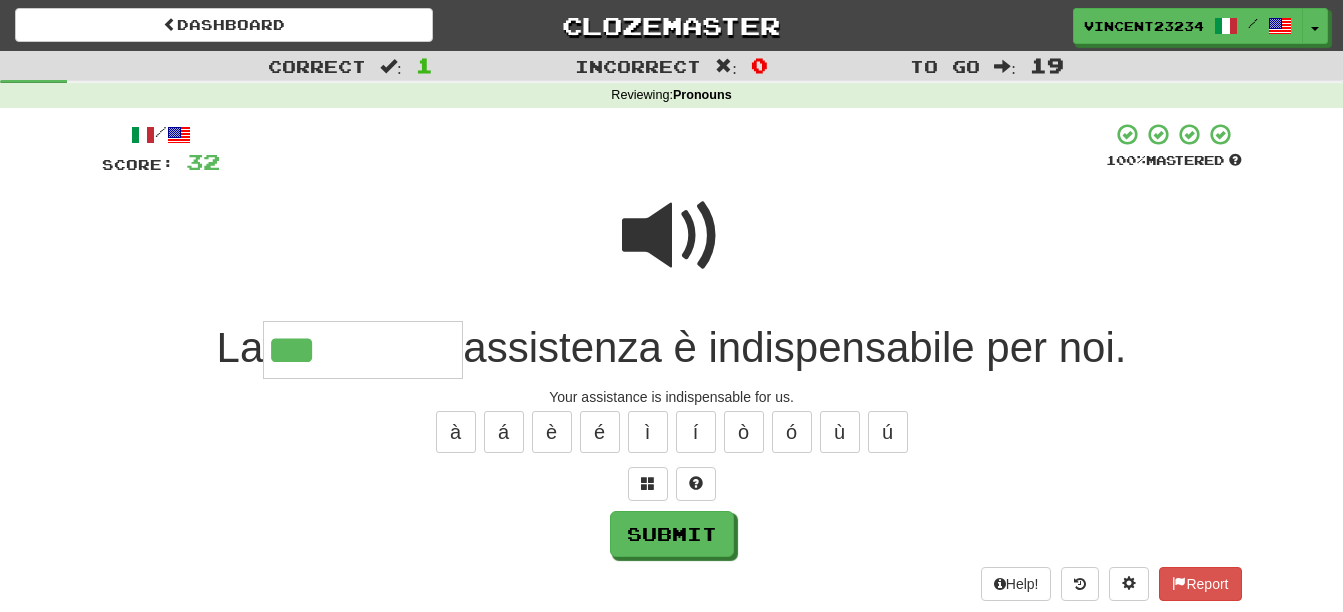 type on "***" 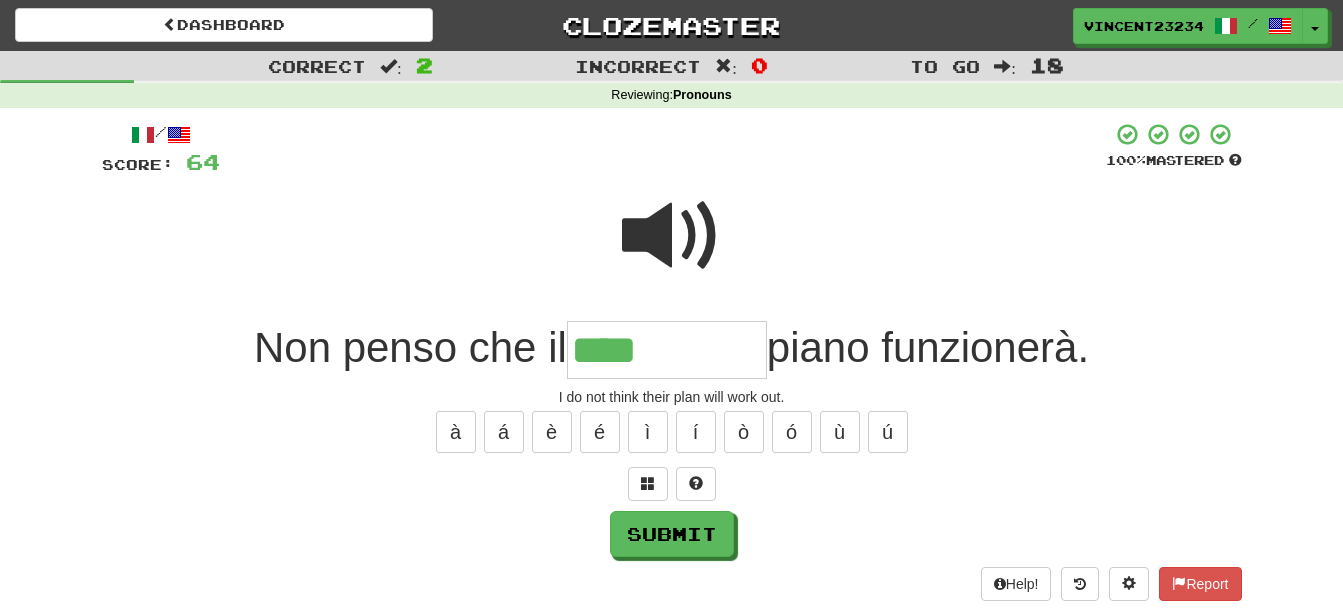 type on "****" 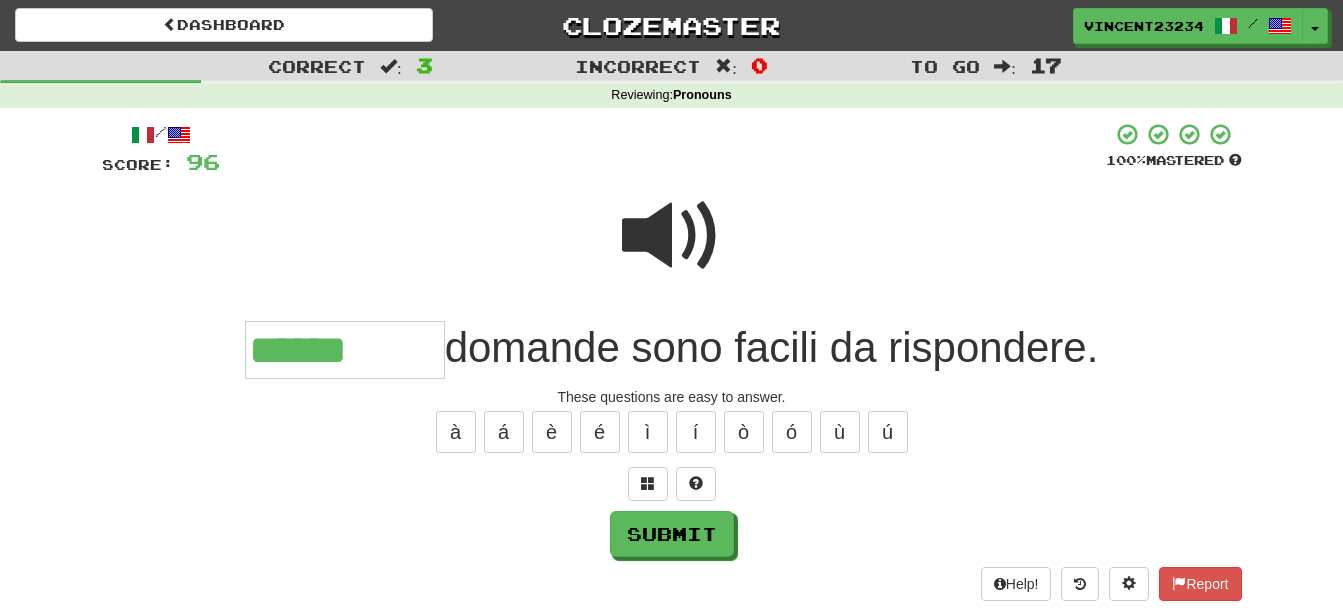 type on "******" 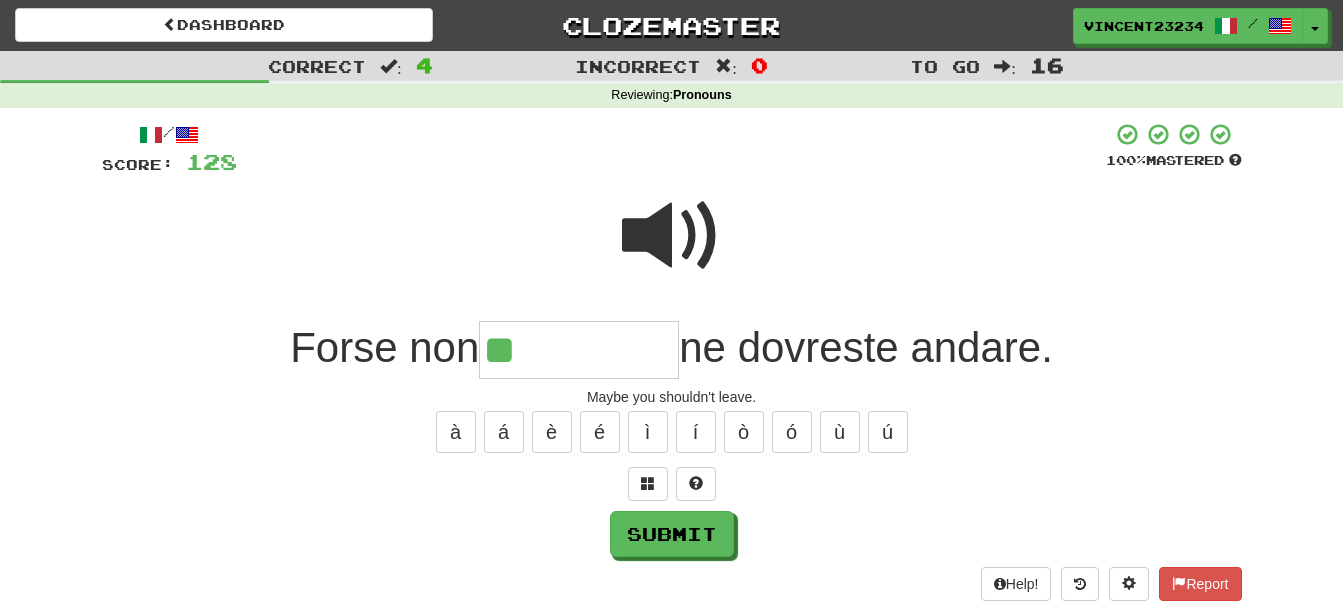 type on "**" 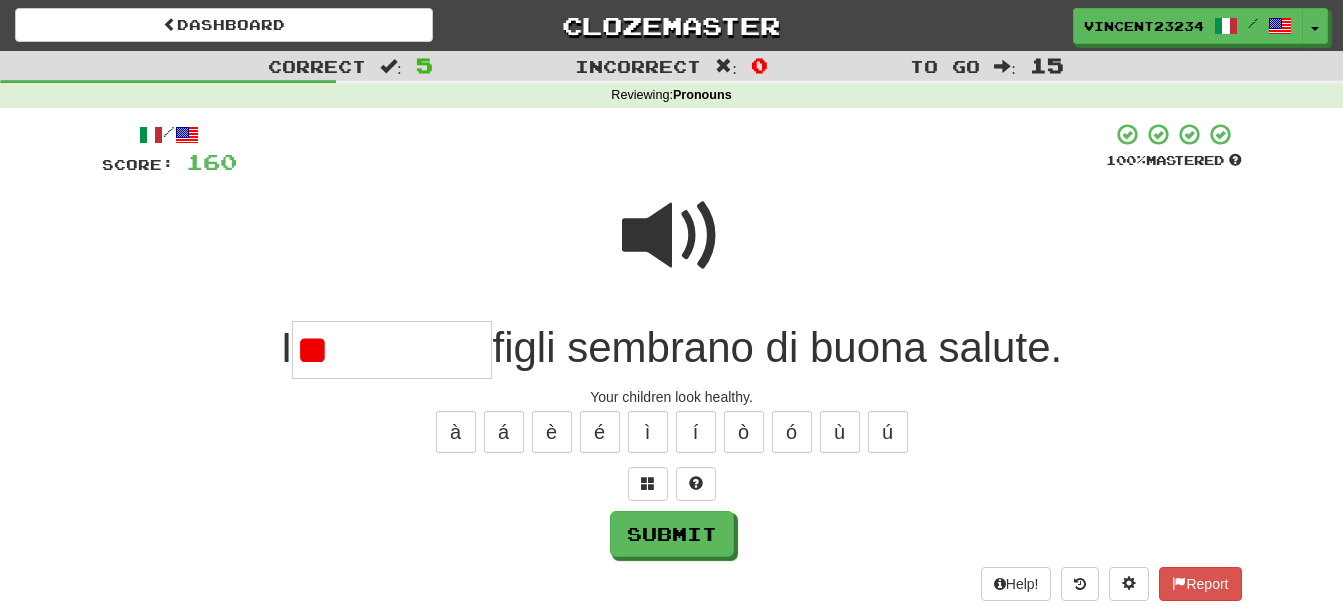 type on "*" 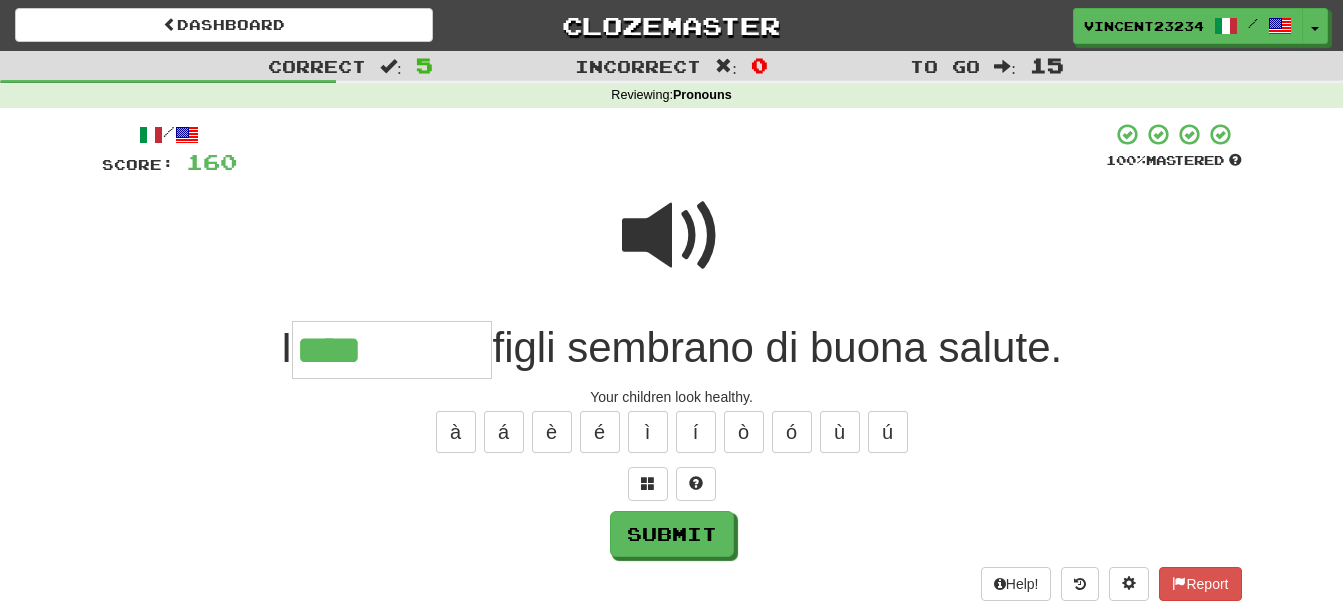 type on "****" 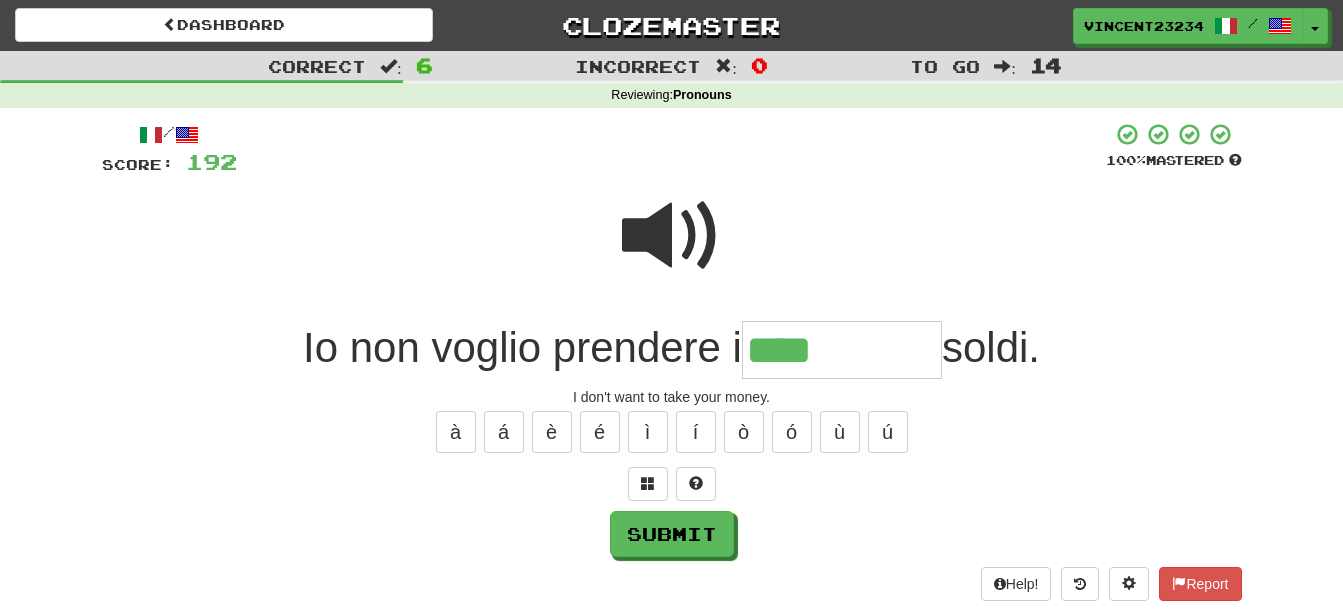 type on "****" 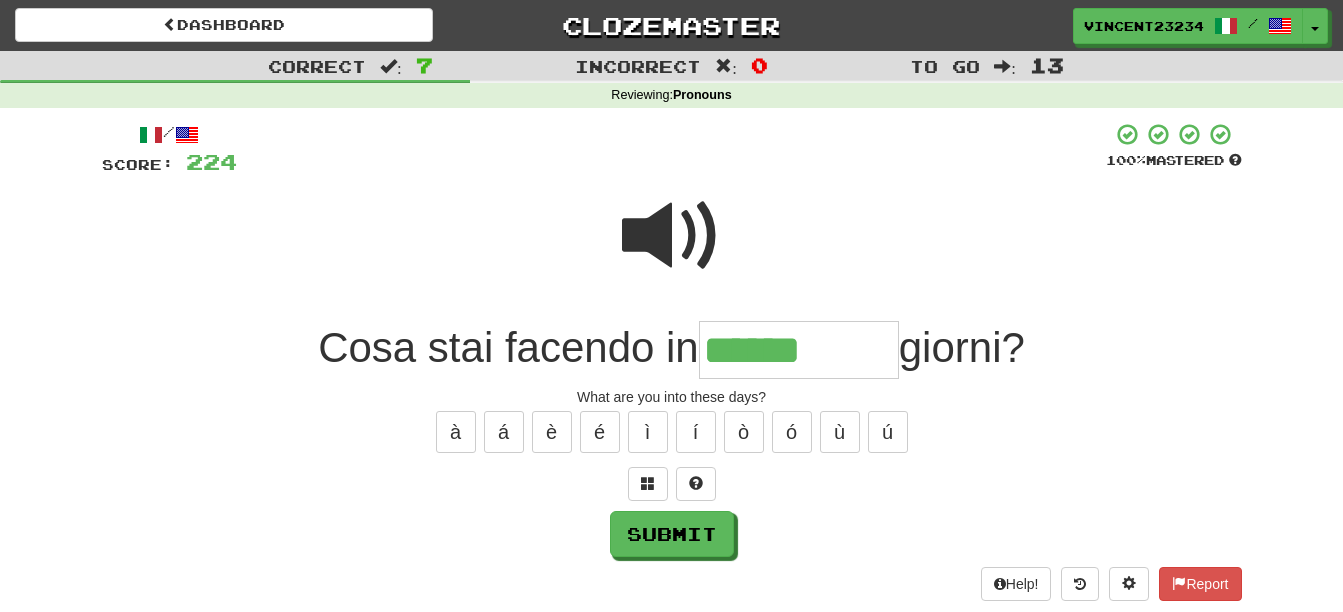 type on "******" 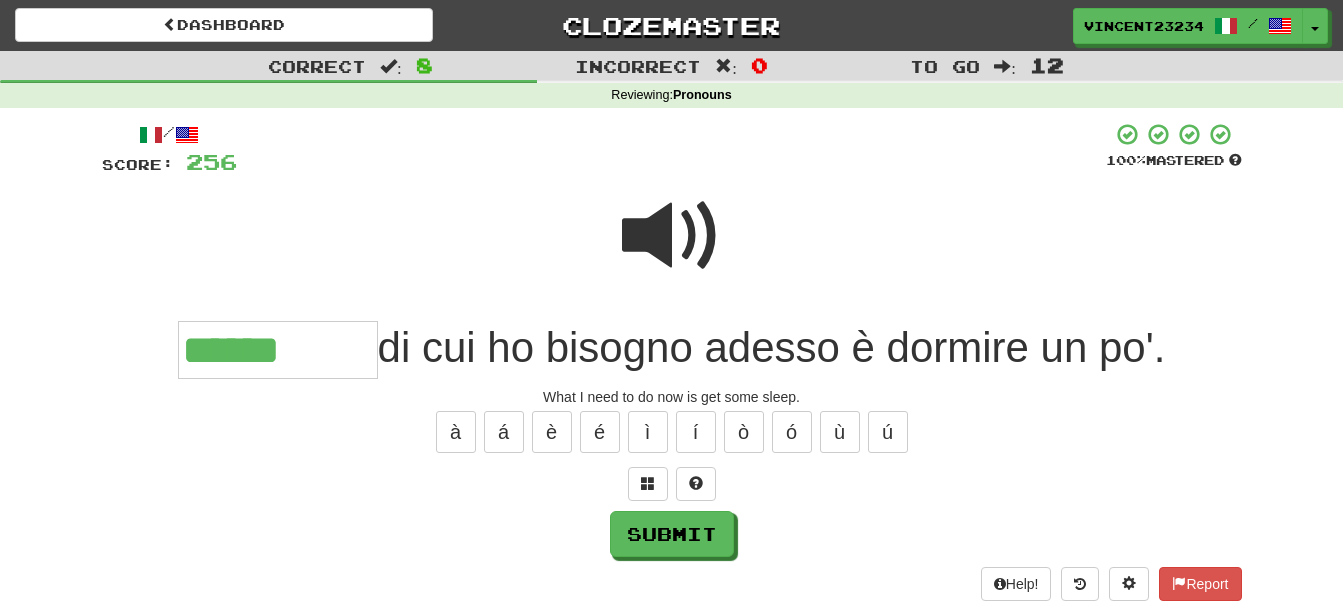 type on "******" 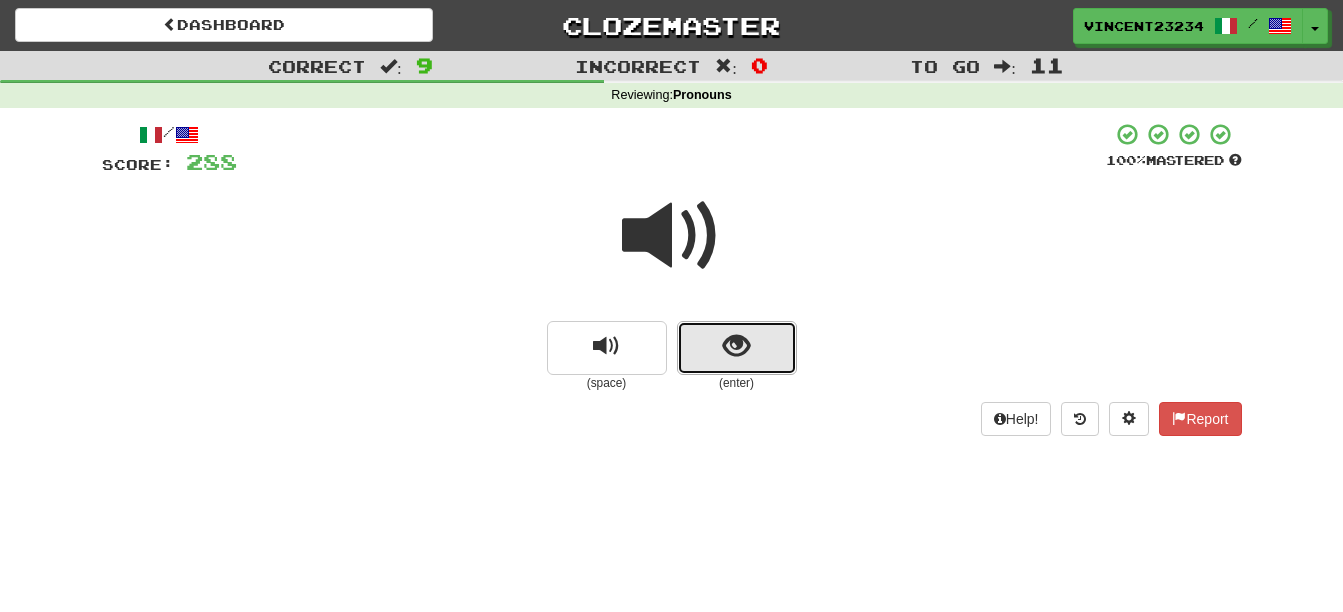 click at bounding box center (736, 346) 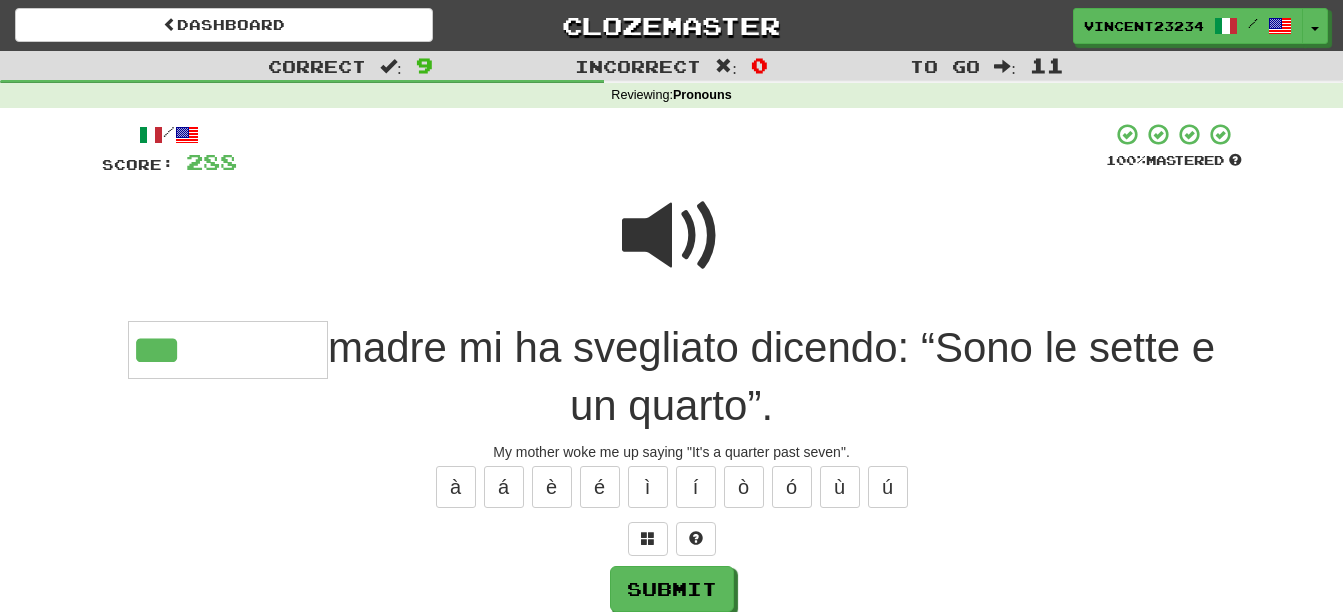 type on "***" 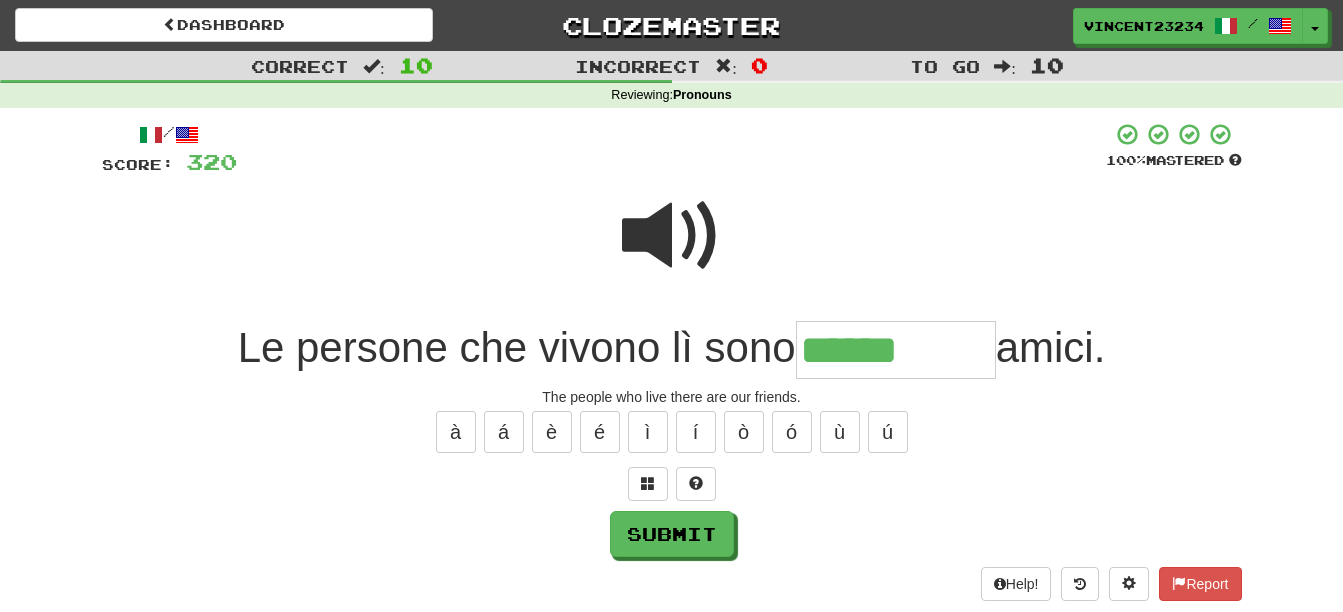 type on "******" 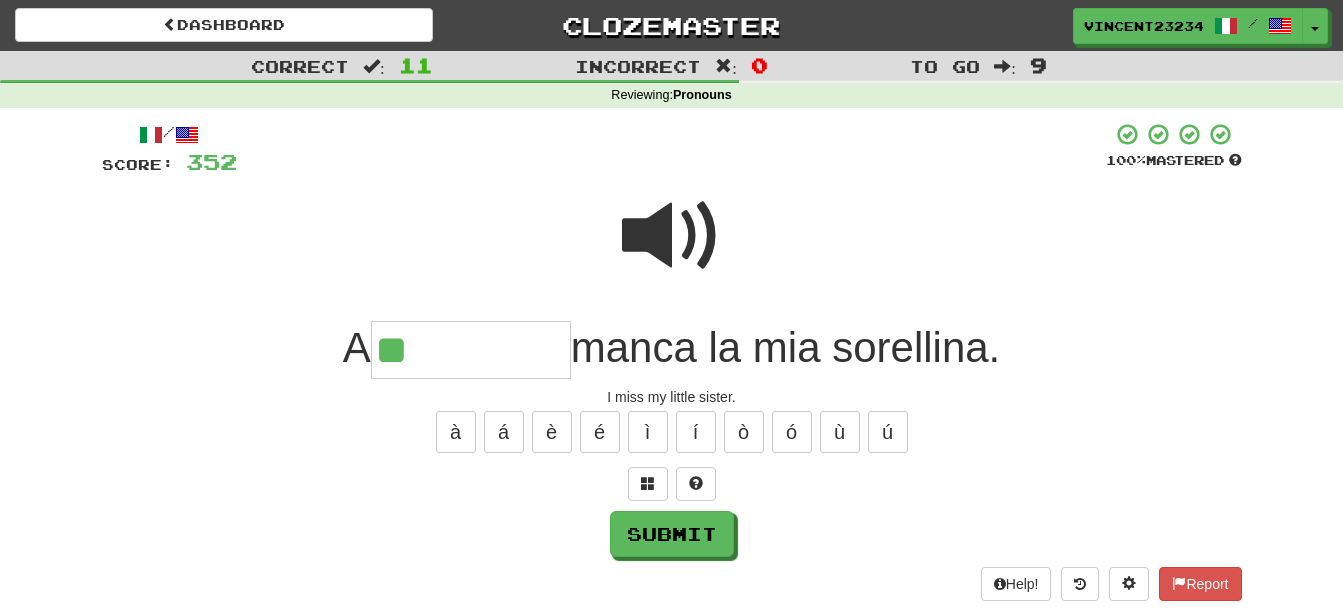 type on "**" 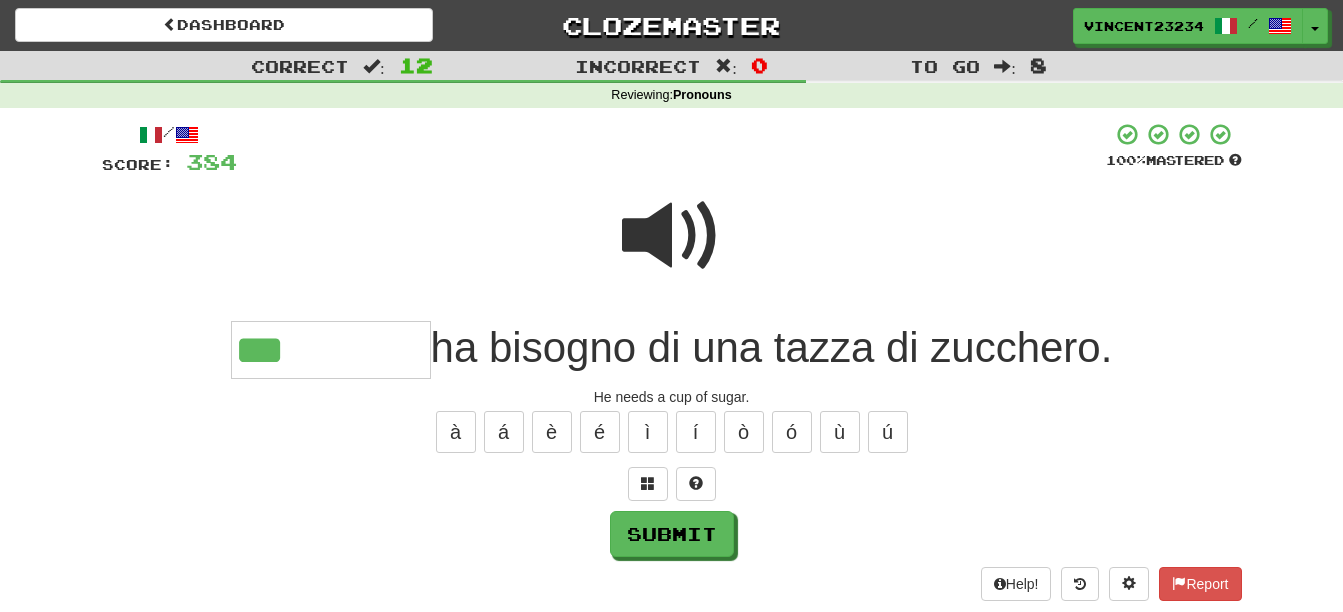 type on "***" 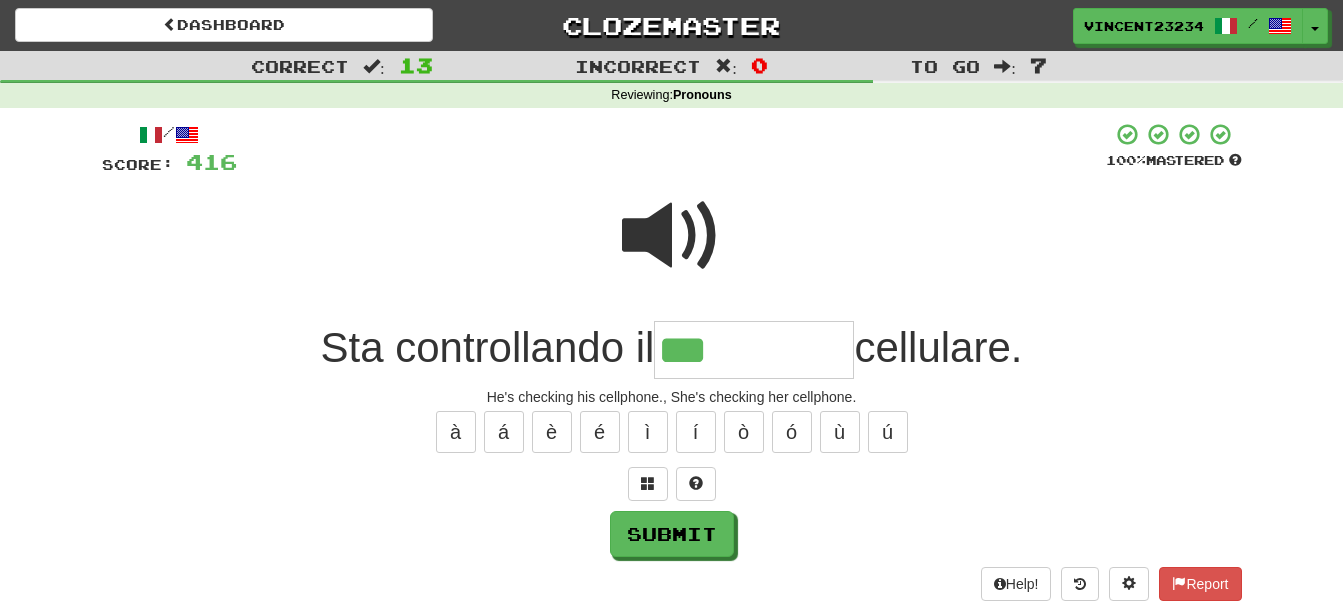 type on "***" 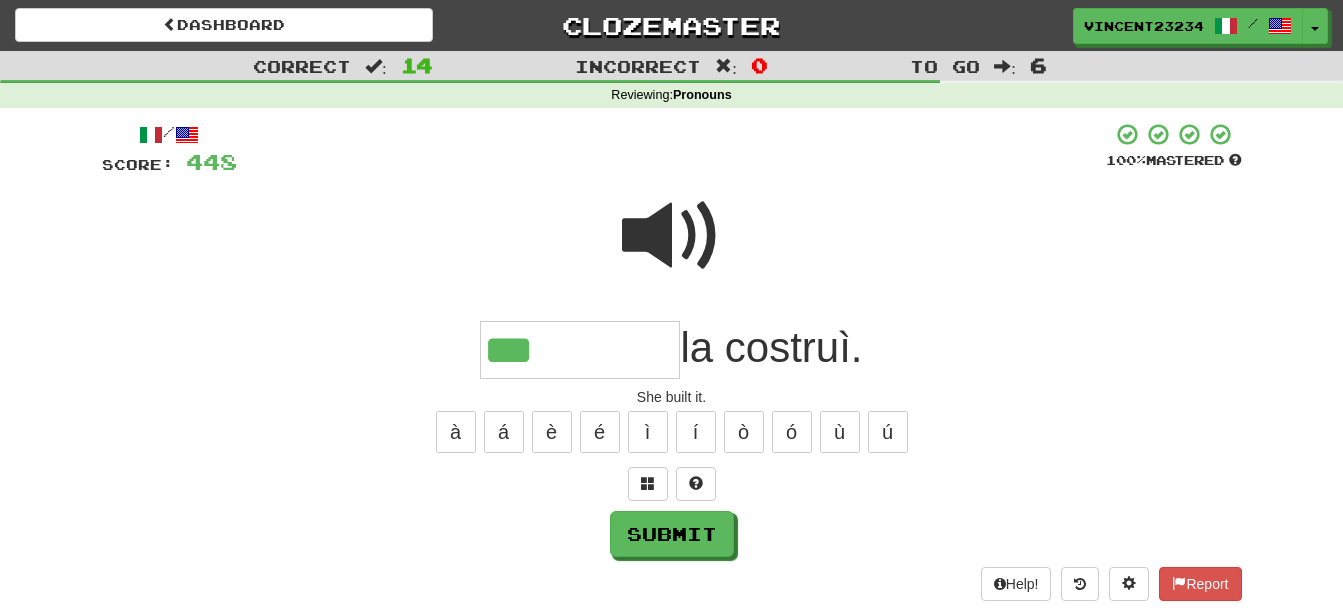 type on "***" 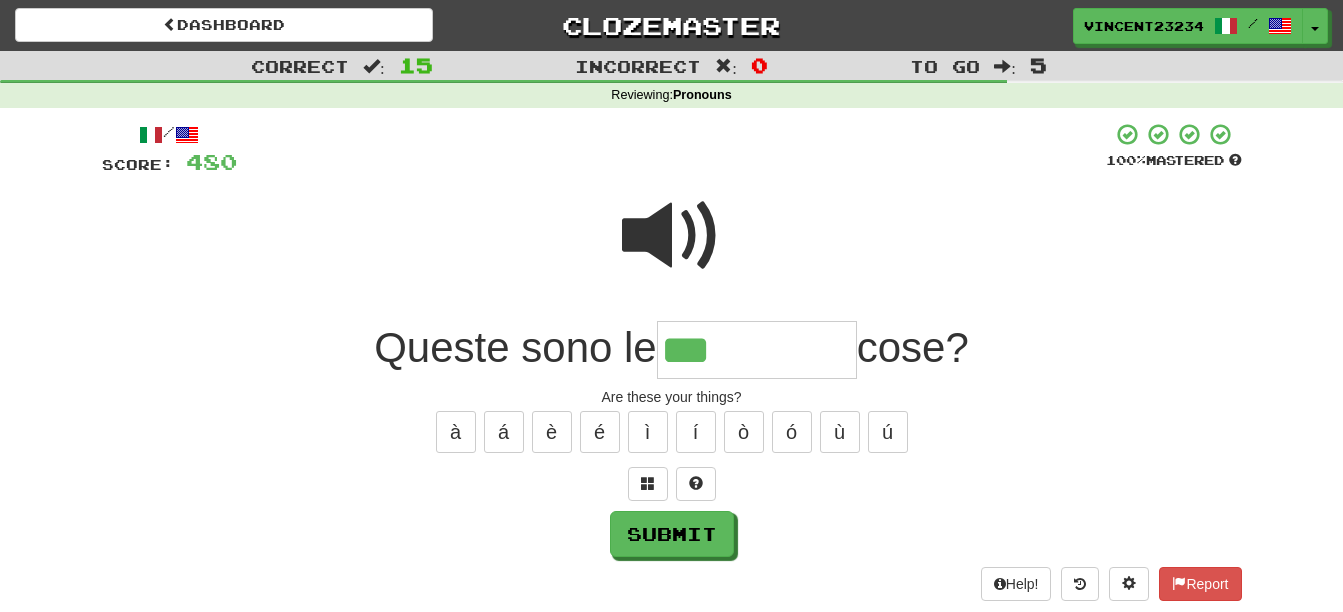 type on "***" 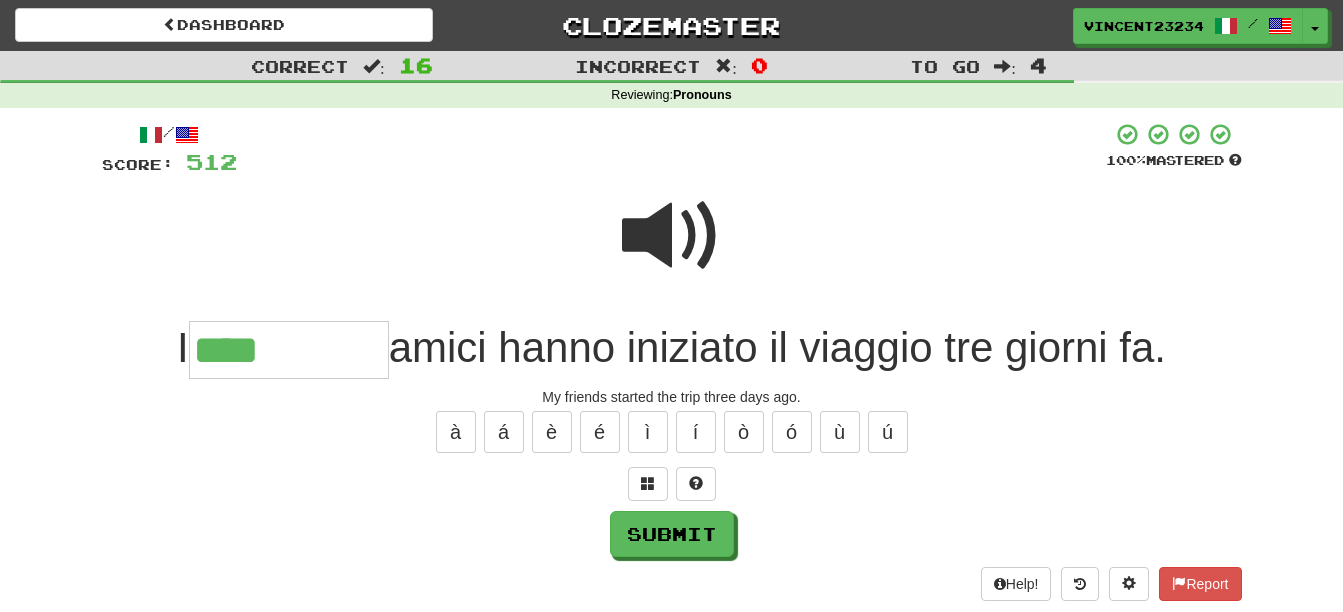 type on "****" 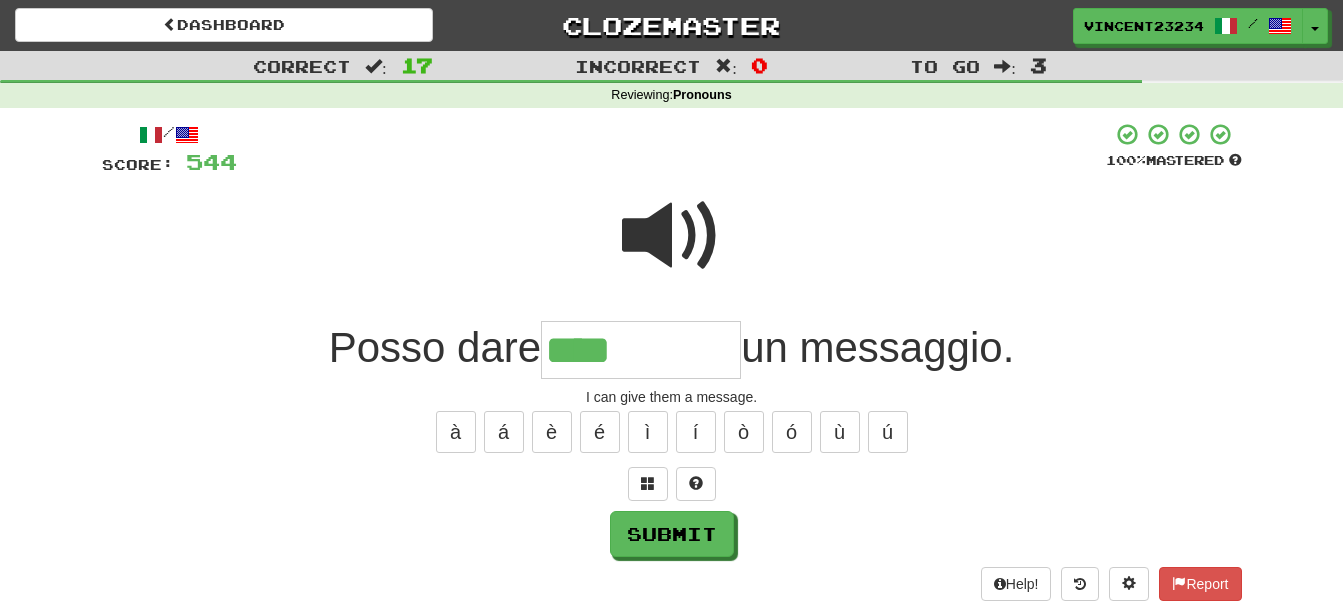 type on "****" 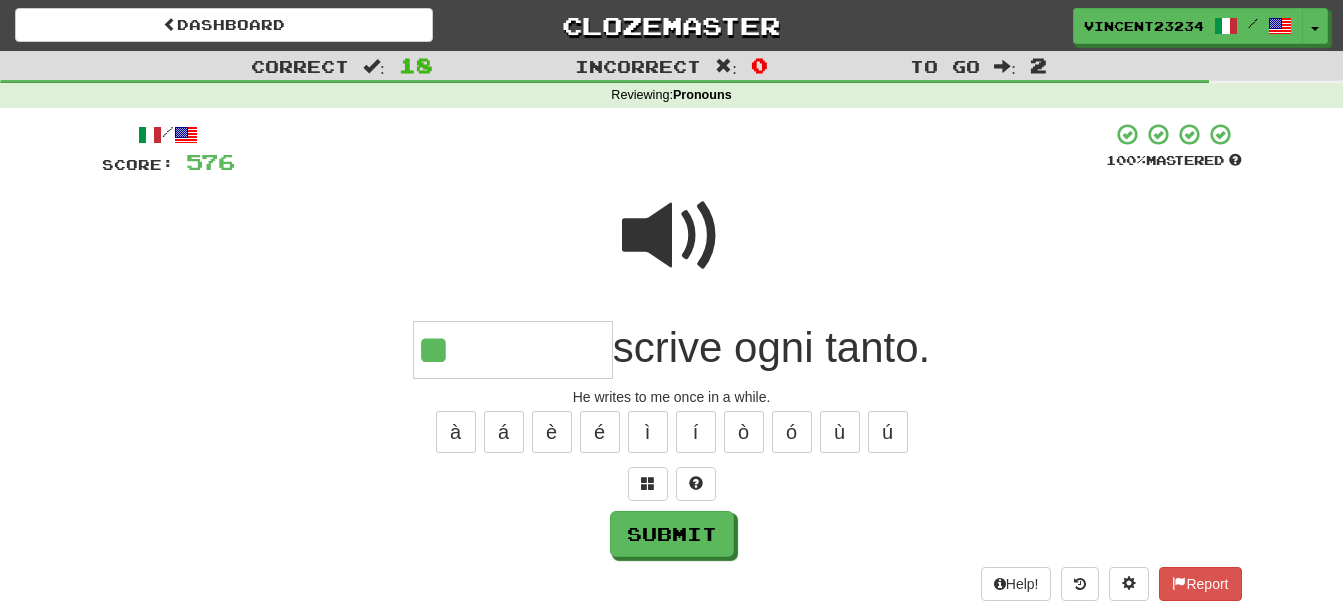type on "**" 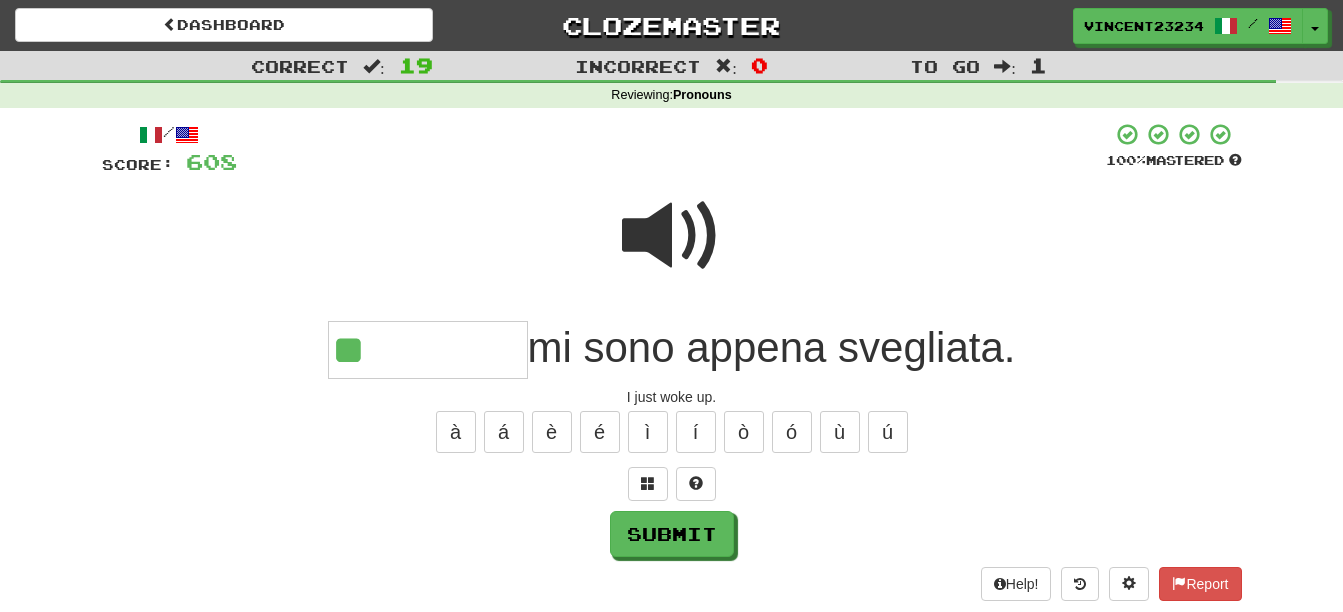 type on "**" 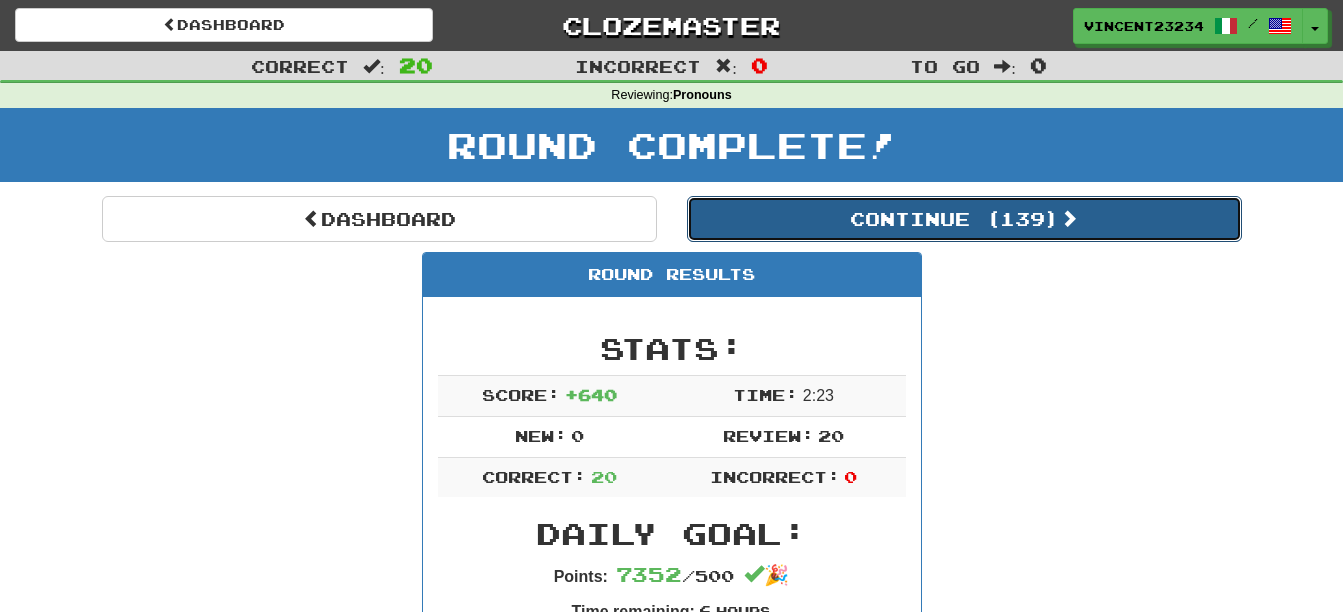 click on "Continue ( 139 )" at bounding box center [964, 219] 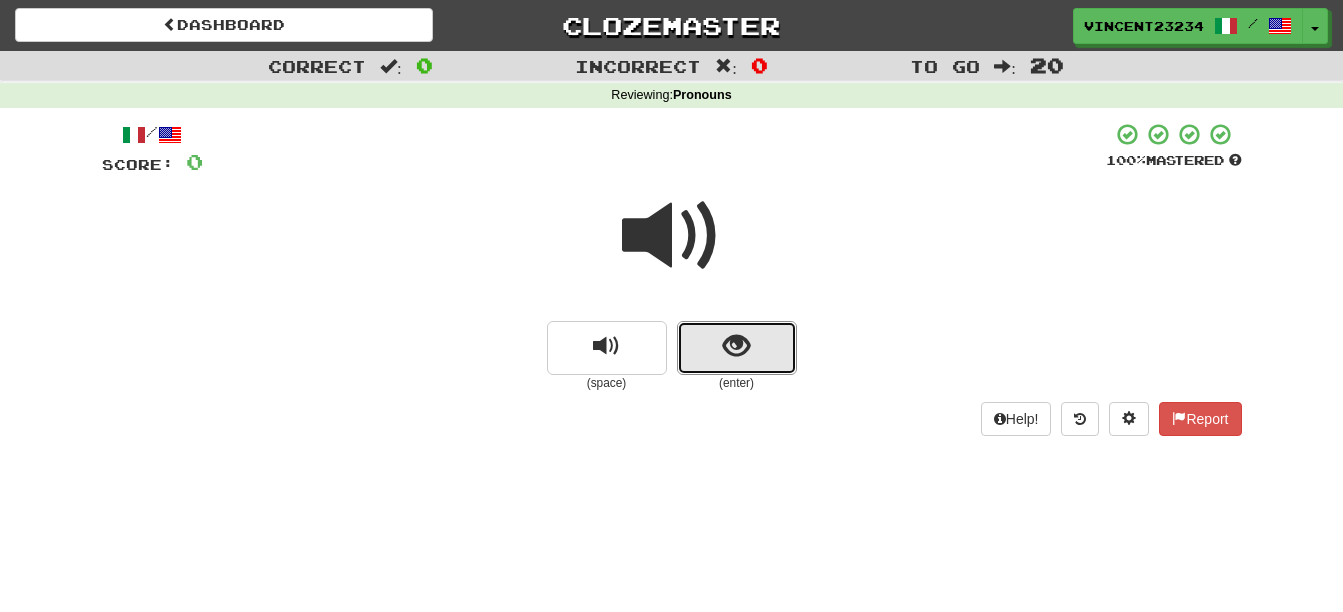 click at bounding box center (737, 348) 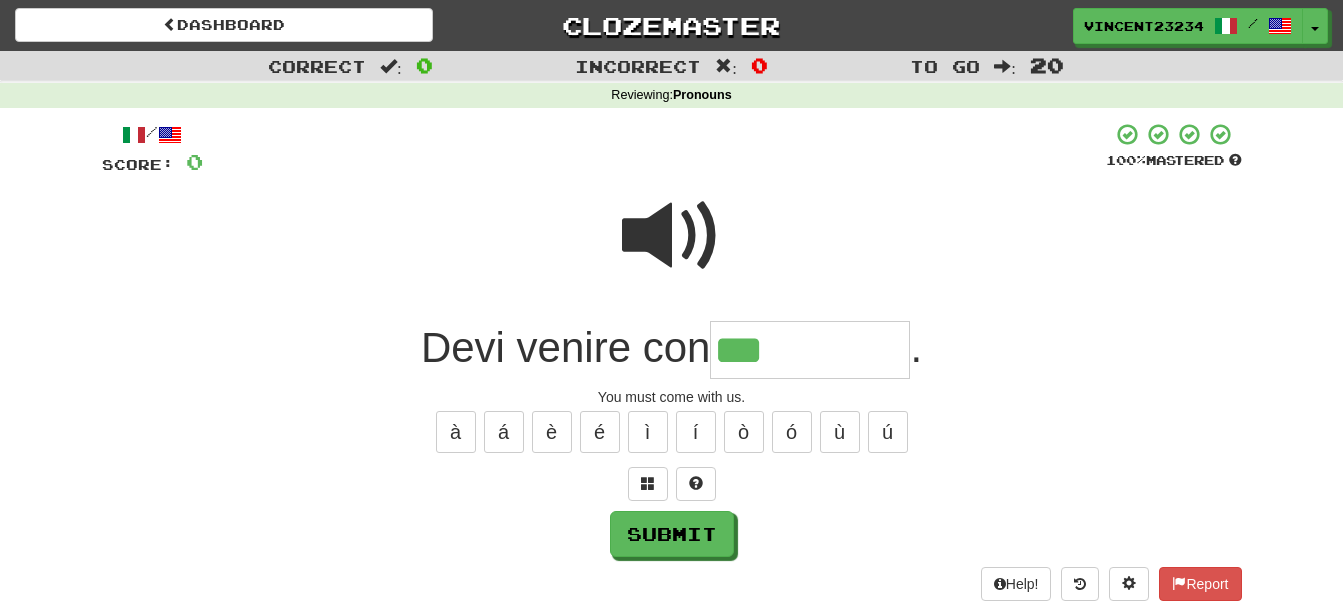 type on "***" 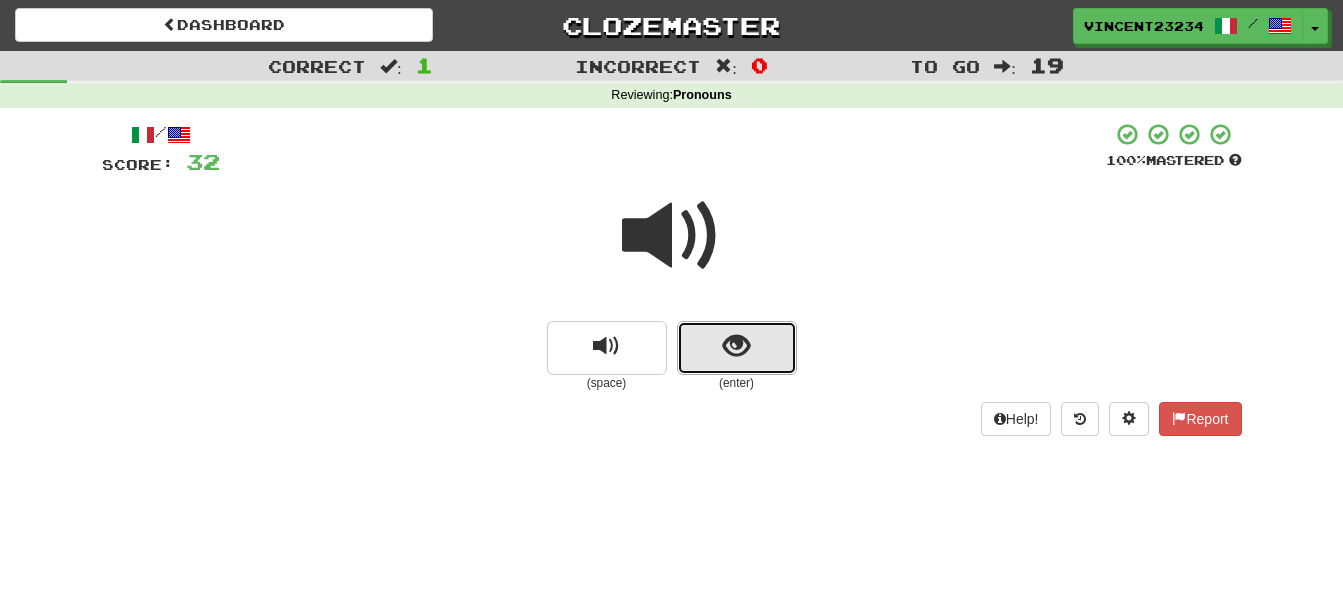 click at bounding box center [737, 348] 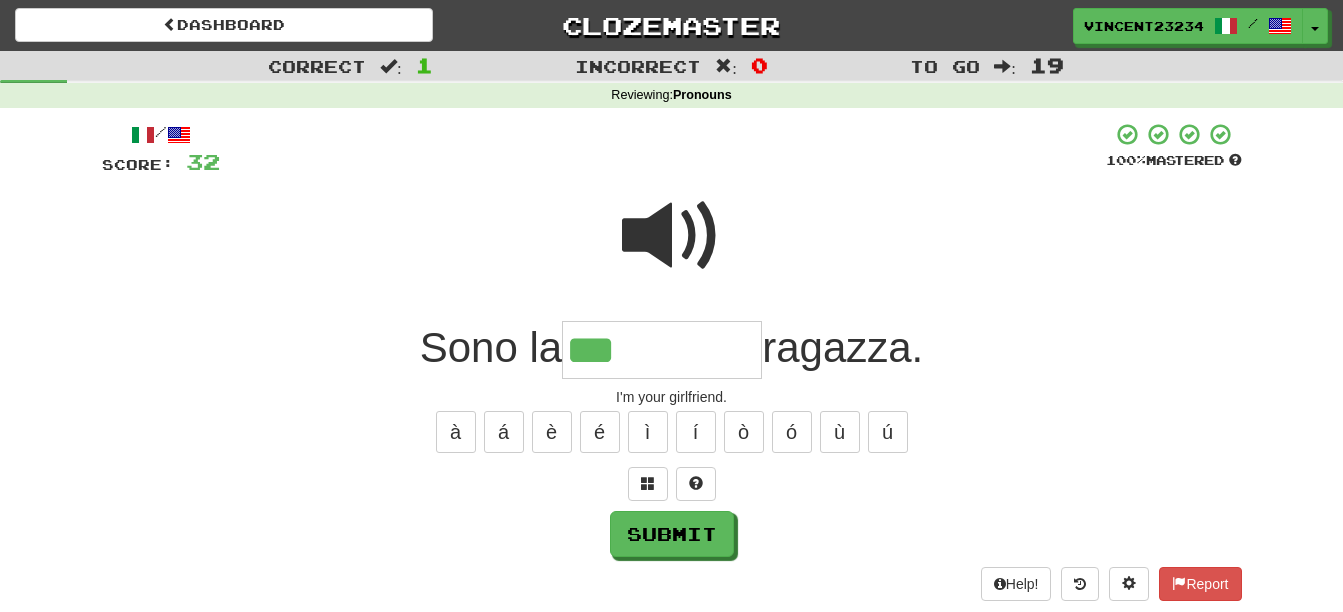 type on "***" 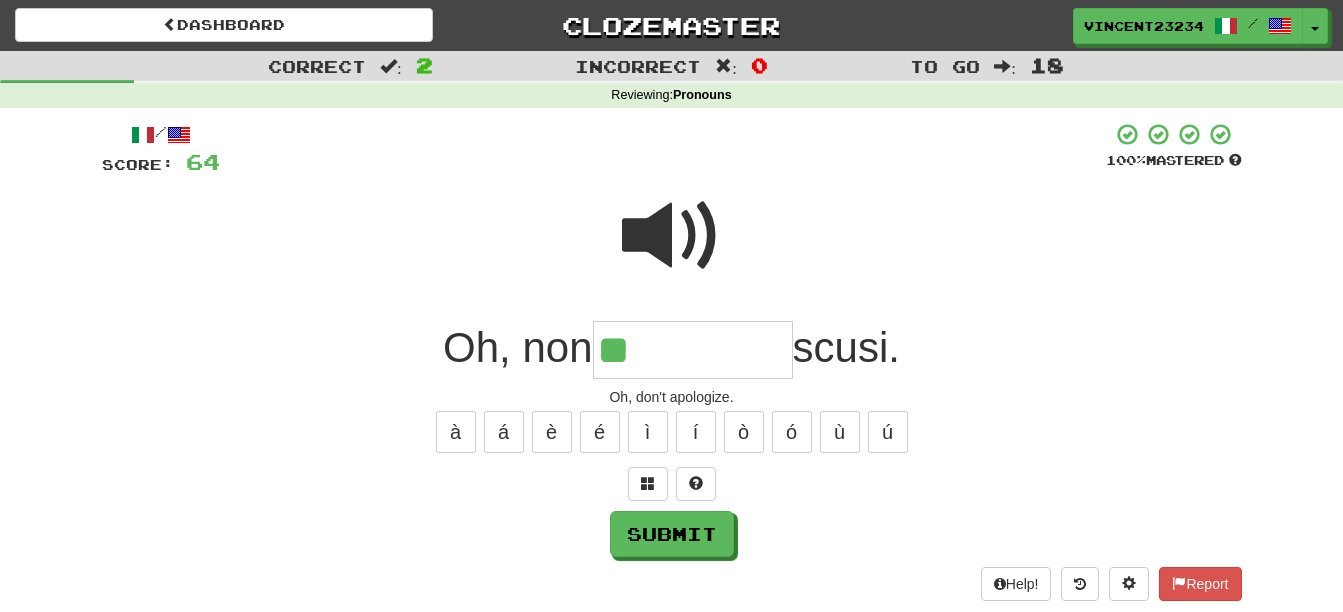 type on "**" 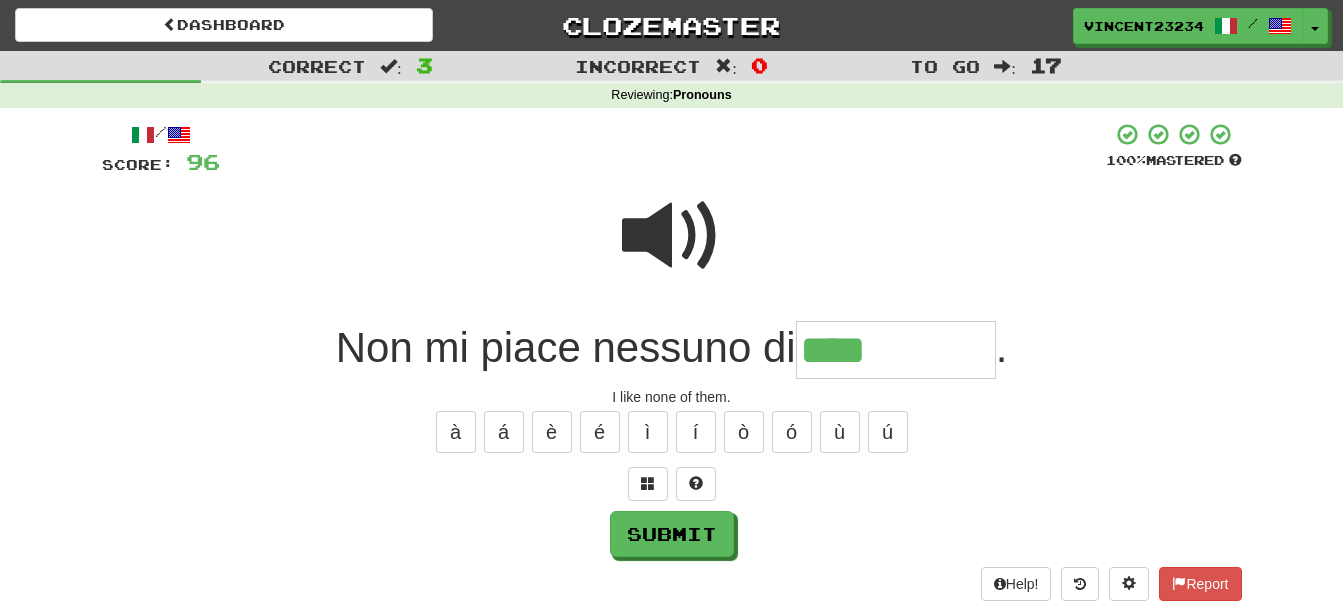 type on "****" 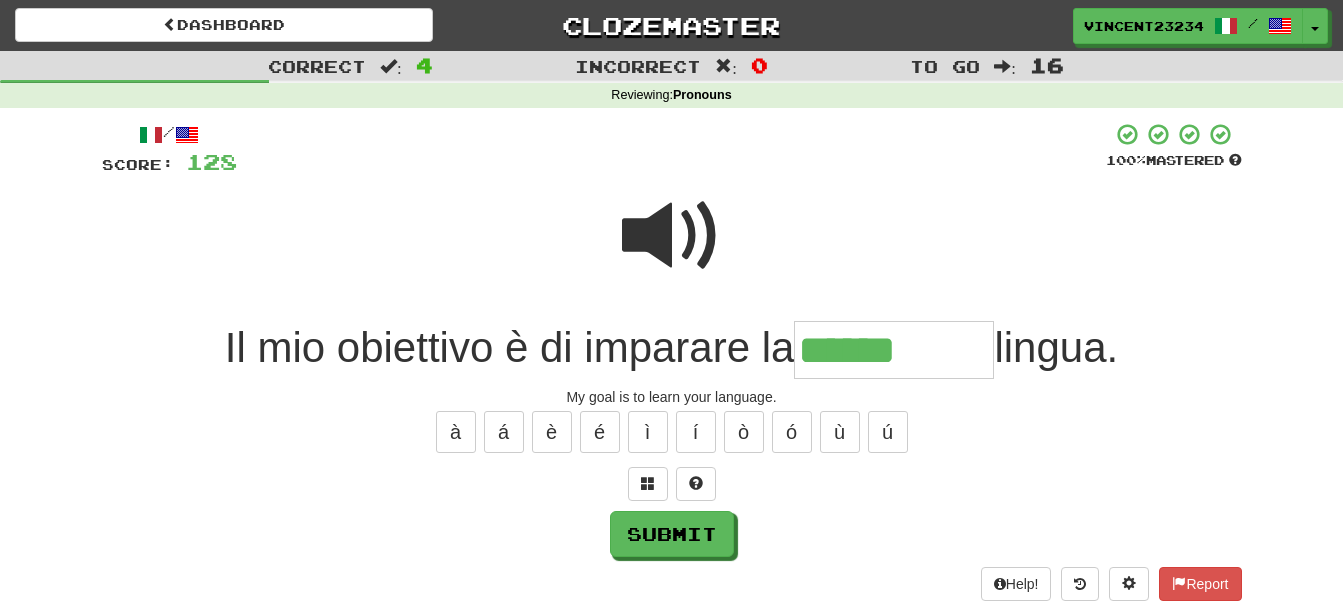 type on "******" 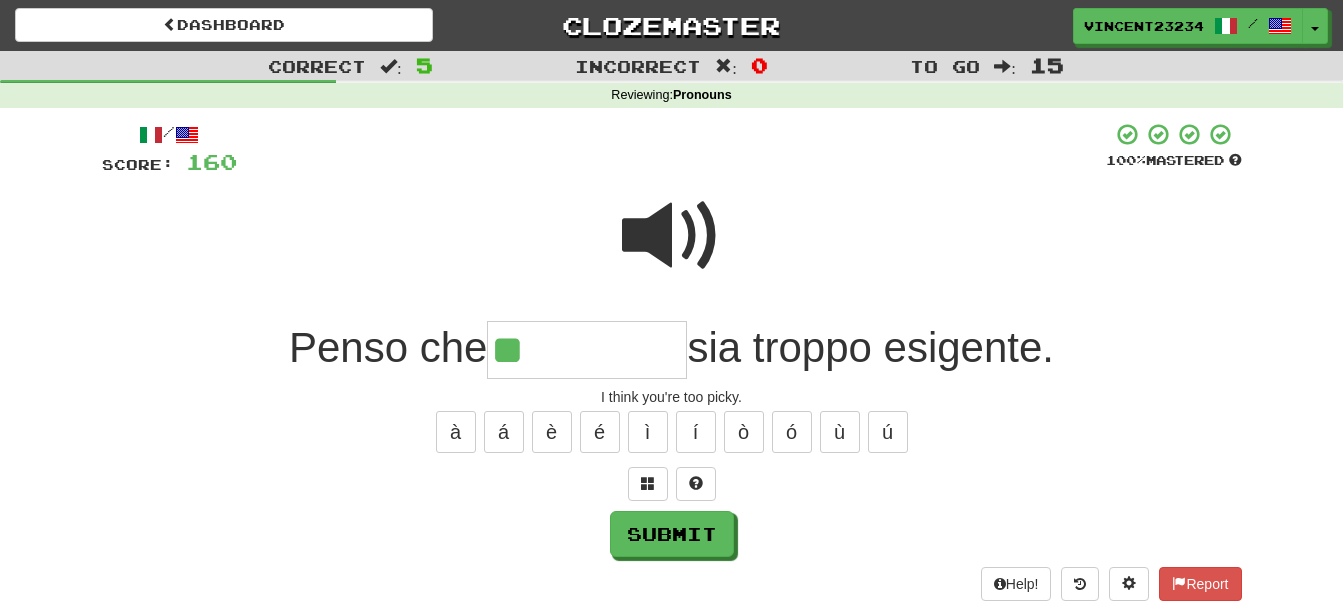 type on "**" 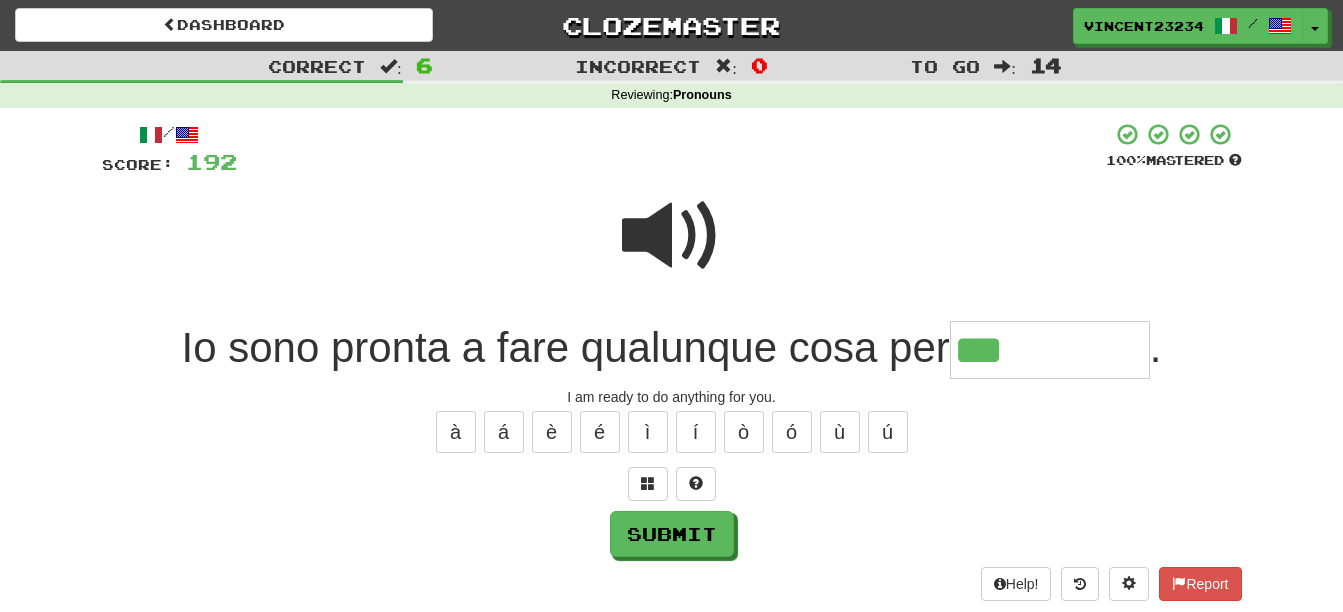 type on "***" 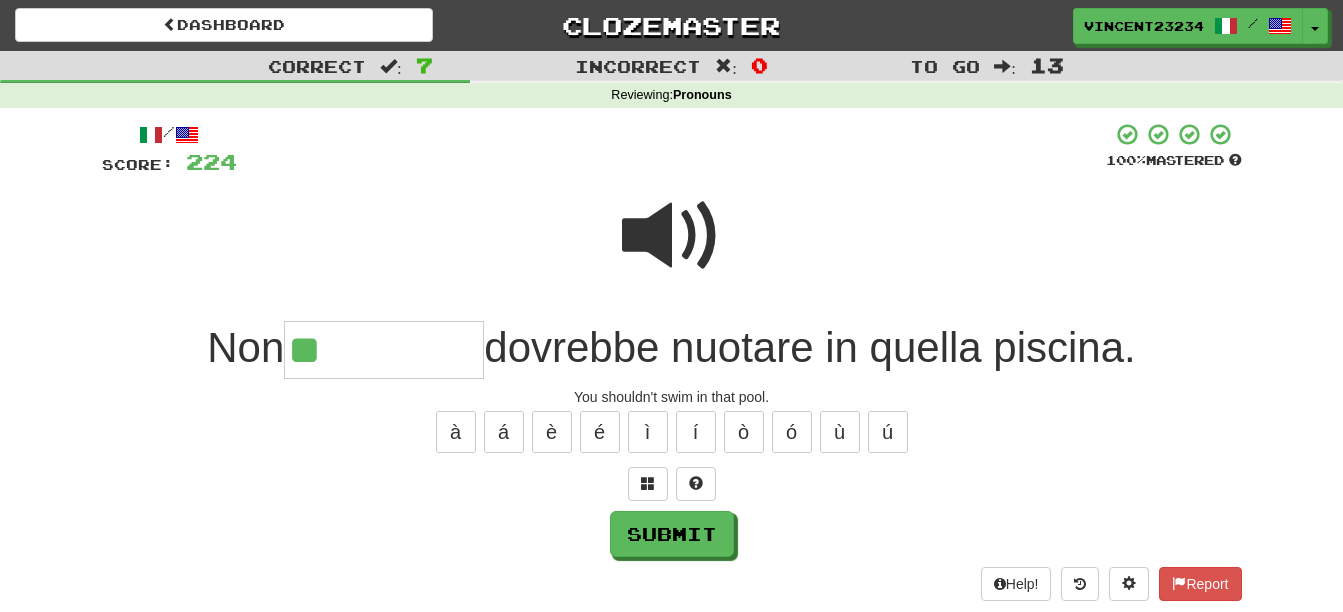 type on "**" 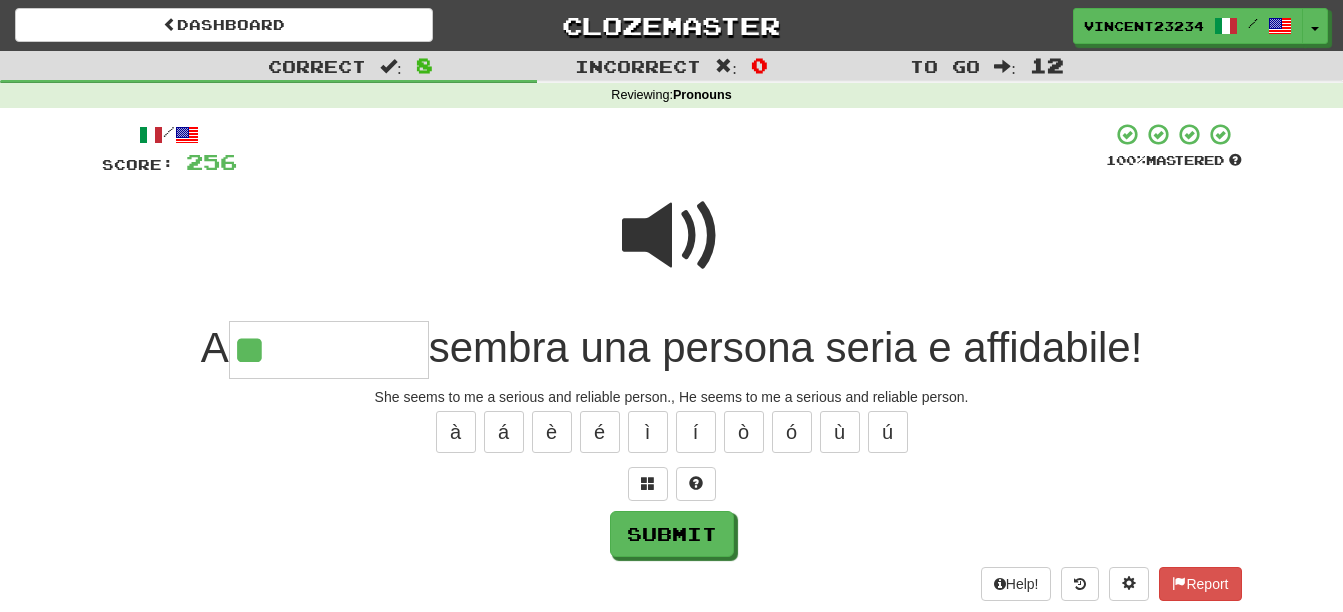 type on "**" 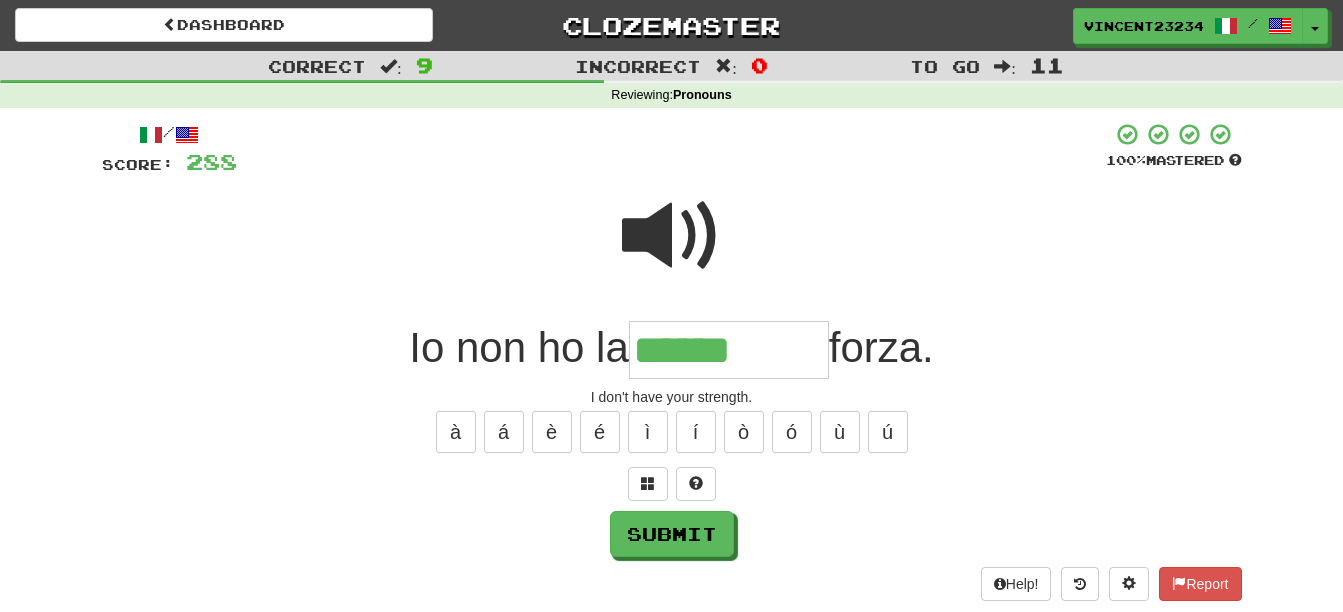 type on "******" 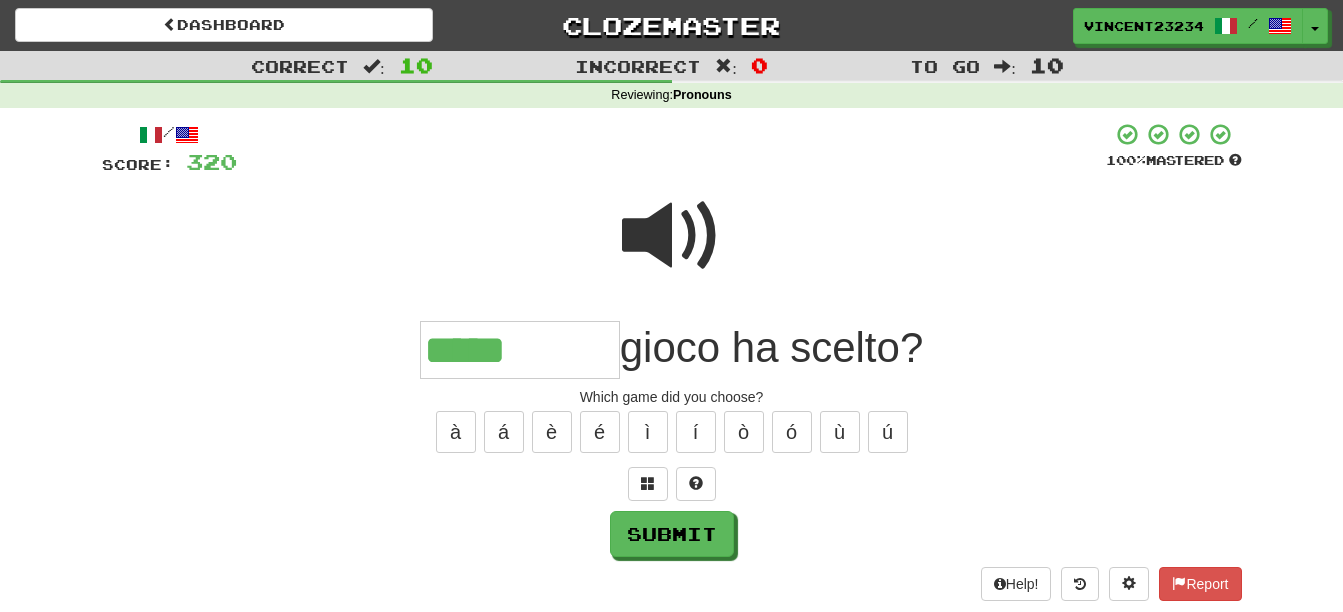 type on "*****" 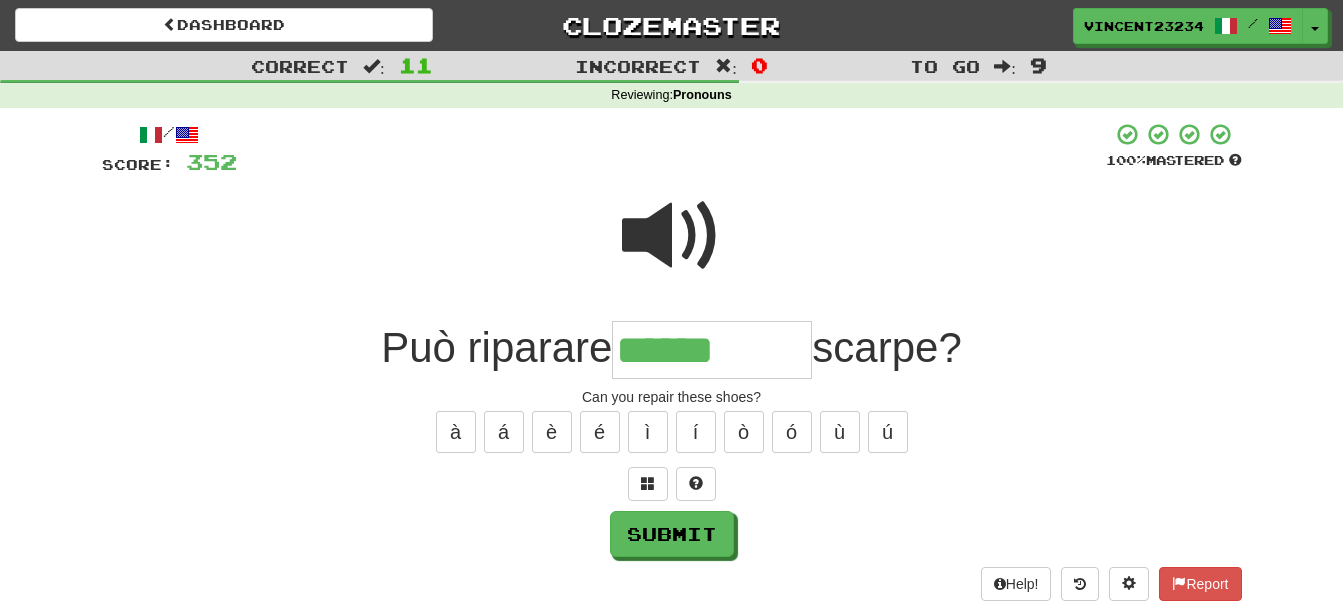 type on "******" 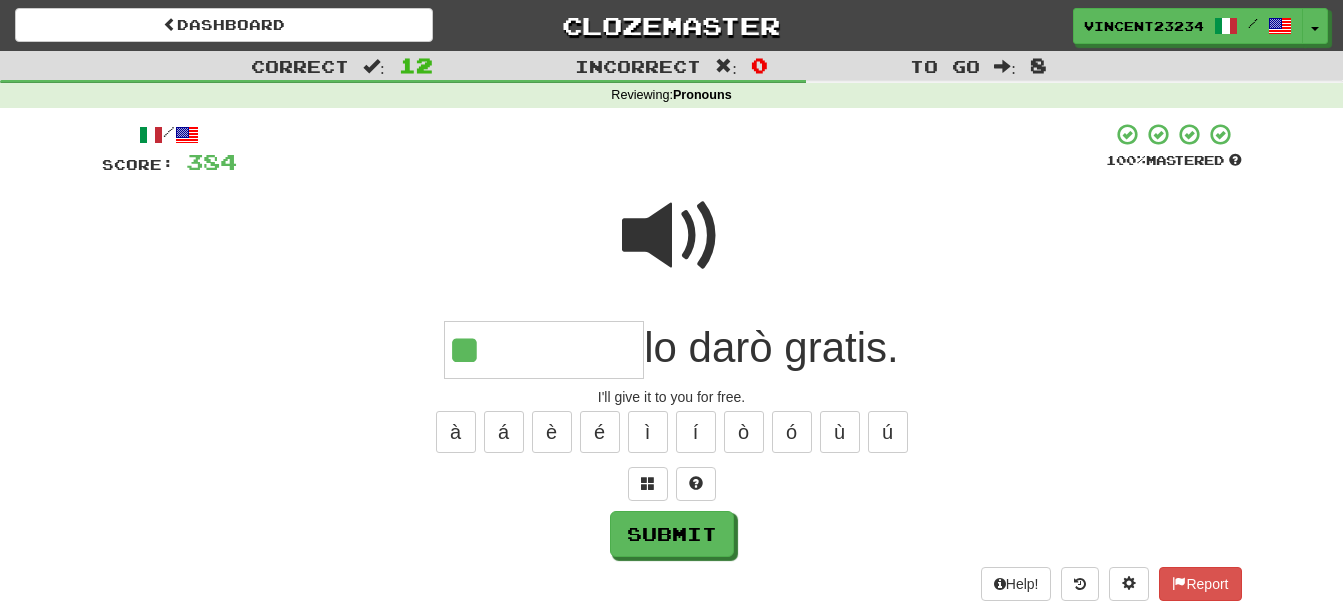 type on "**" 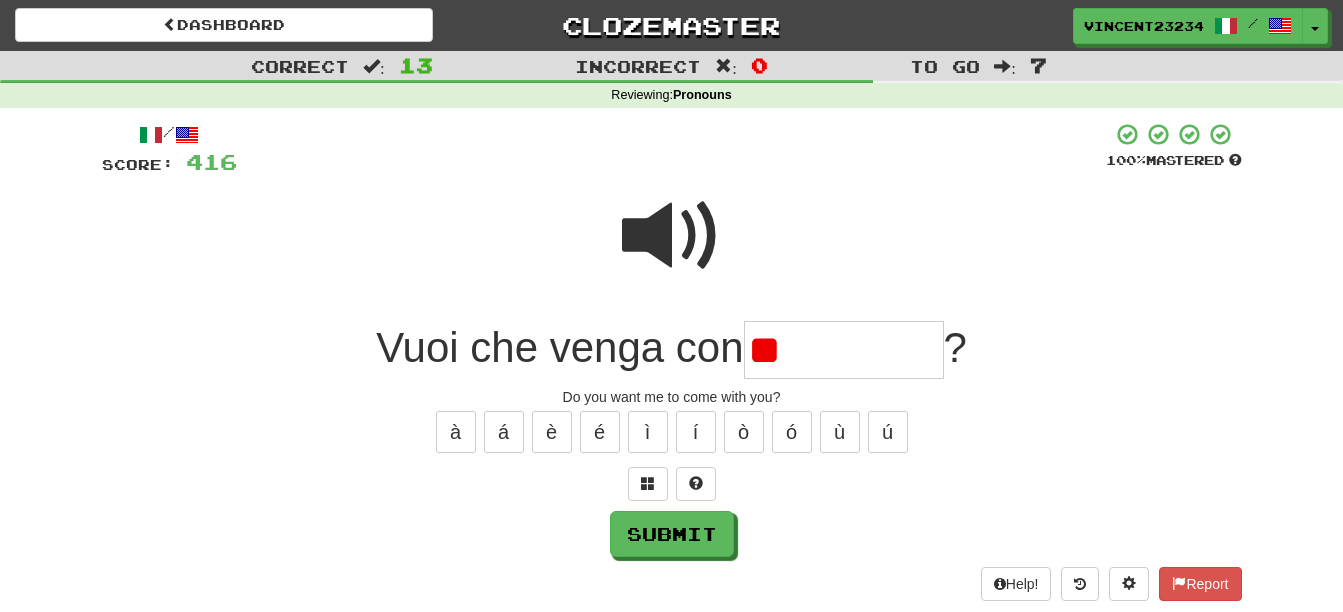 type on "*" 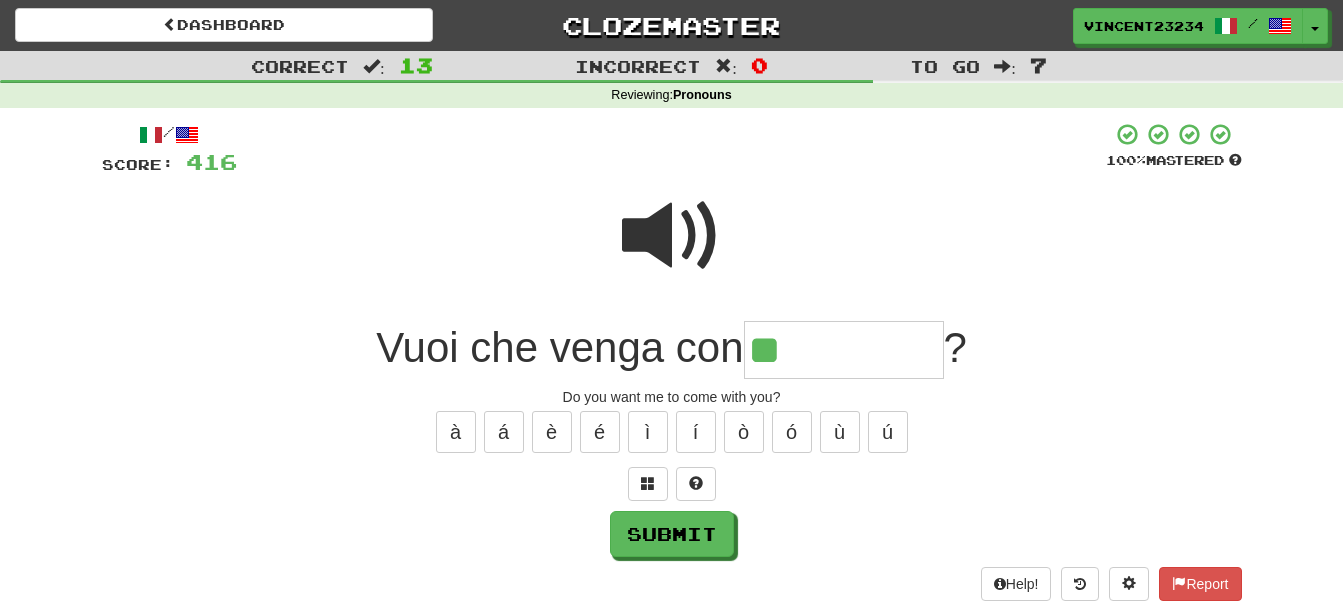 type on "**" 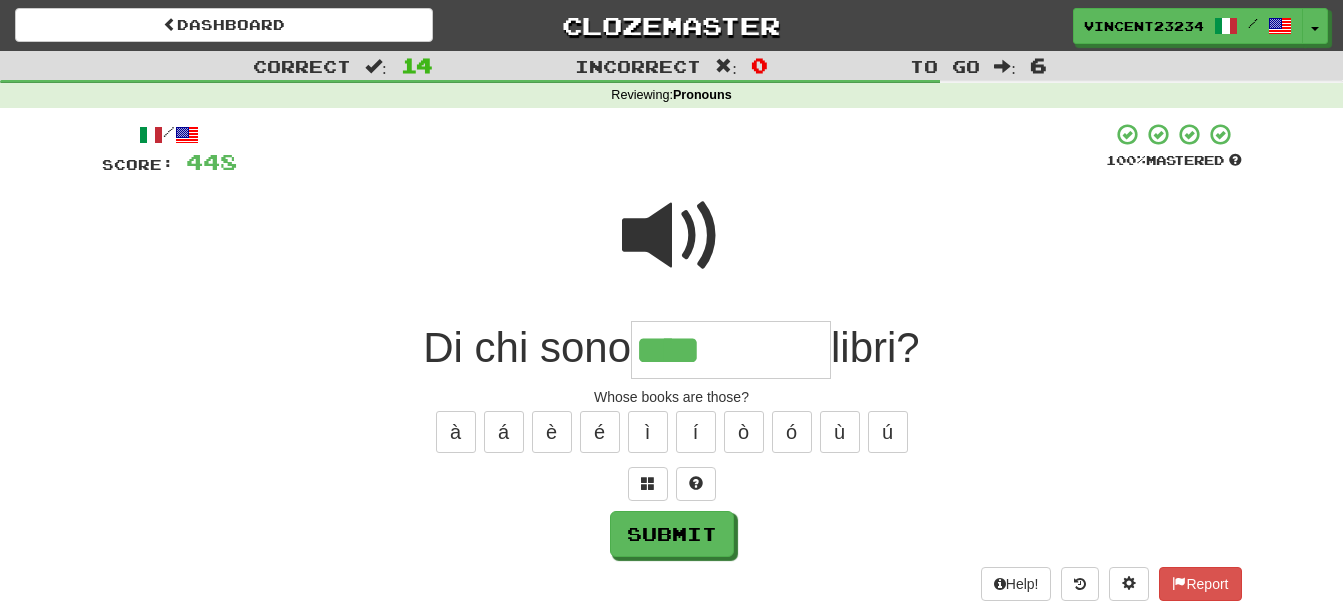 type on "****" 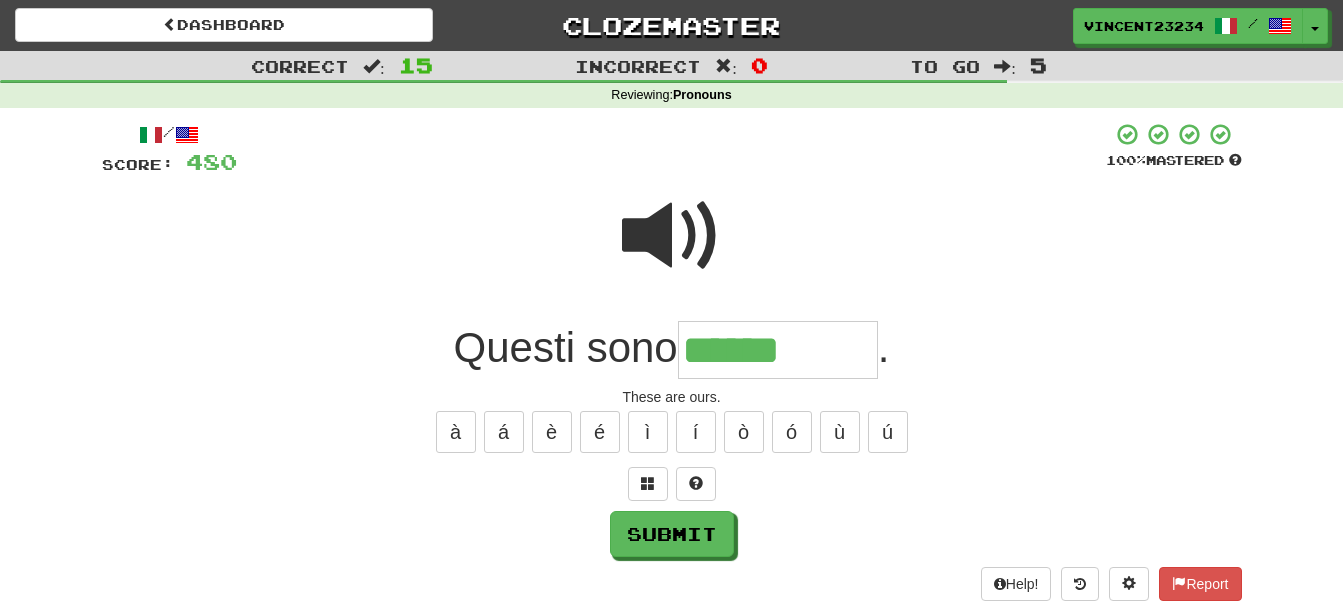 type on "******" 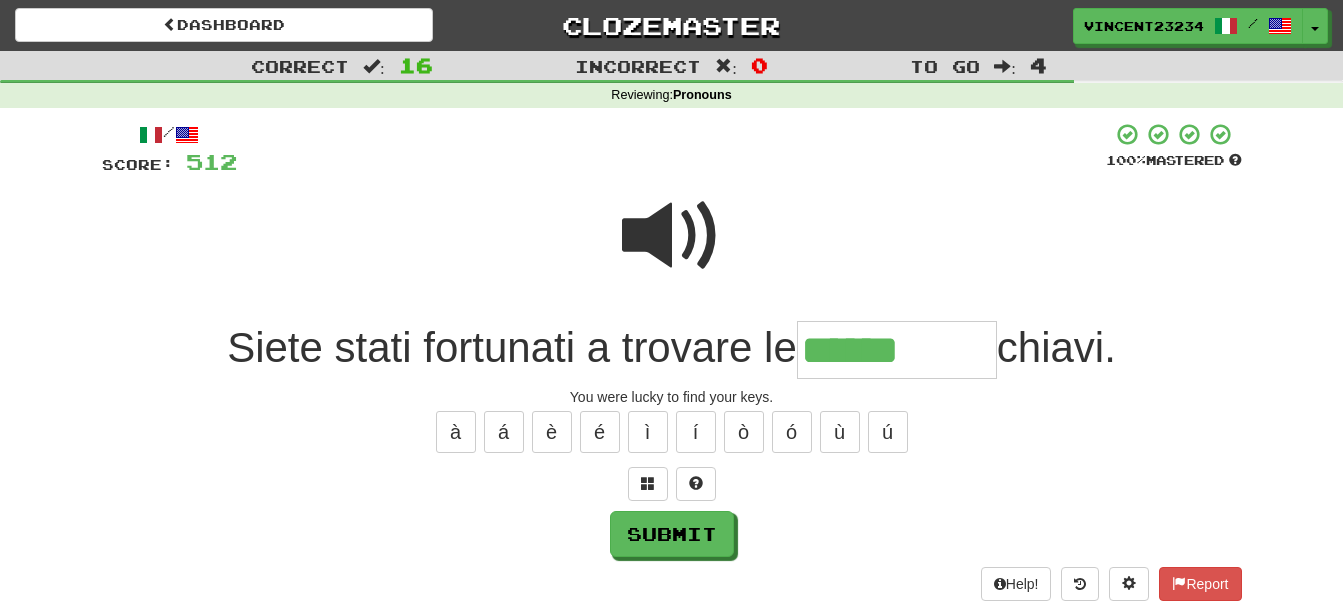 type on "******" 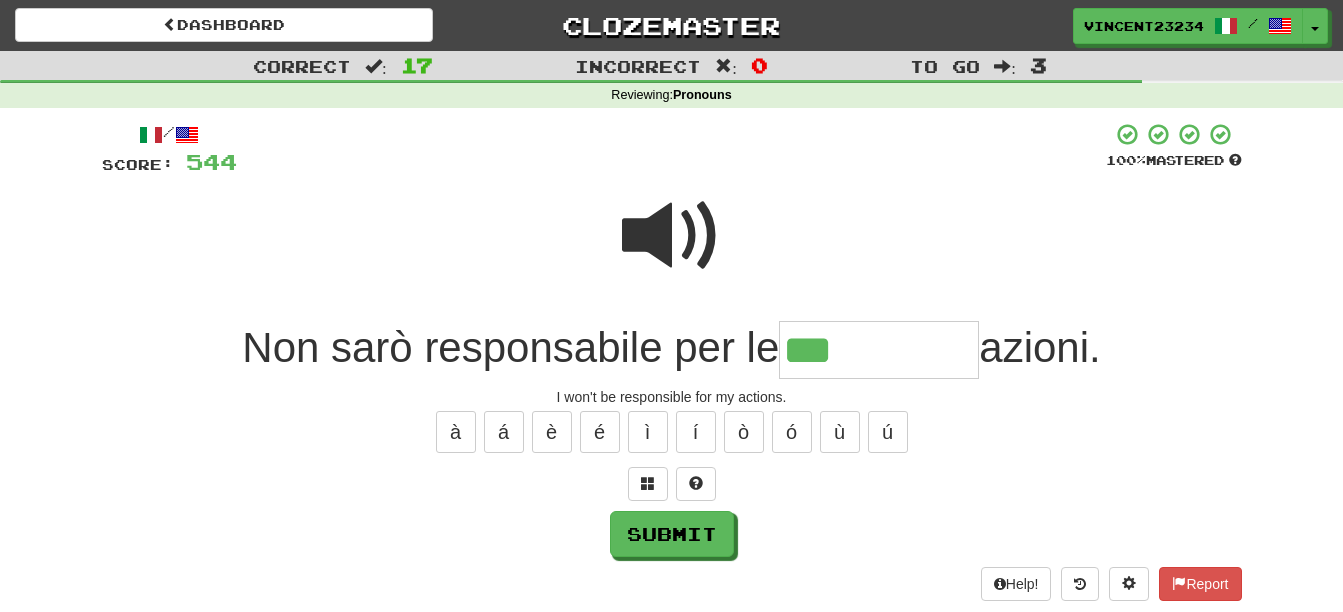 type on "***" 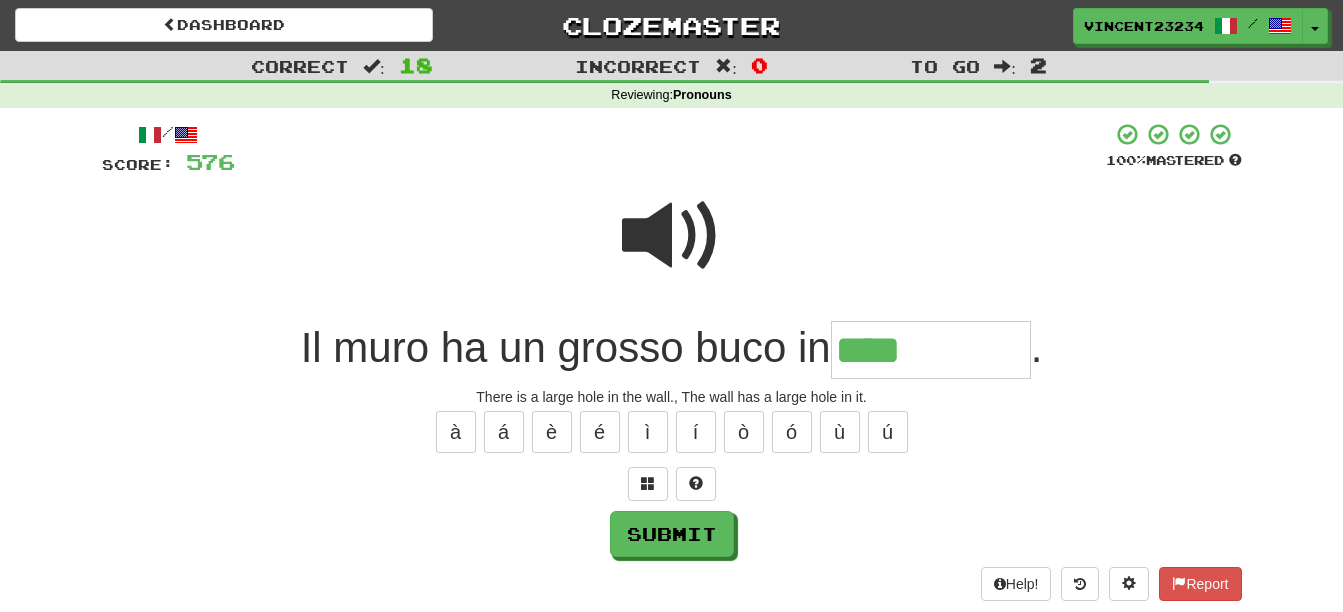 type on "****" 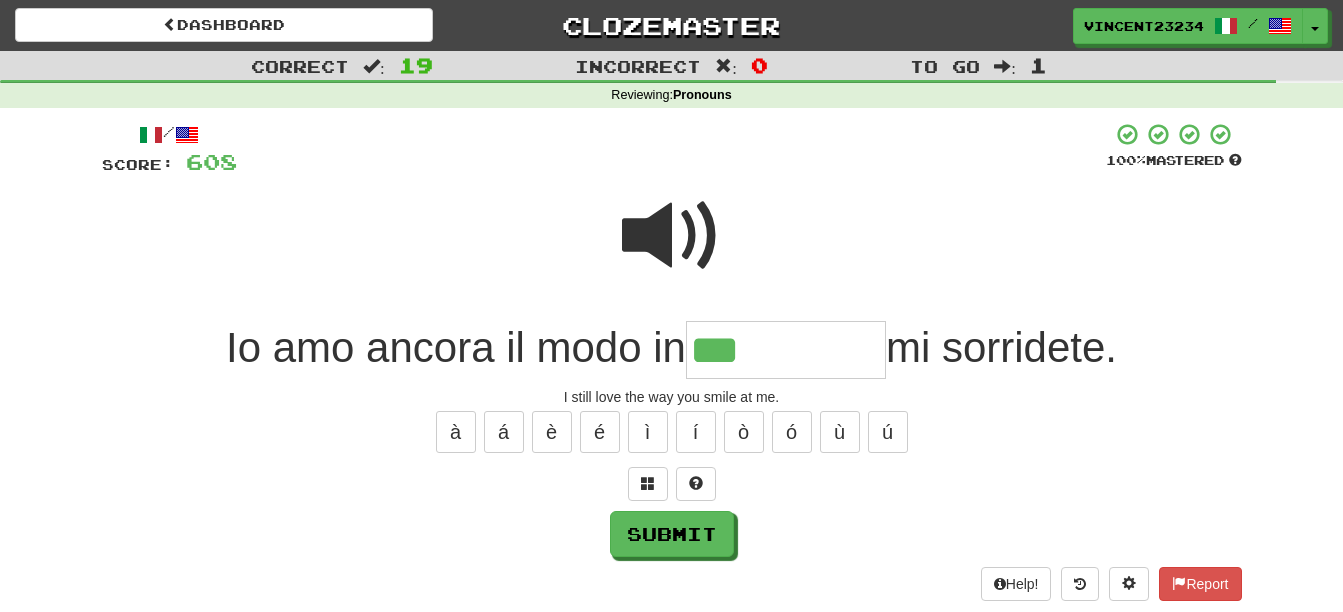 type on "***" 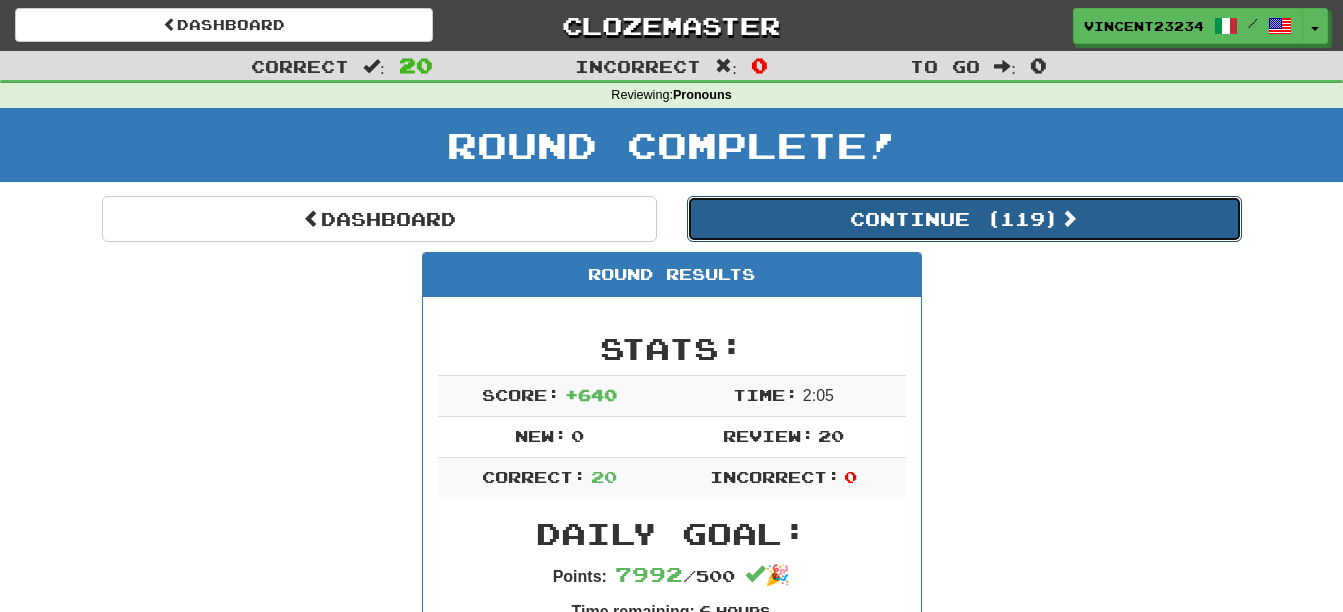 click on "Continue ( 119 )" at bounding box center [964, 219] 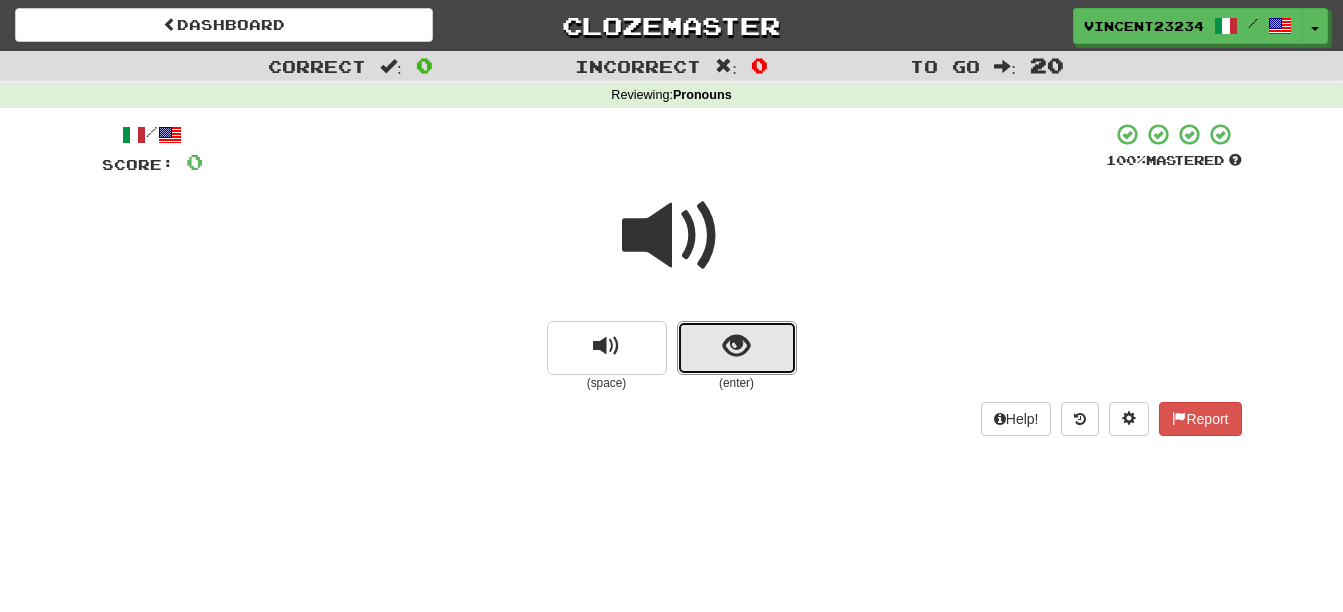 click at bounding box center (736, 346) 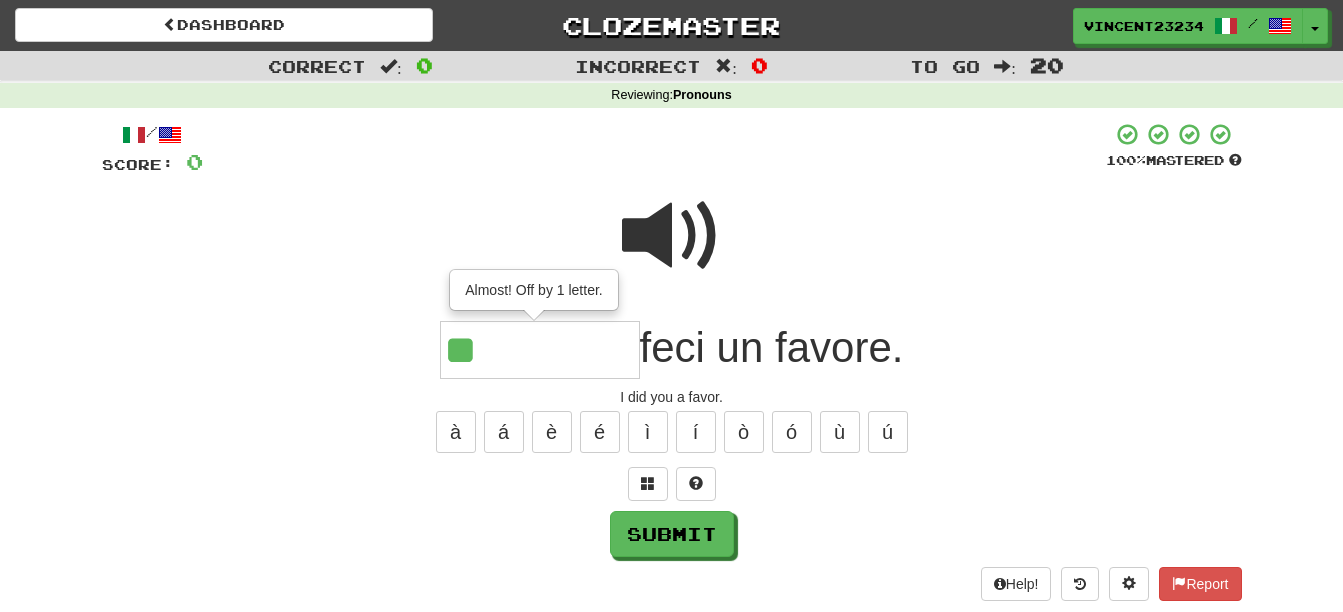 type on "**" 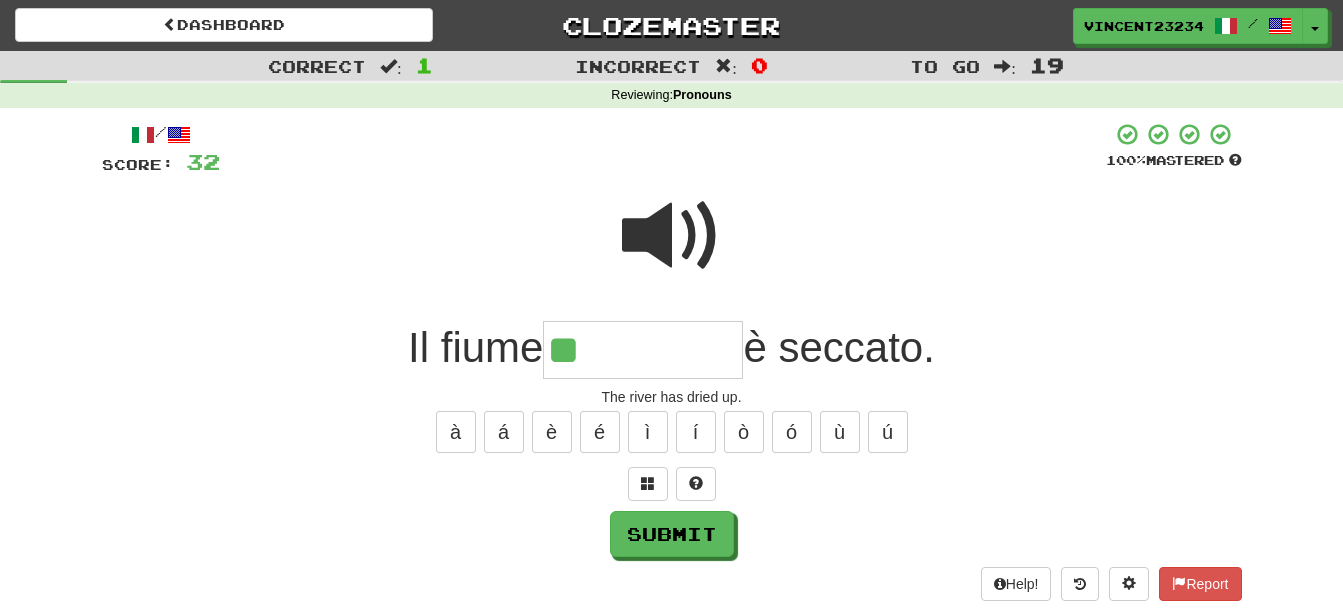 type on "**" 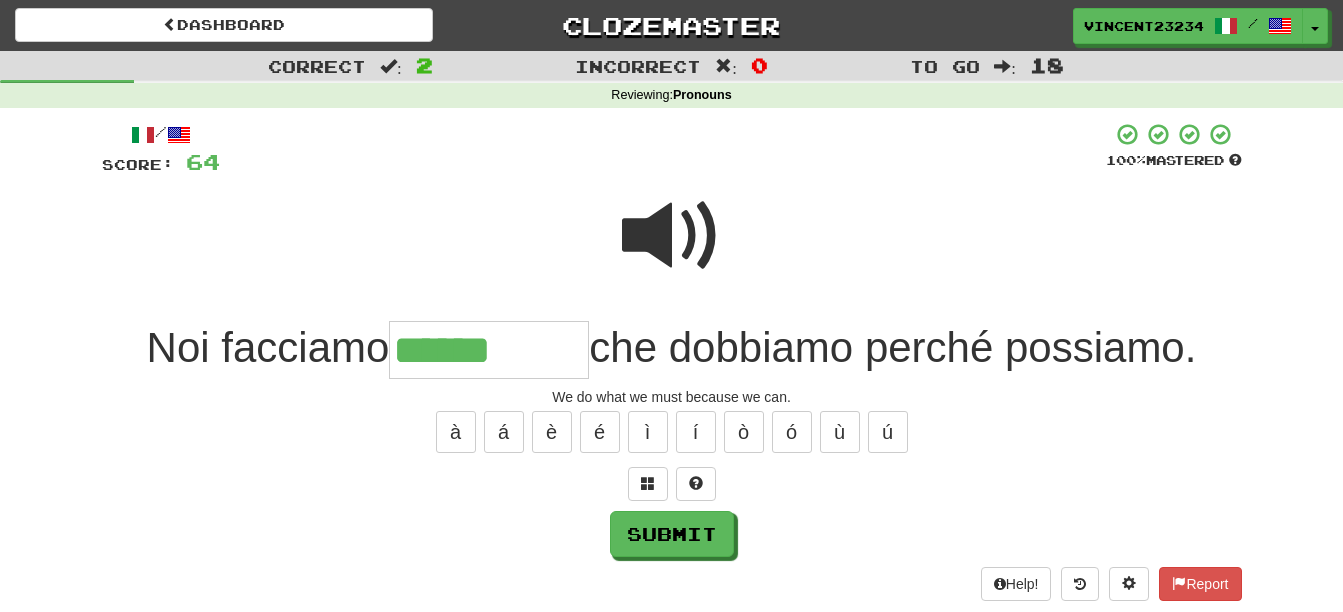 type on "******" 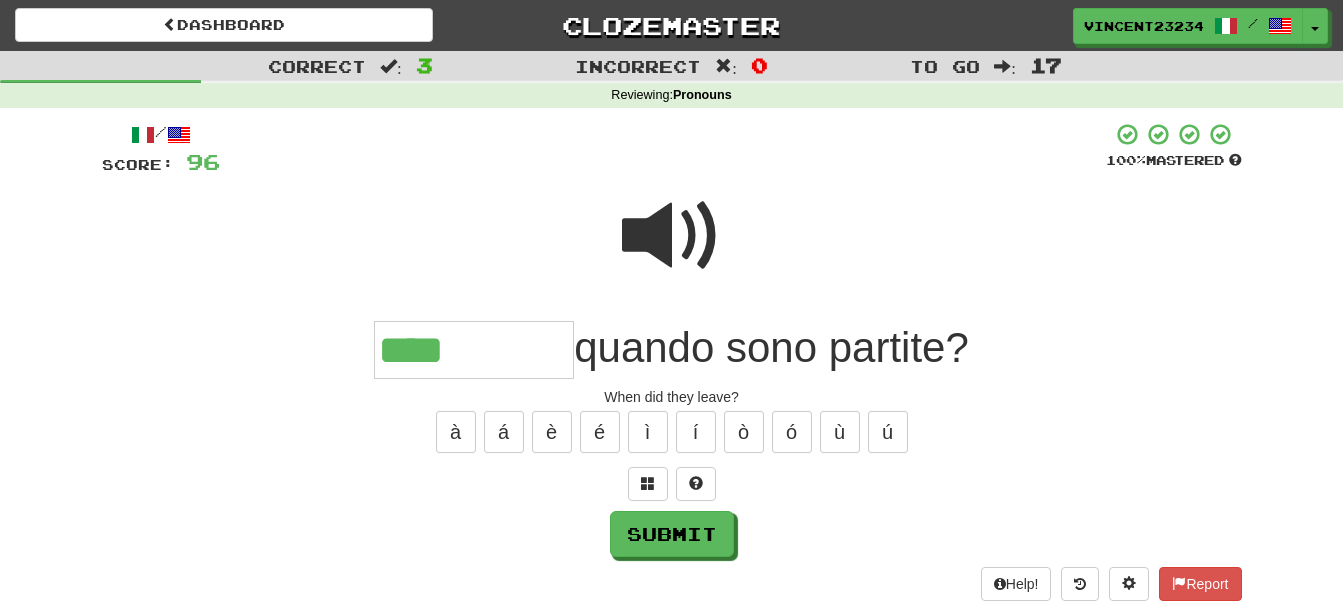 type on "****" 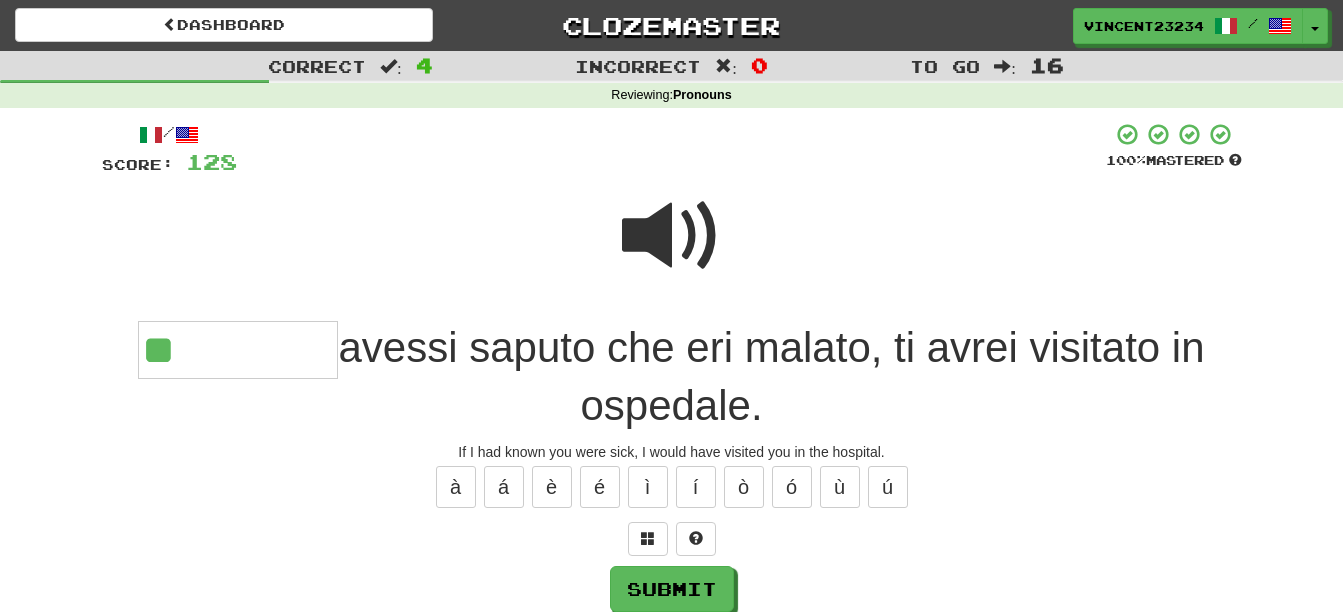 type on "**" 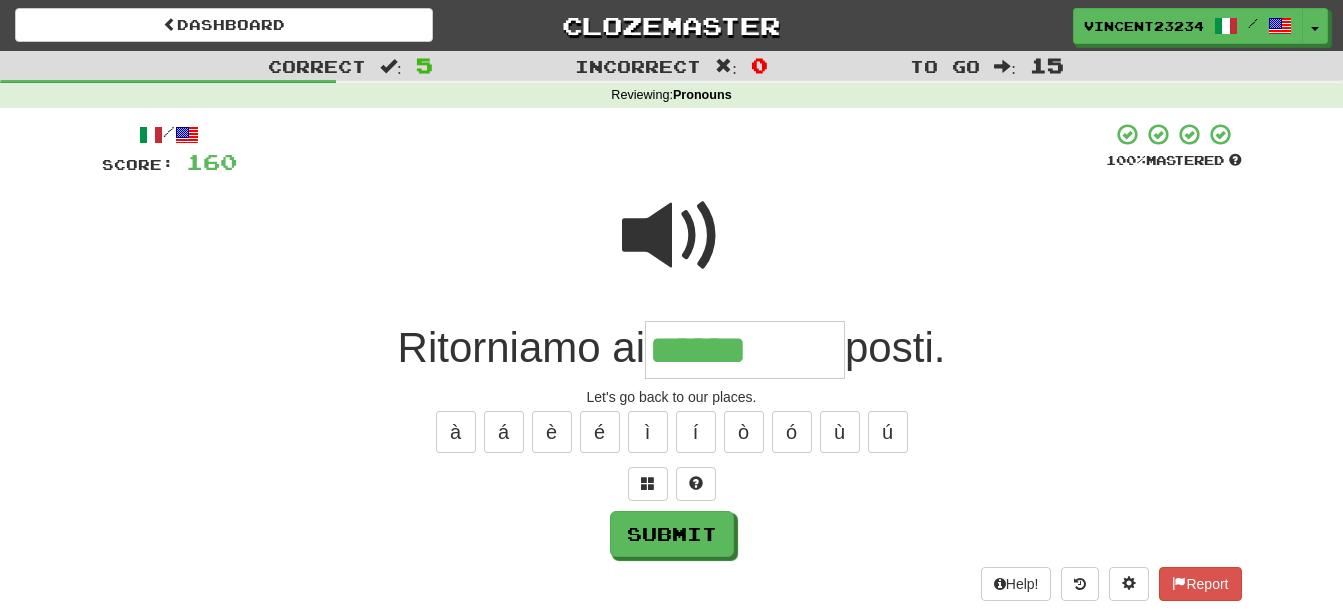 type on "******" 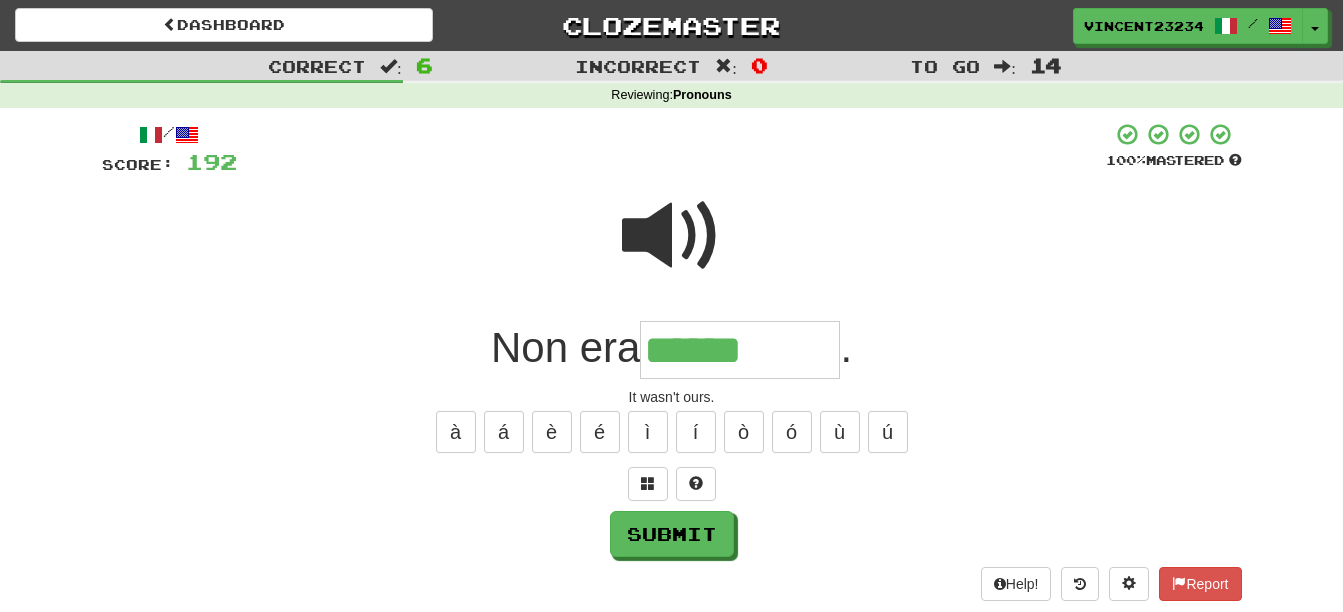 type on "******" 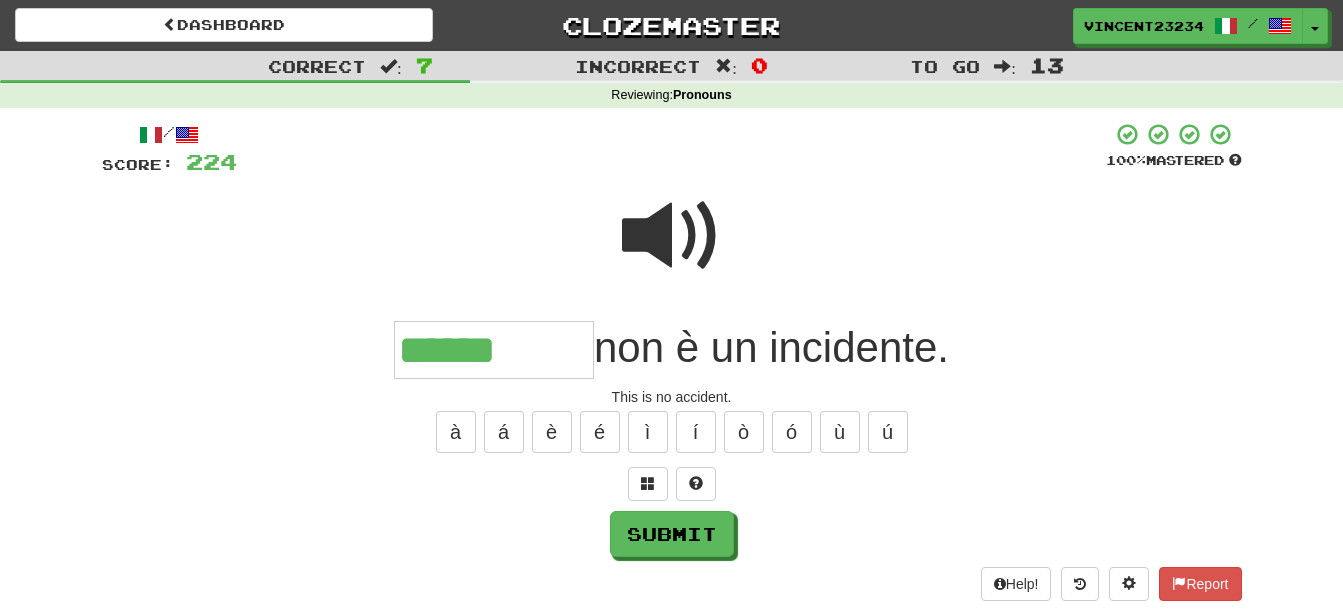 type on "******" 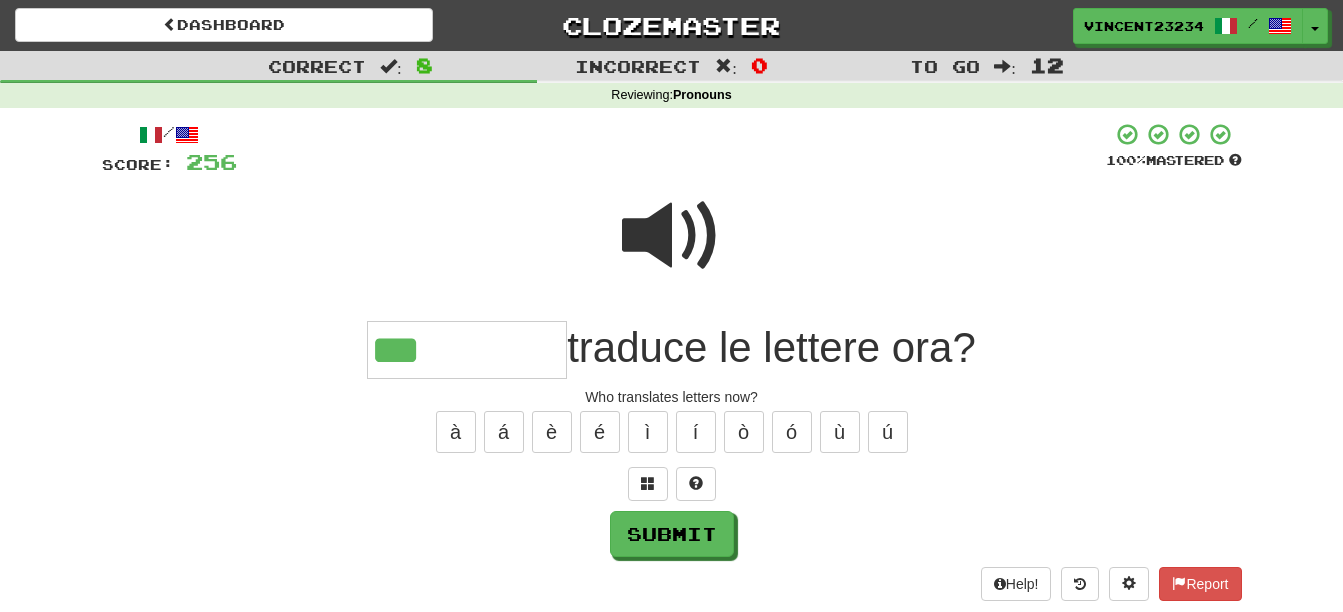 type on "***" 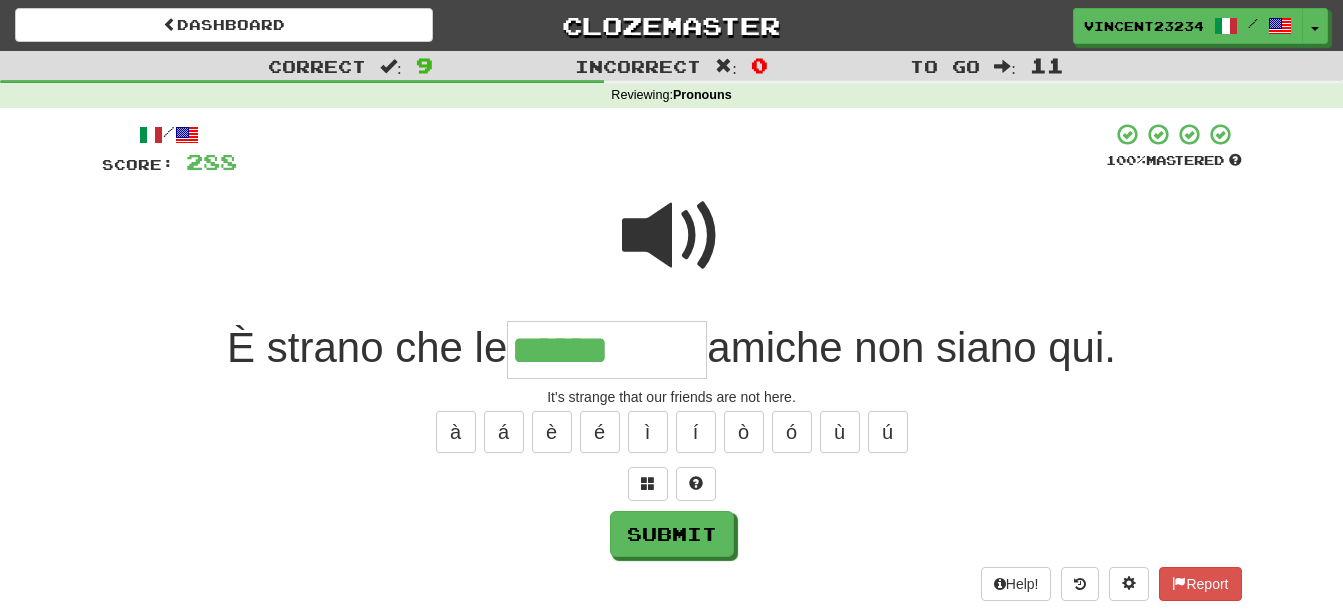 type on "******" 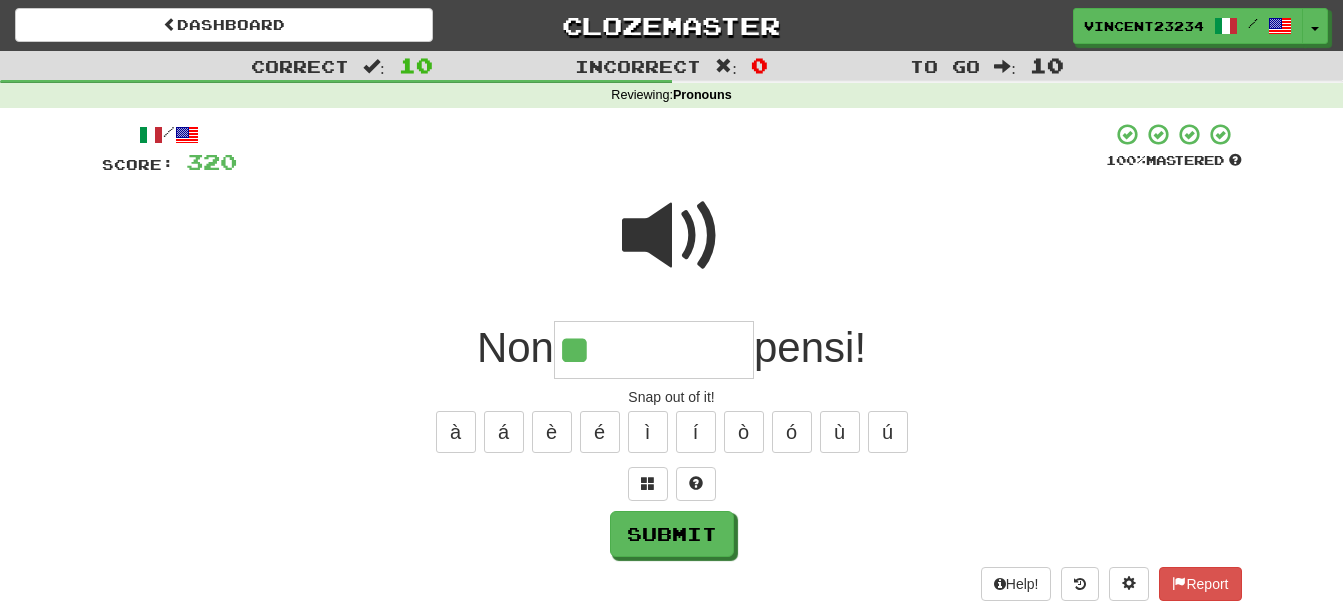 type on "**" 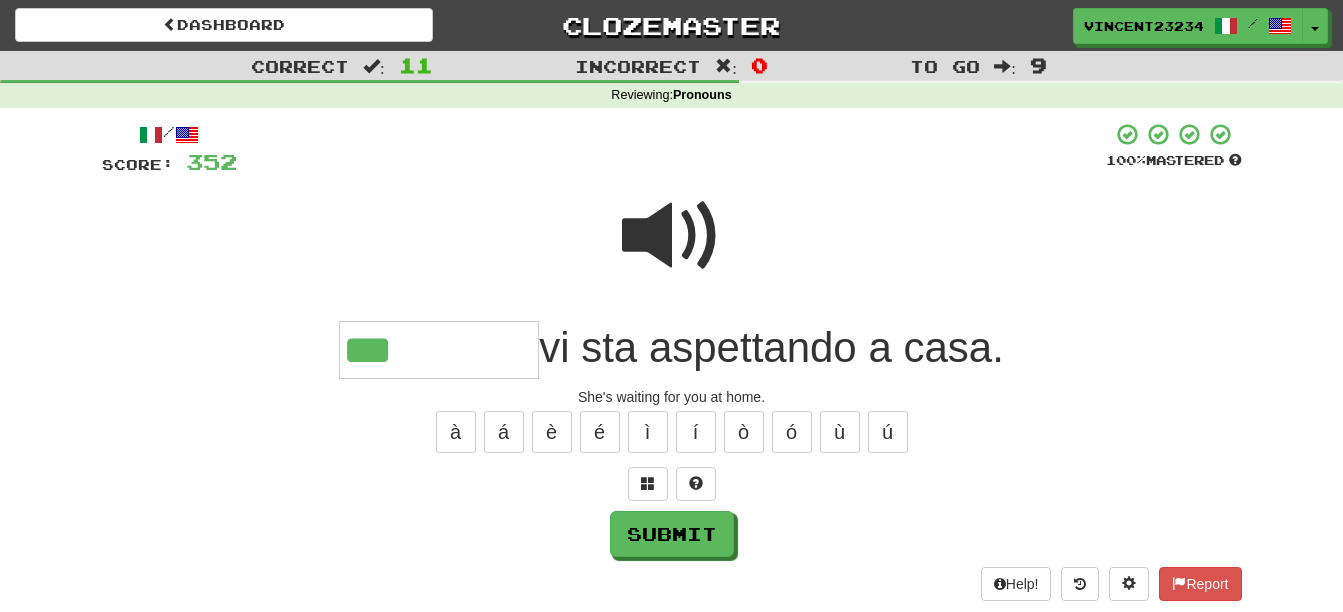 type on "***" 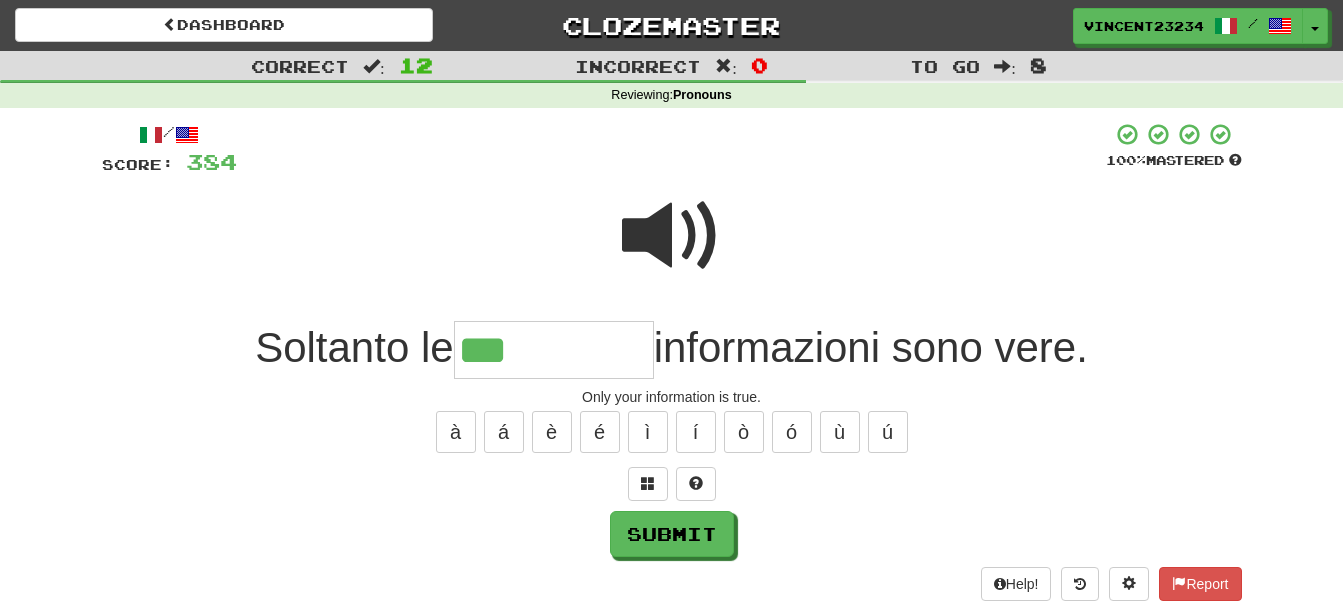 type on "***" 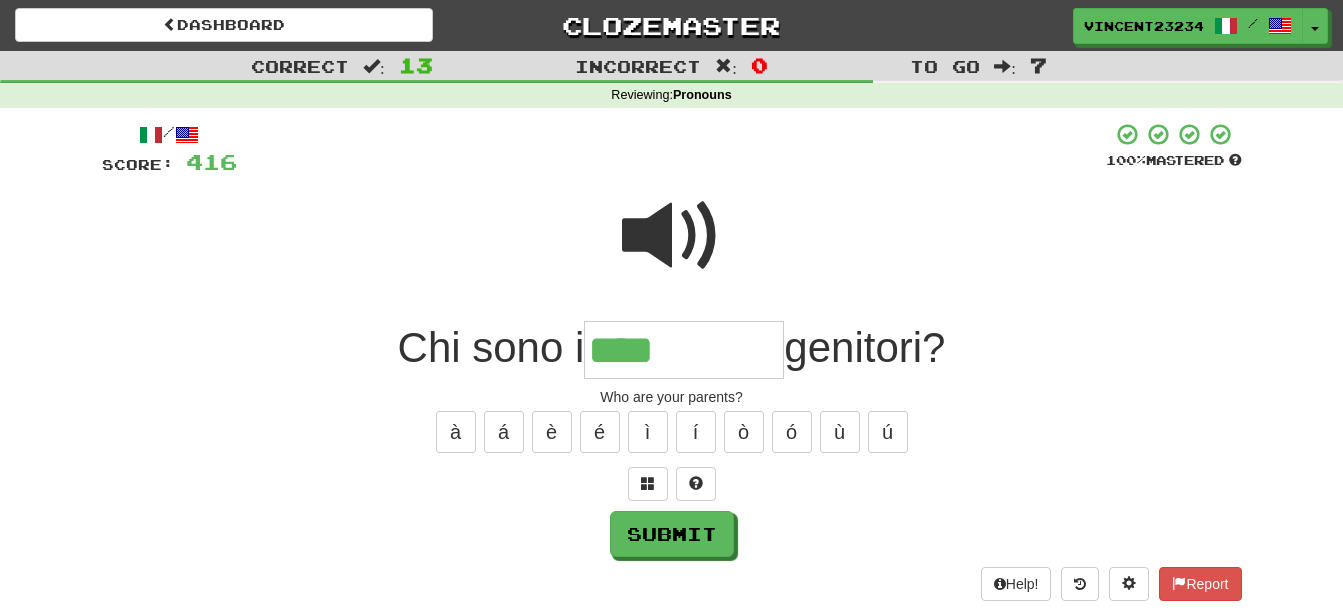 type on "****" 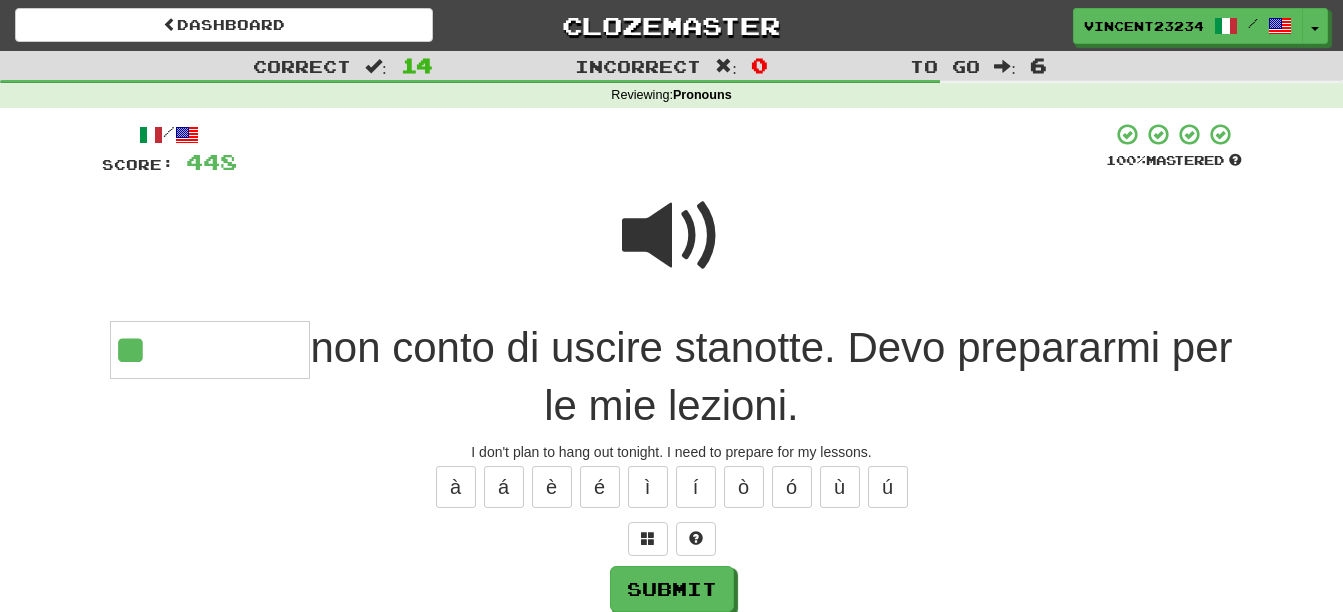 type on "**" 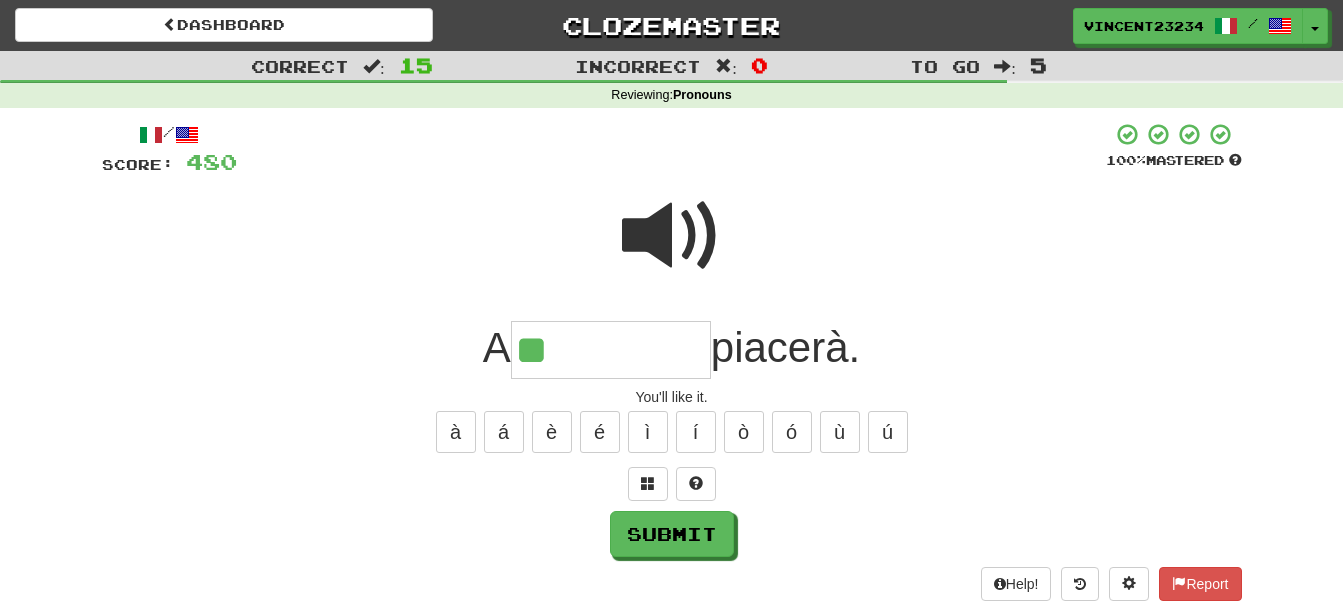 type on "**" 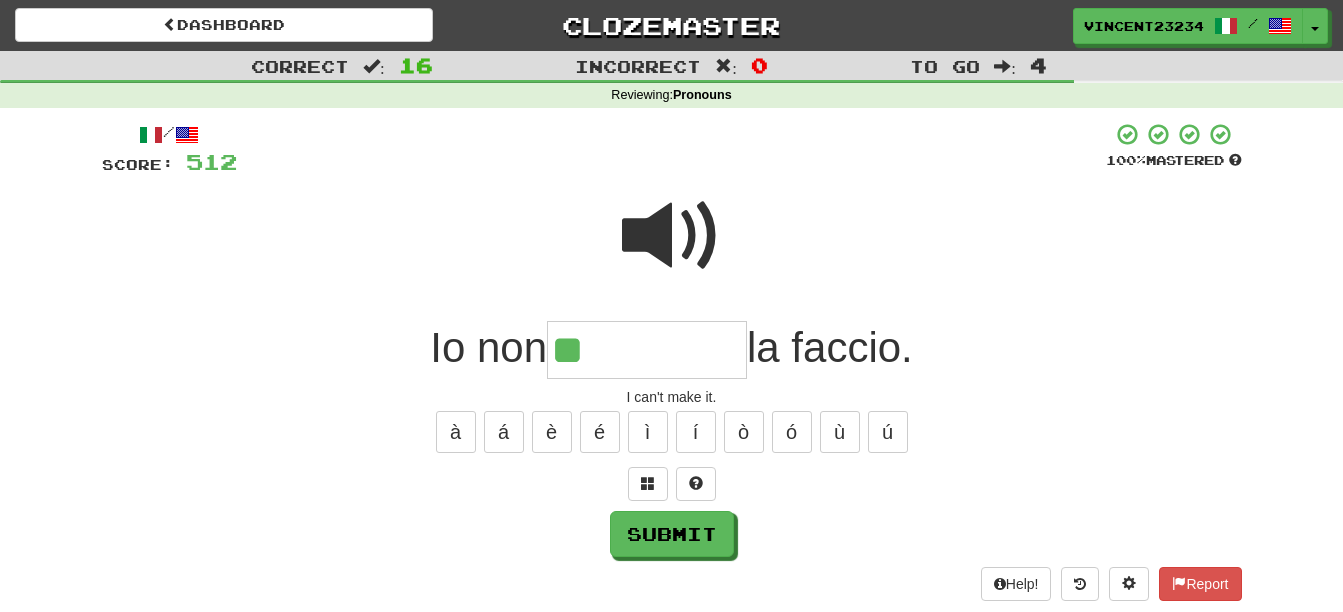 type on "**" 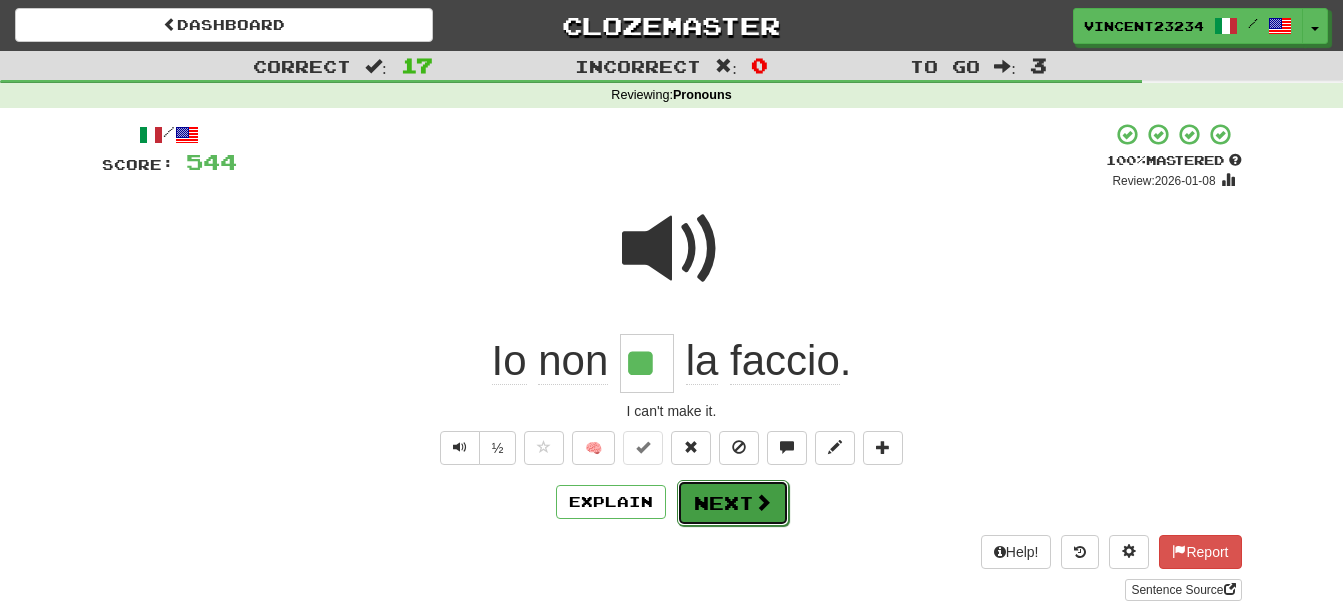 click at bounding box center (763, 502) 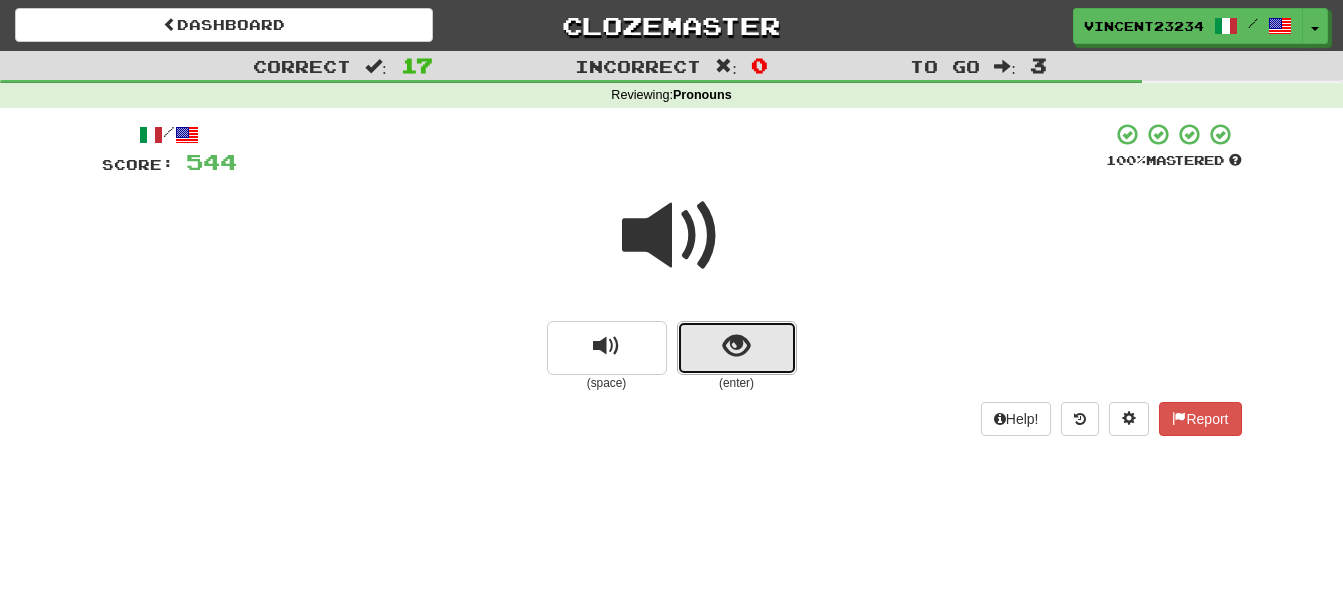 click at bounding box center (736, 346) 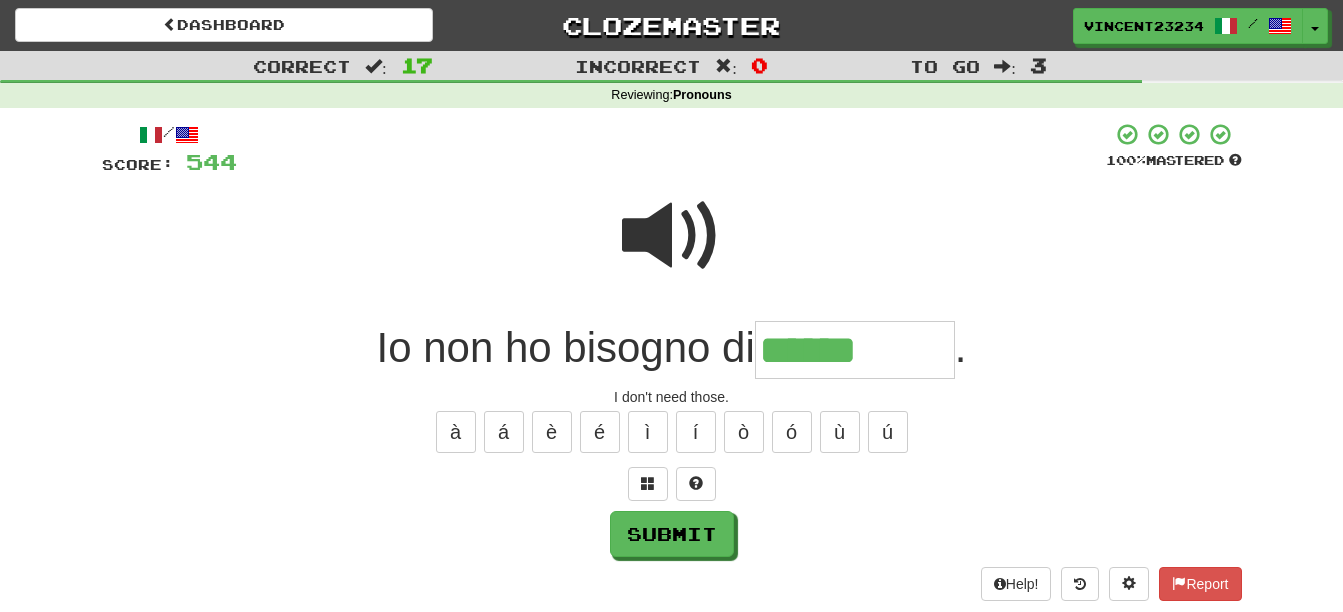 type on "******" 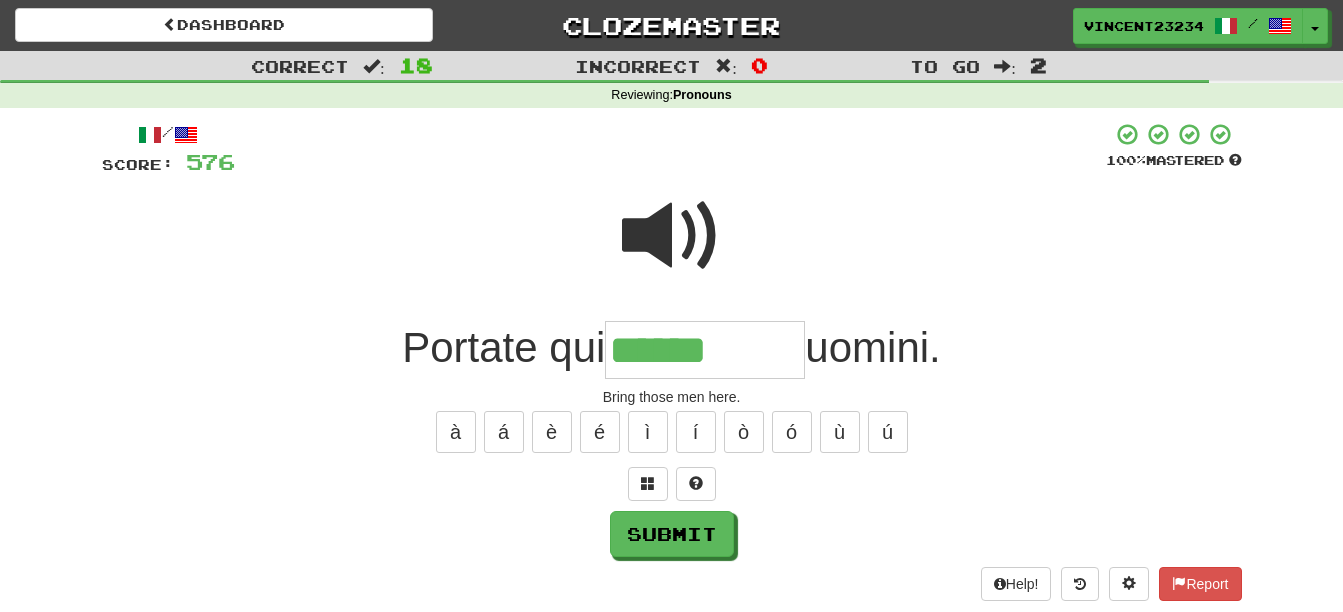 type on "******" 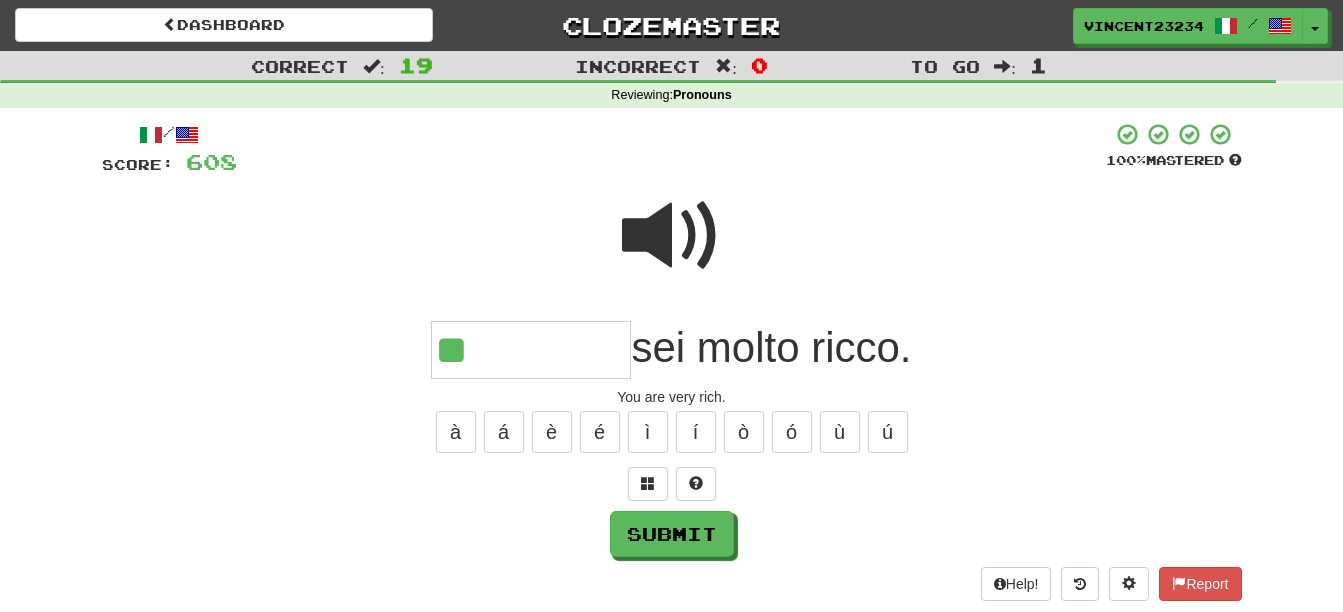 type on "**" 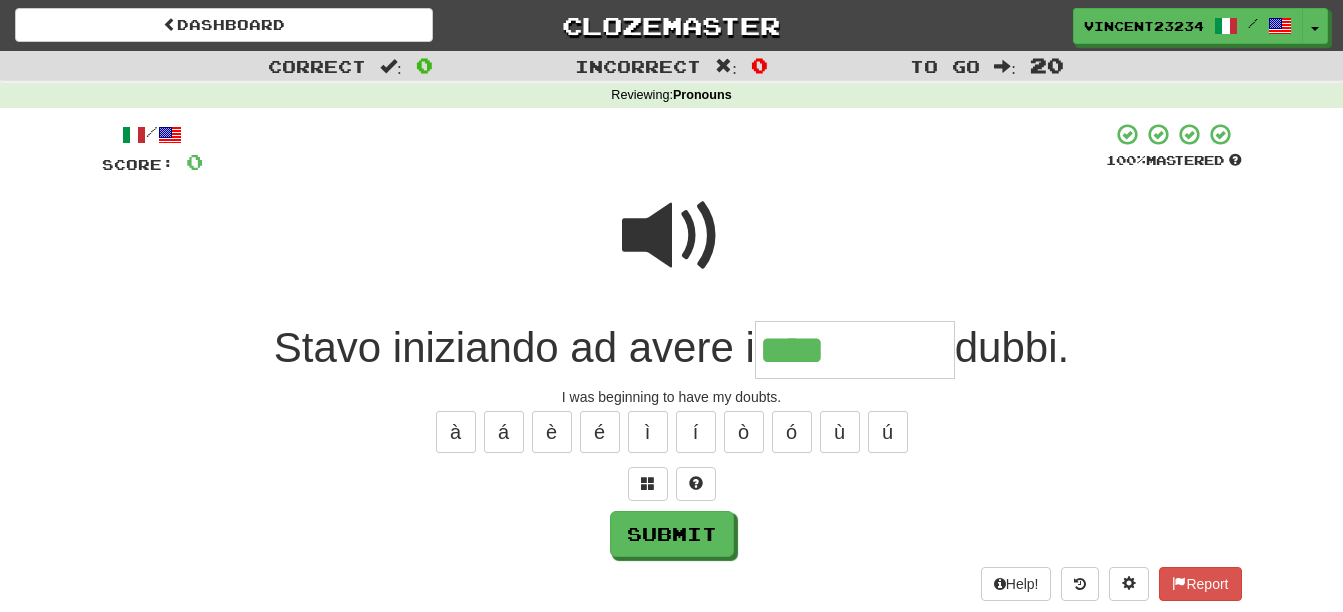 type on "****" 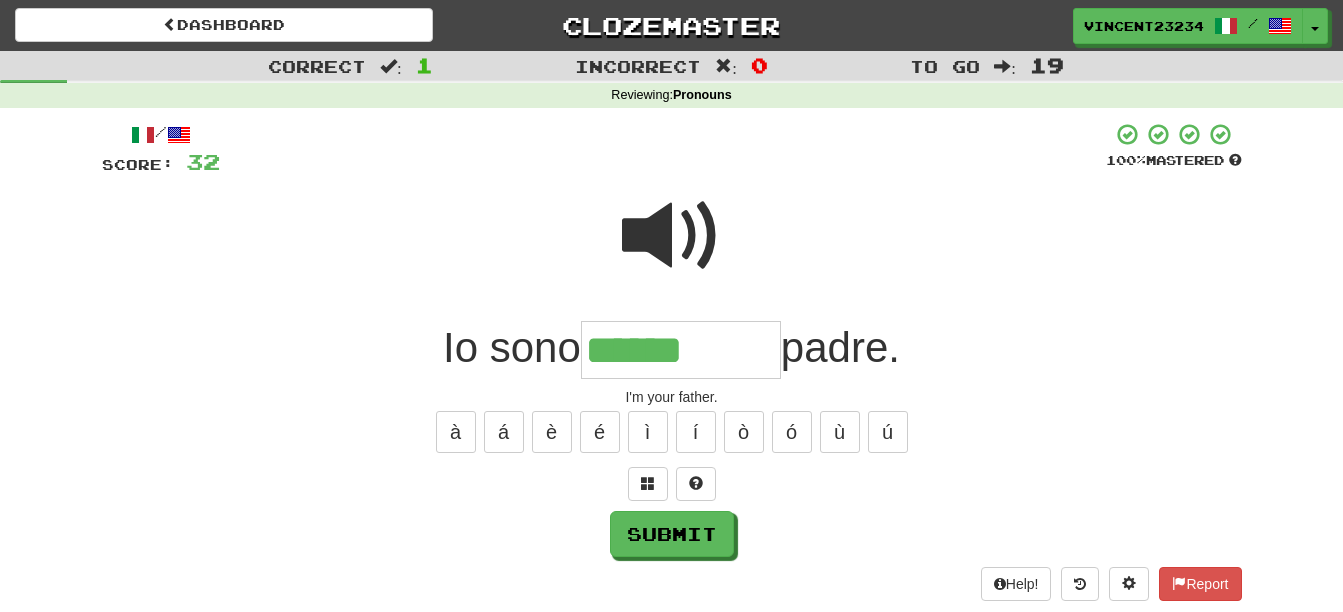 type on "******" 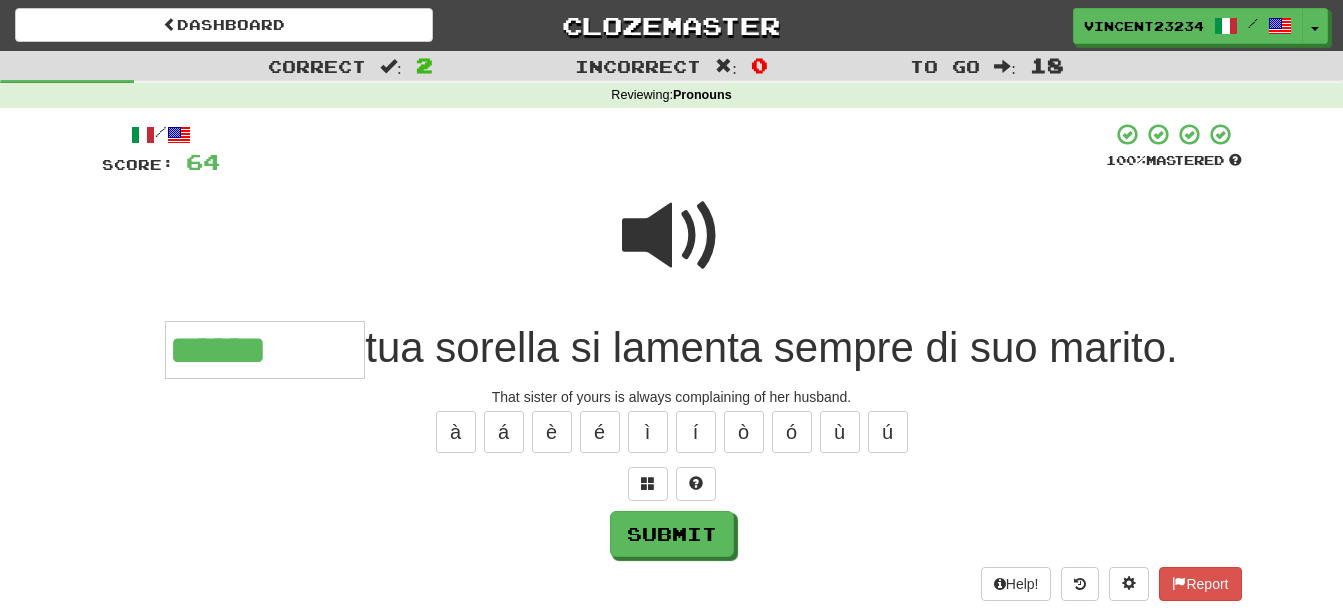 type on "******" 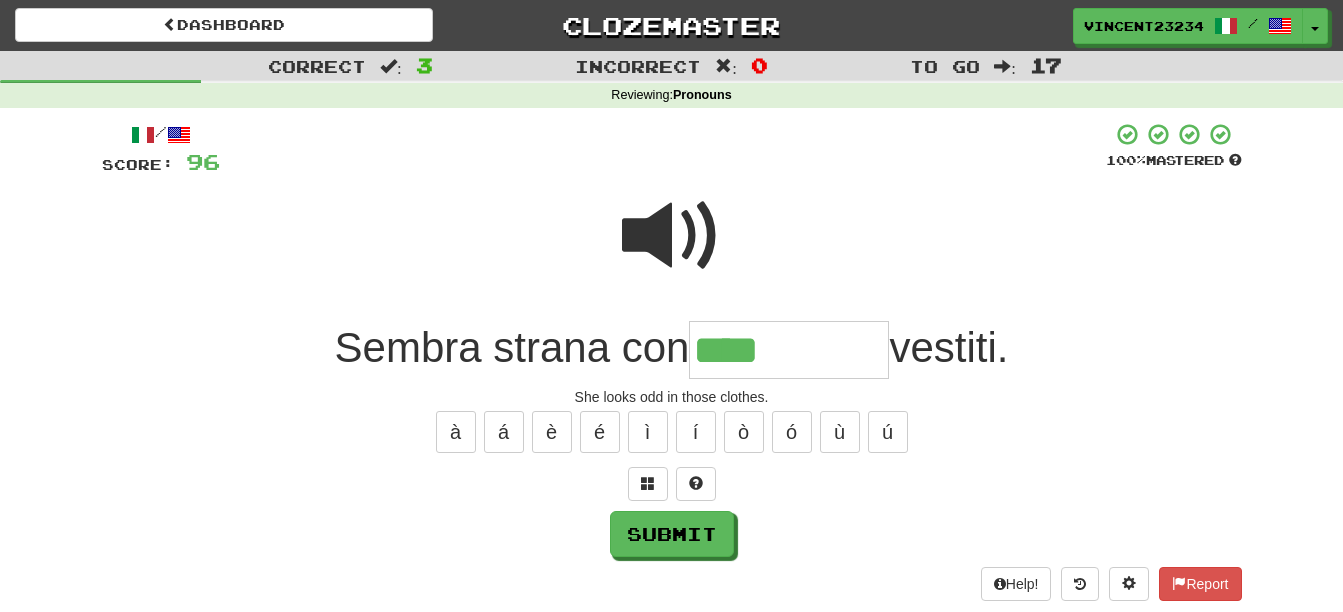 type on "****" 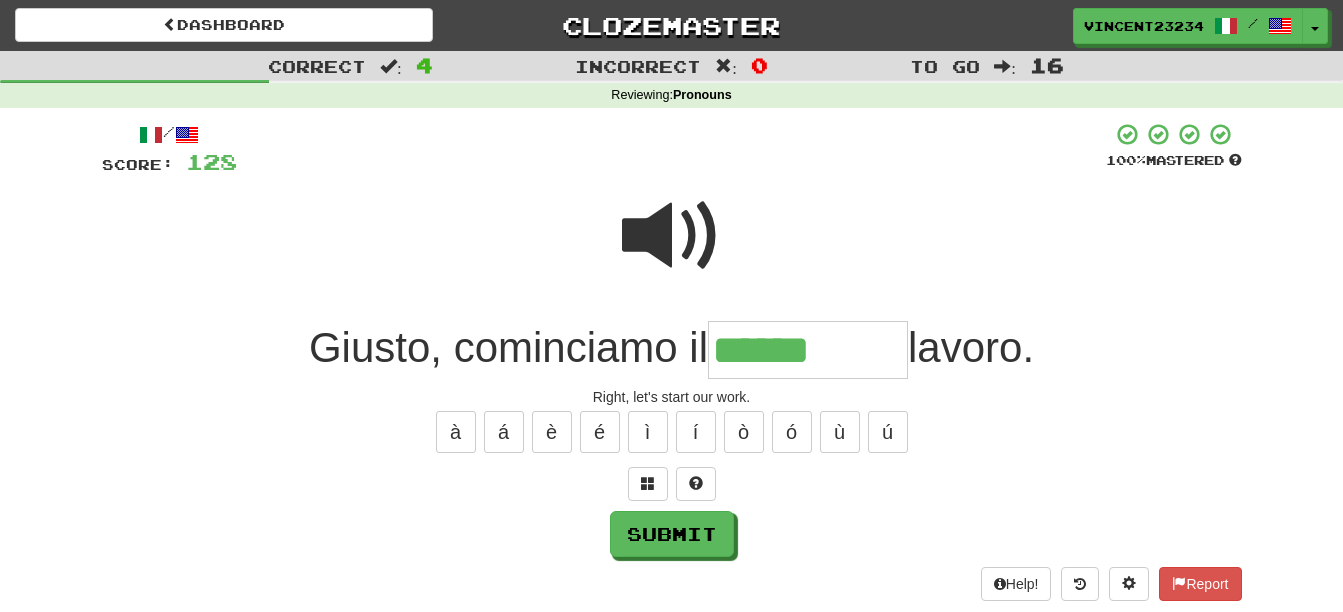 type on "******" 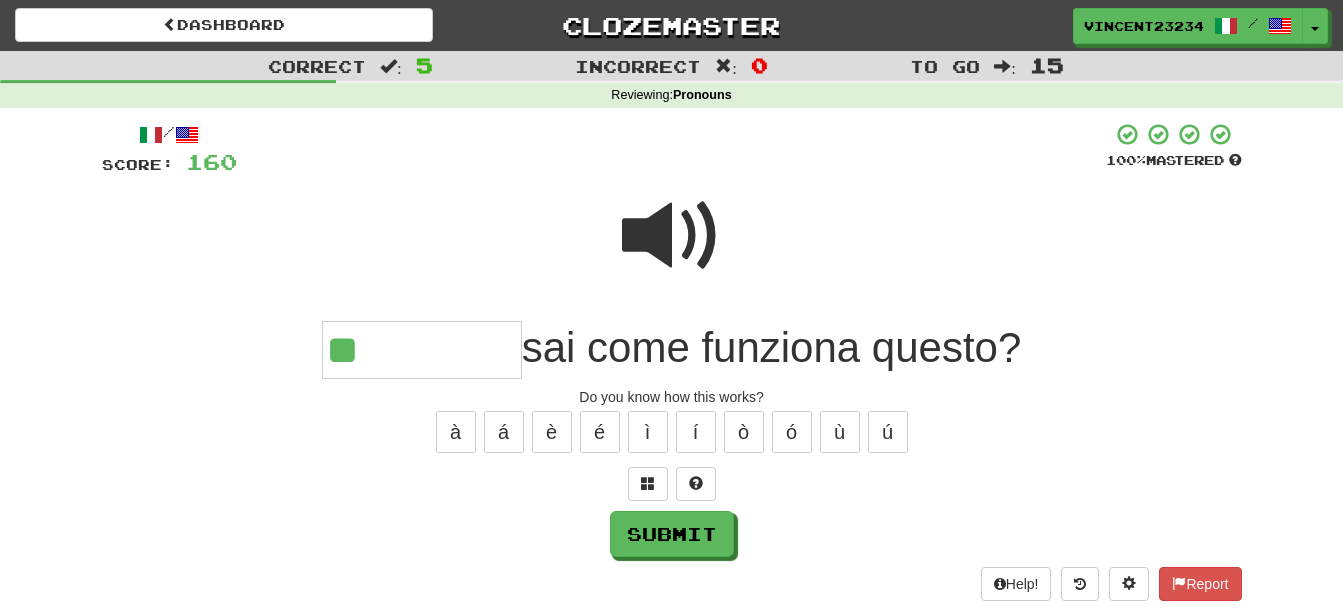 type on "**" 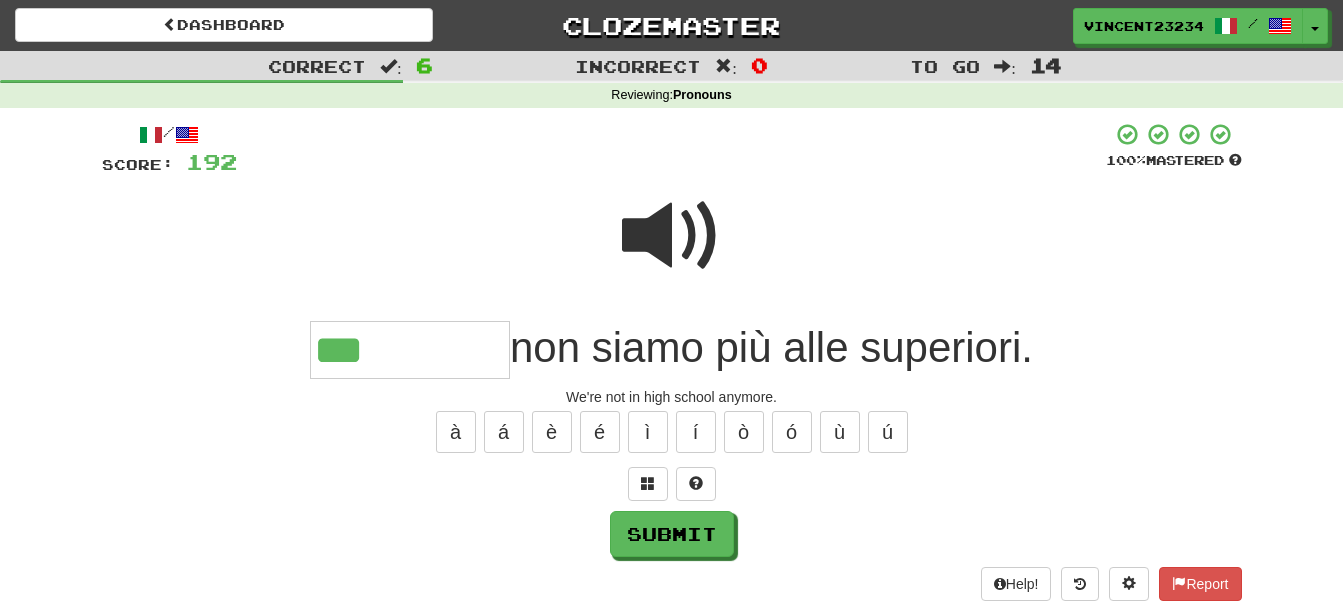 type on "***" 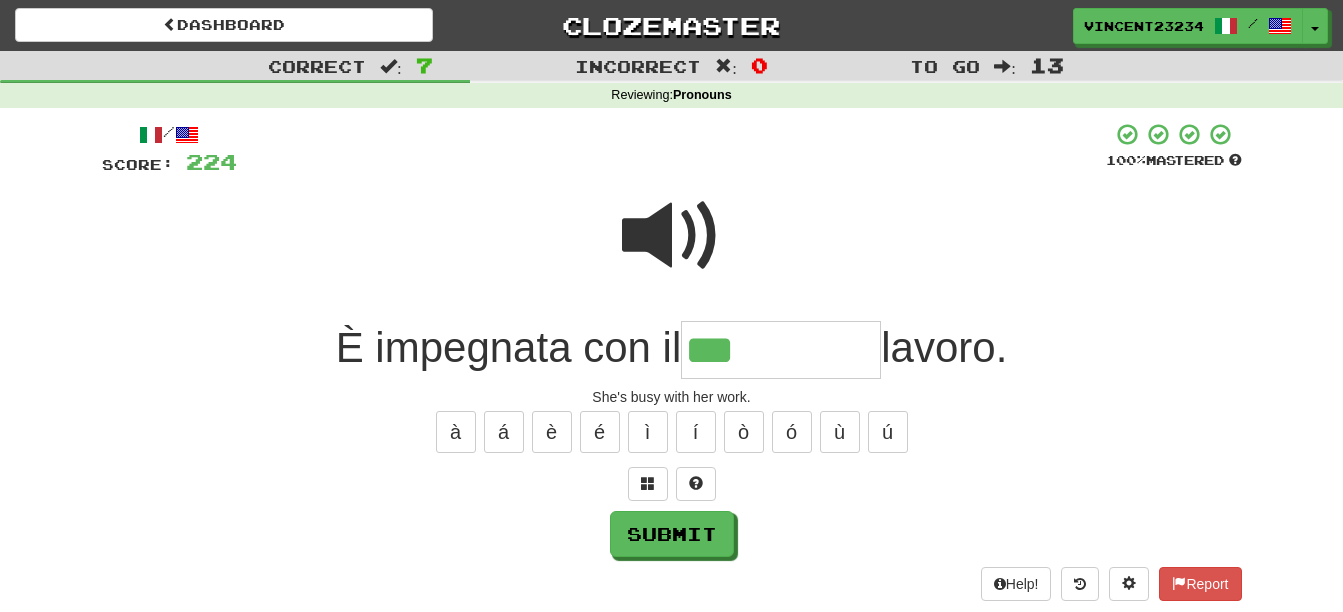 type on "***" 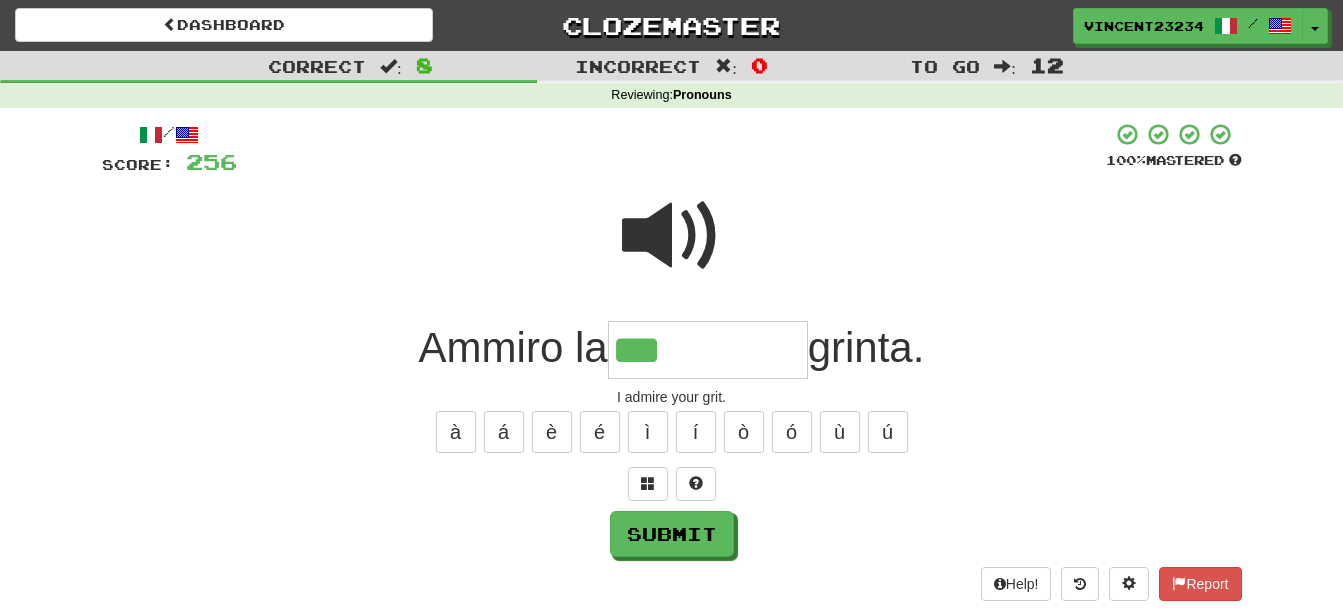 type on "***" 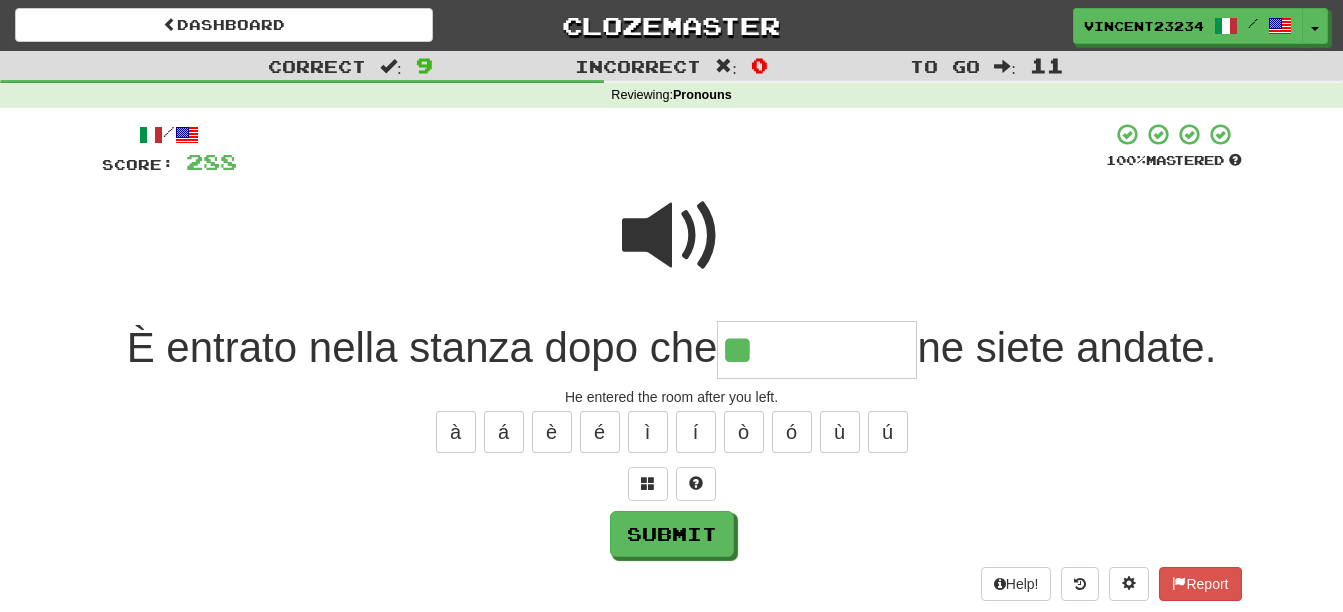type on "**" 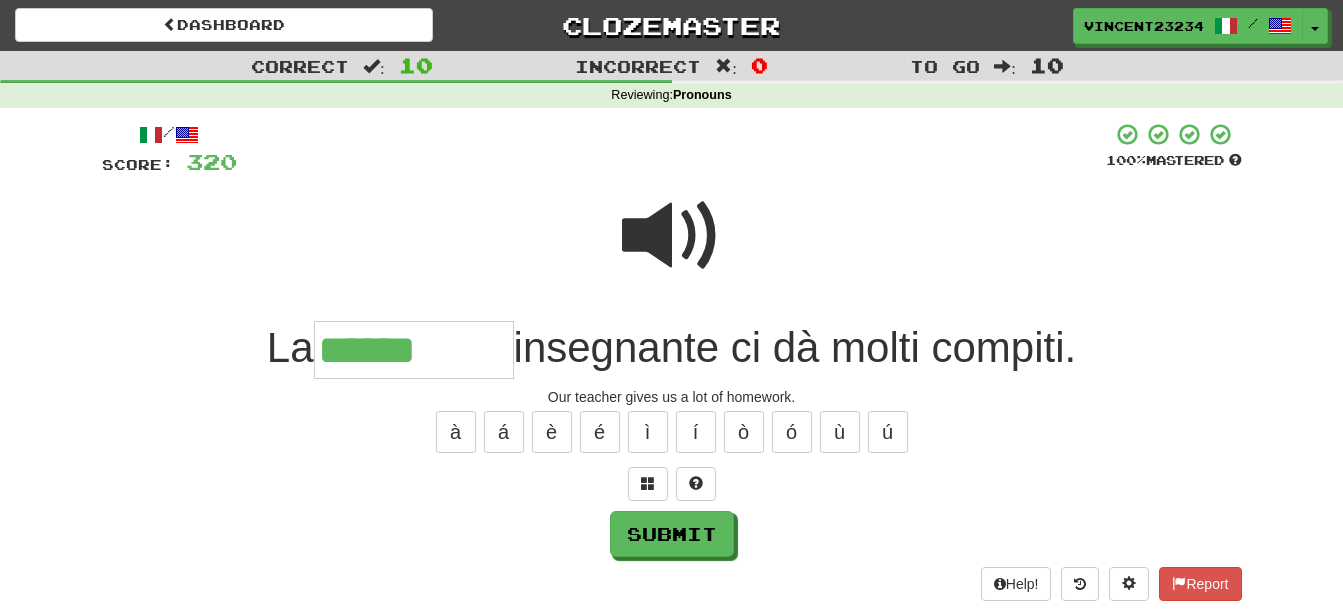 type on "******" 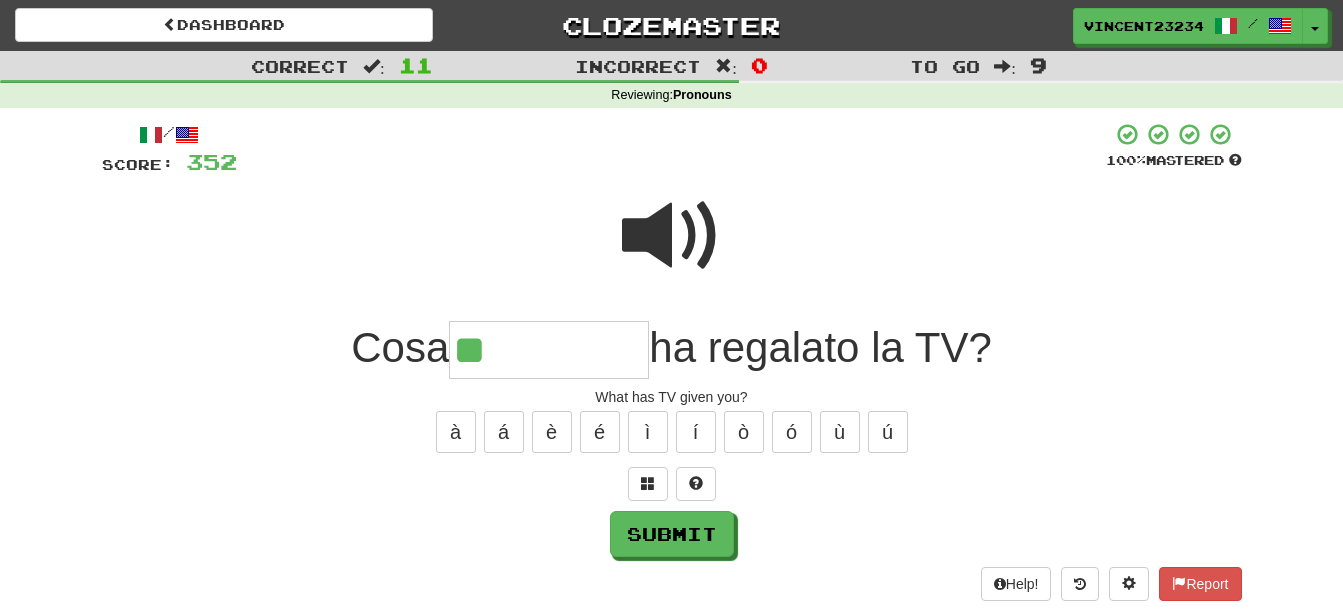 type on "**" 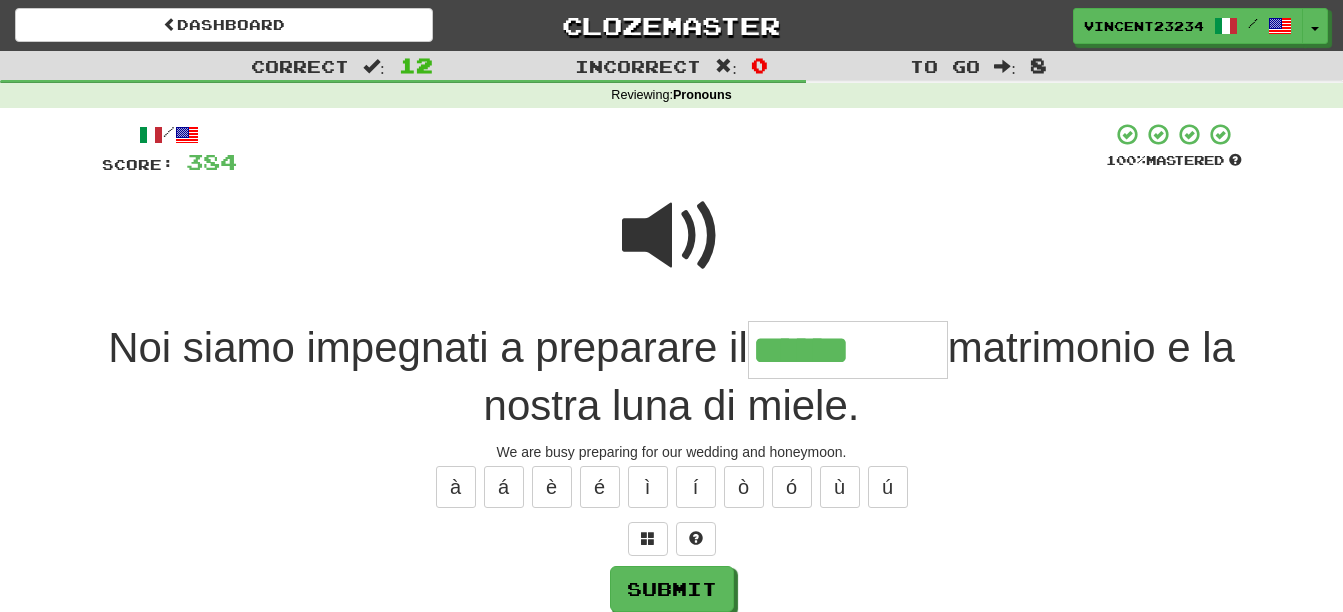 type on "******" 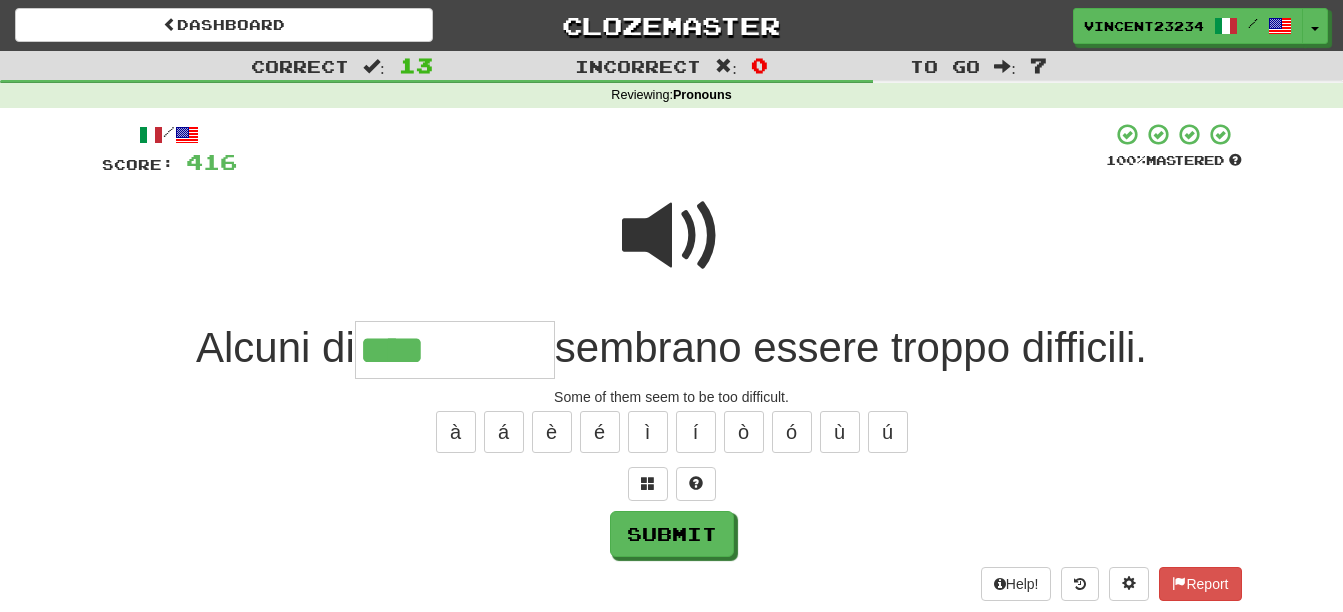 type on "****" 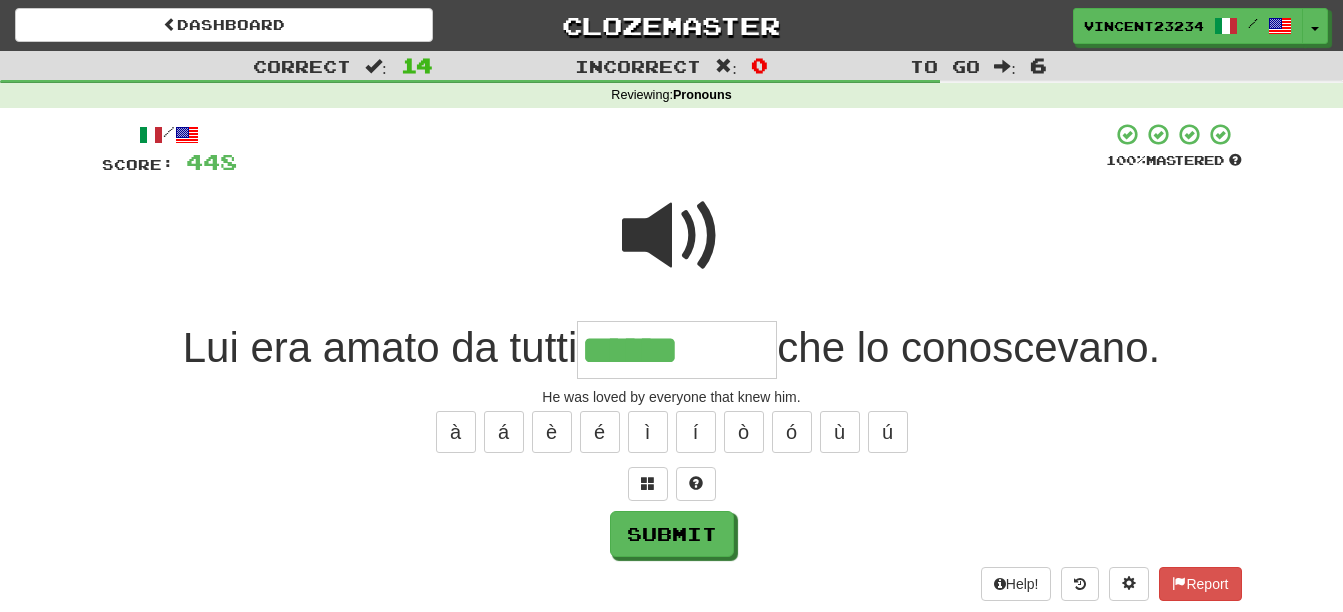 type on "******" 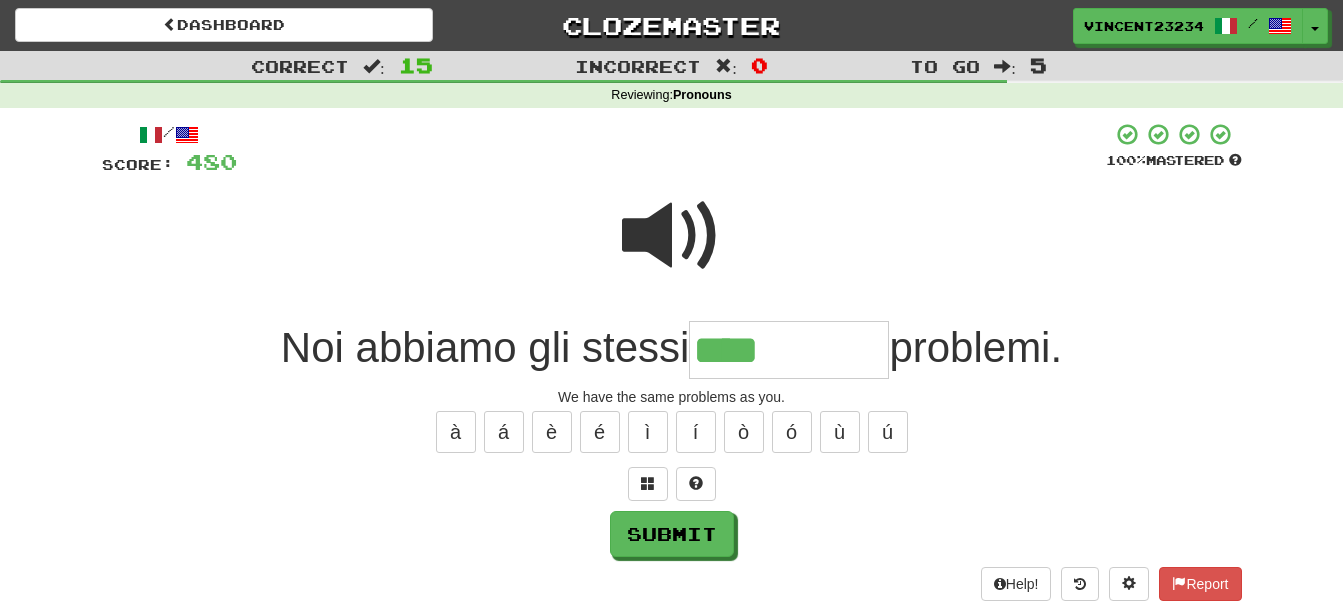 type on "****" 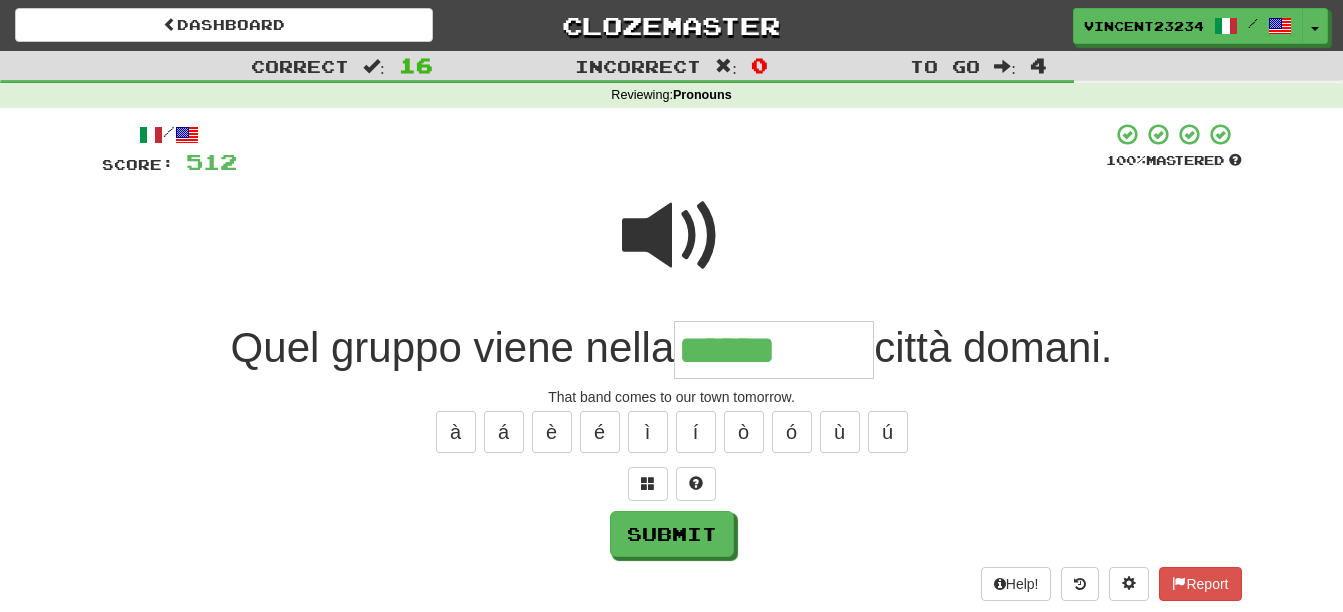 type on "******" 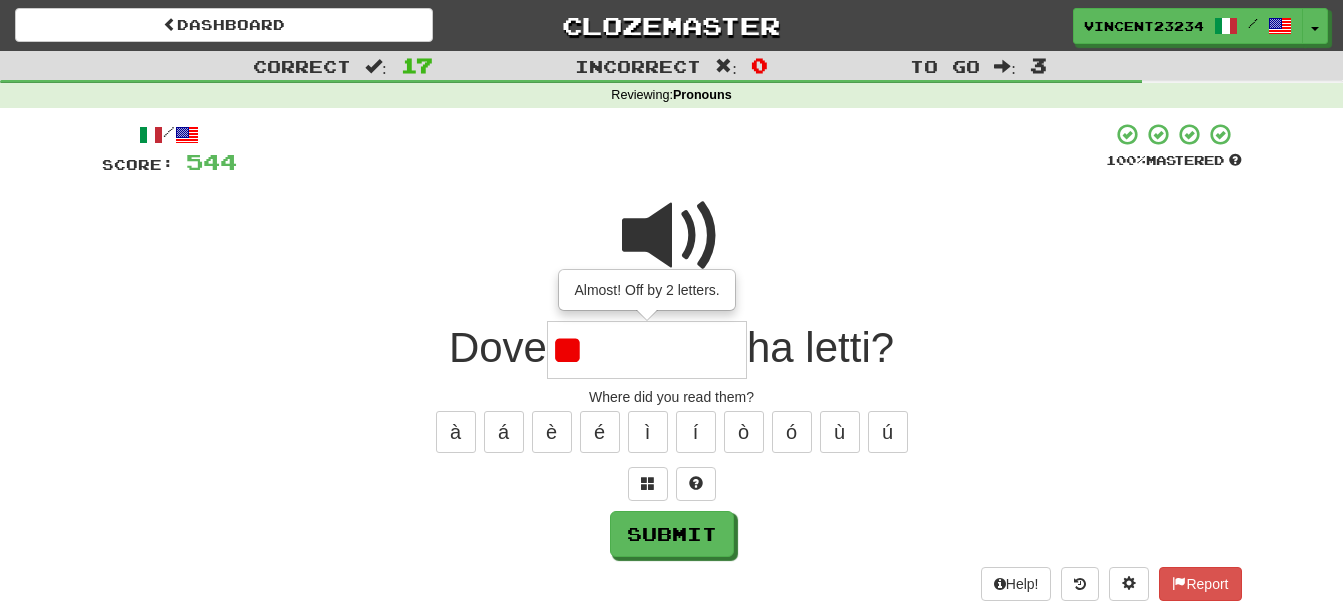 type on "*" 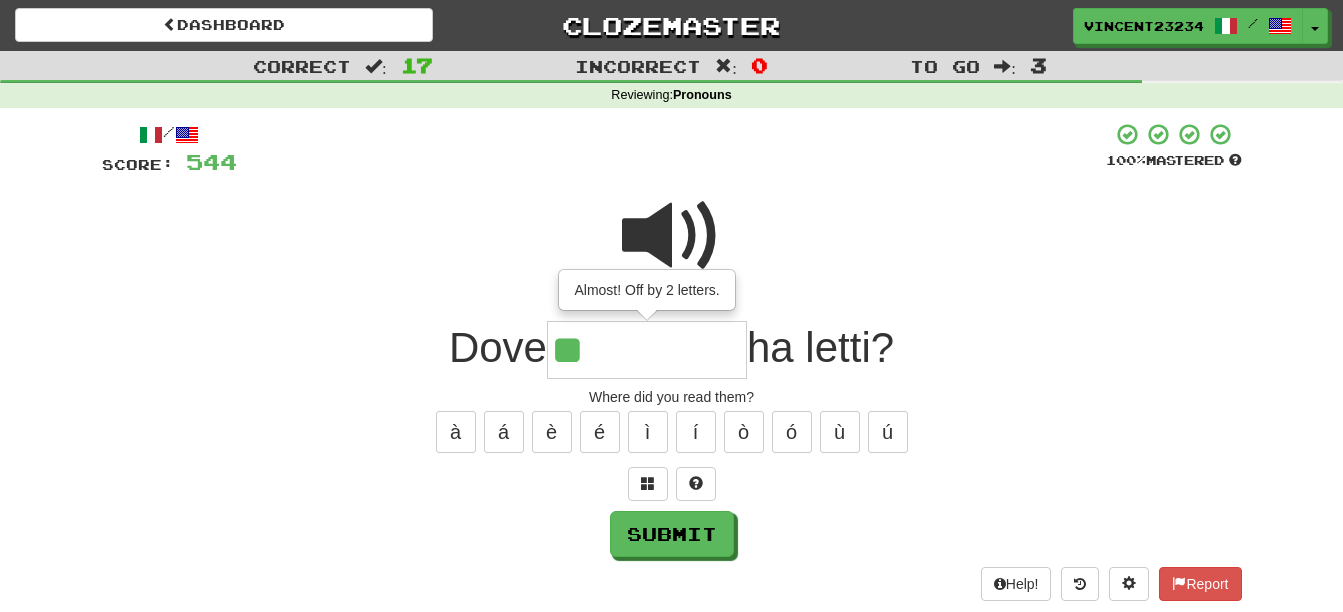 type on "**" 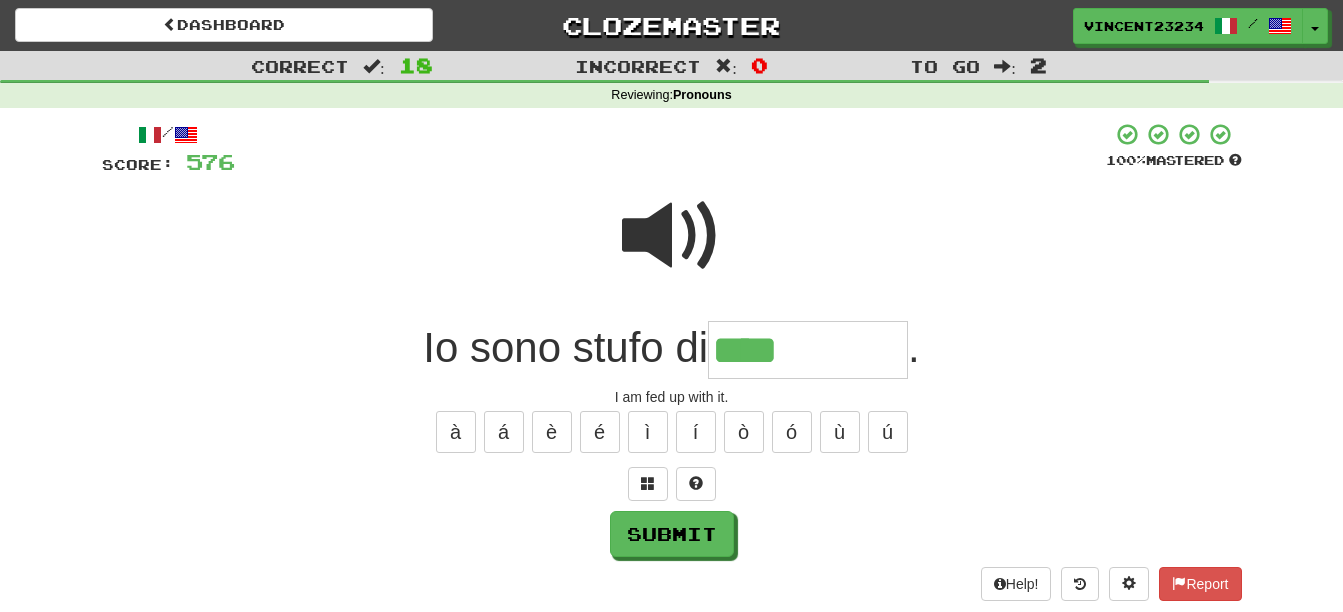 type on "****" 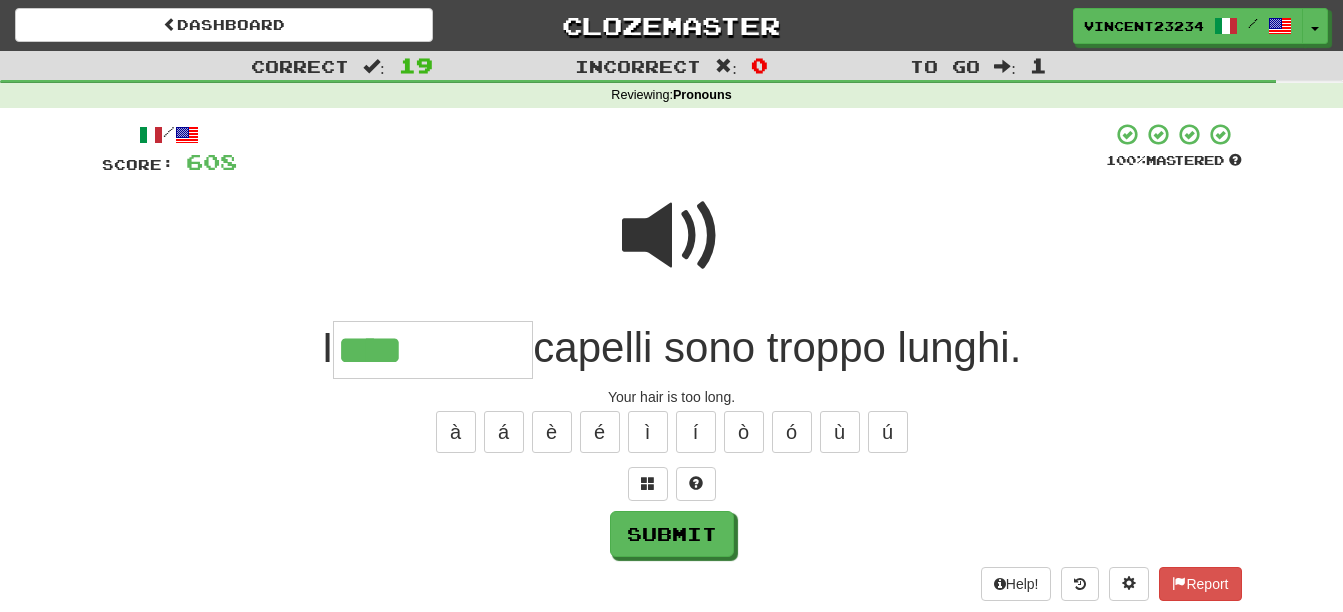 type on "****" 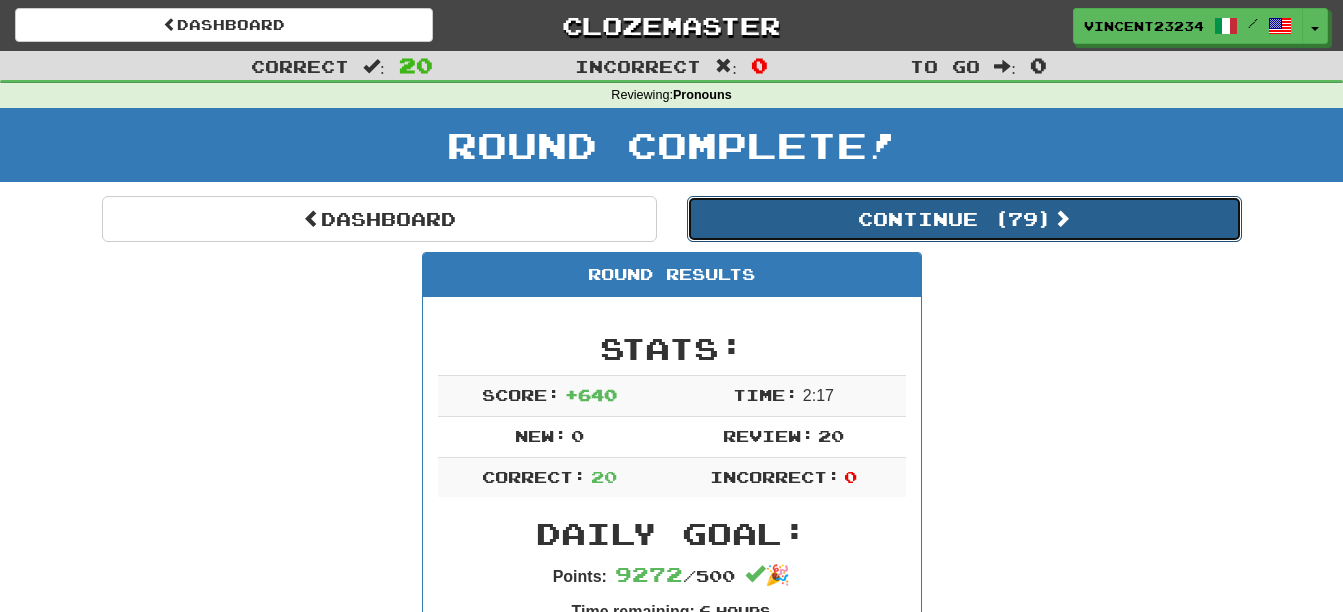 click on "Continue ( 79 )" at bounding box center (964, 219) 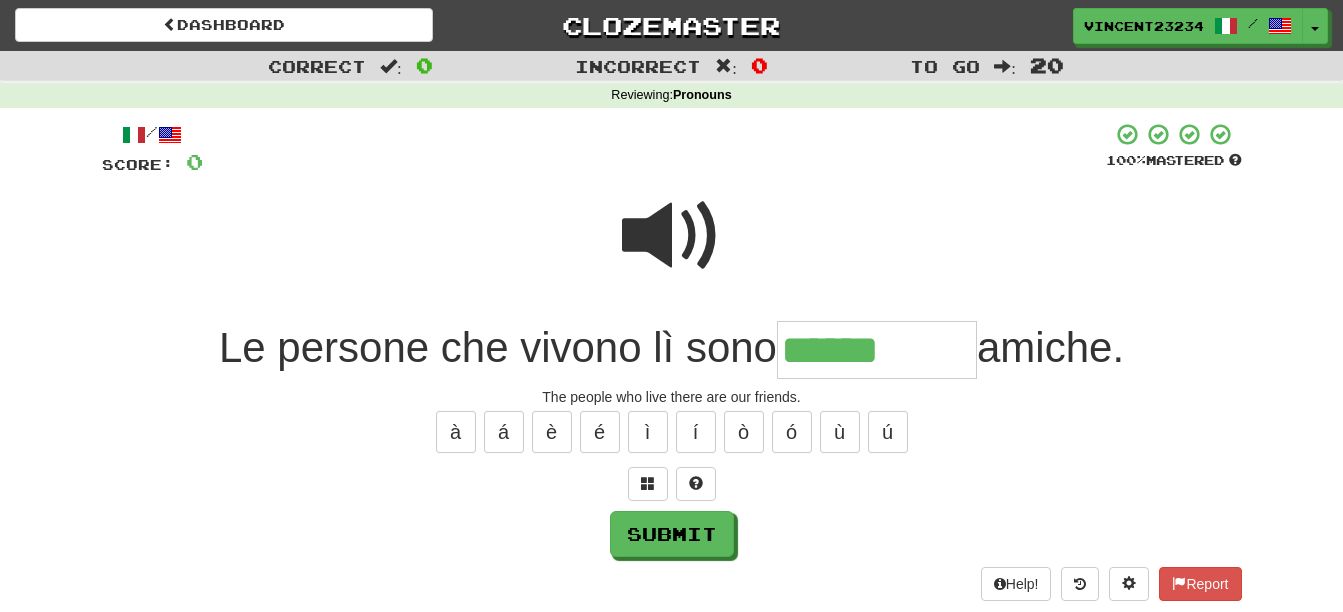 type on "******" 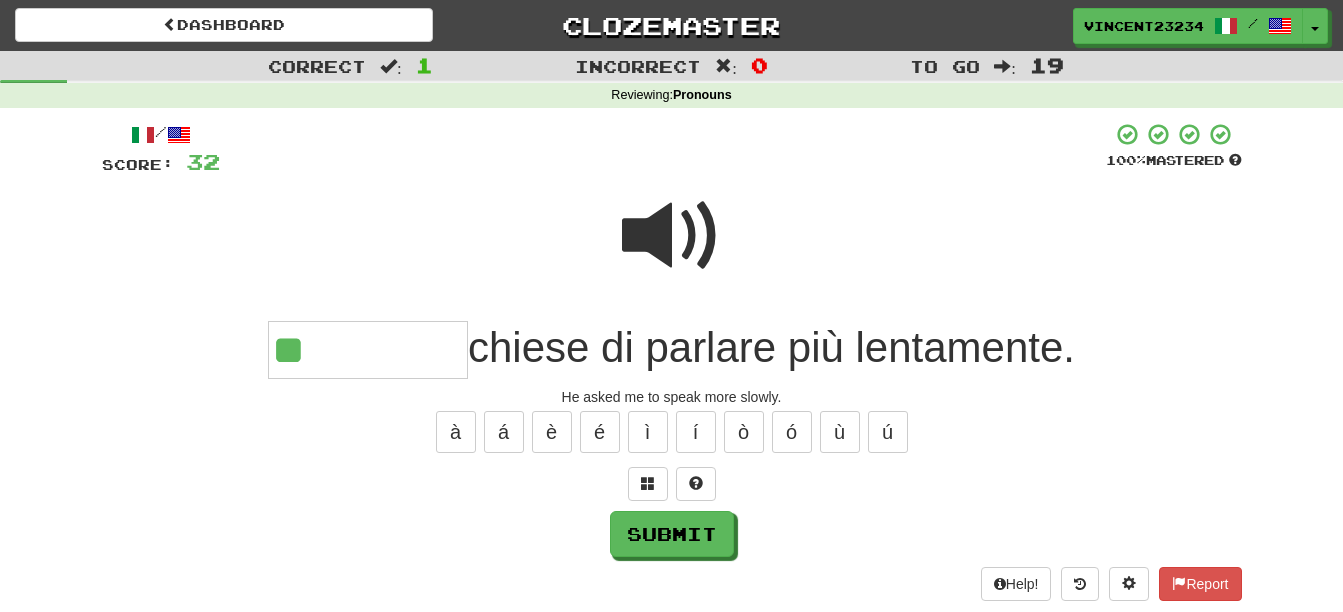 type on "**" 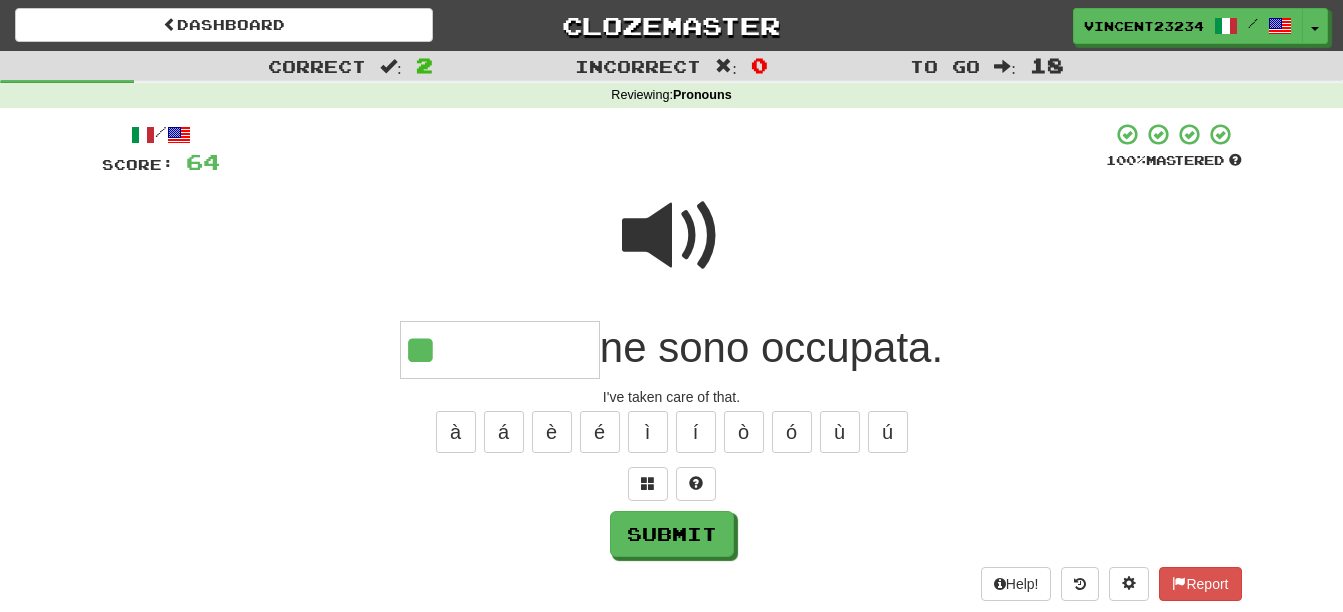 type on "**" 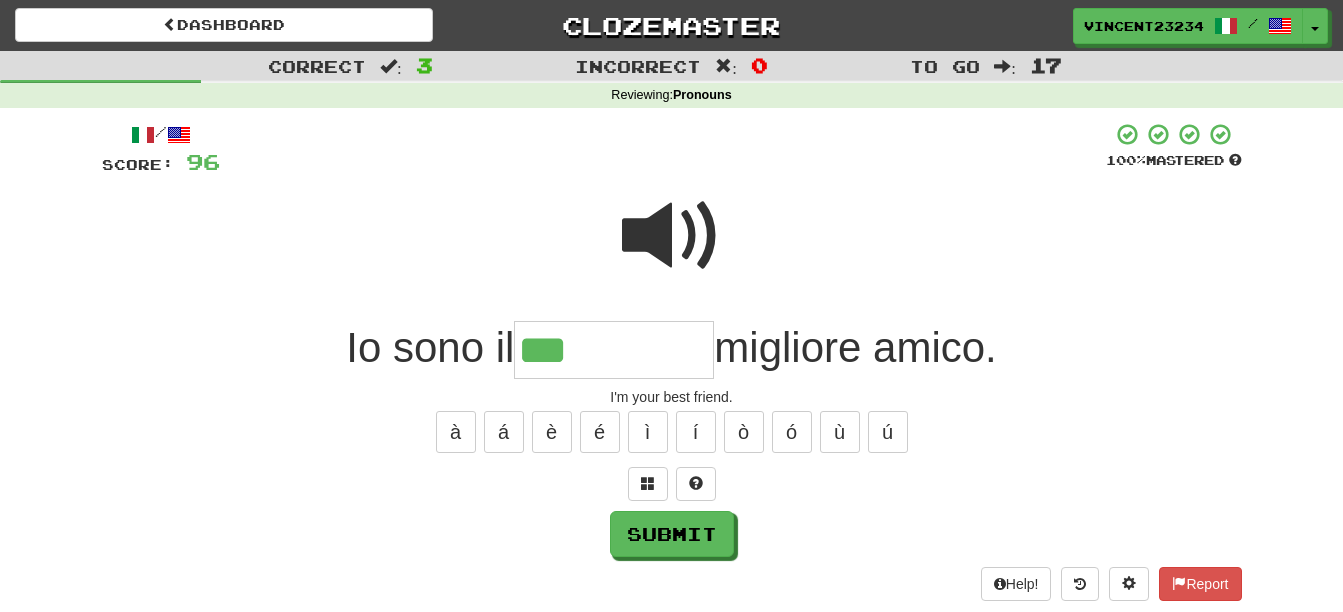 type on "***" 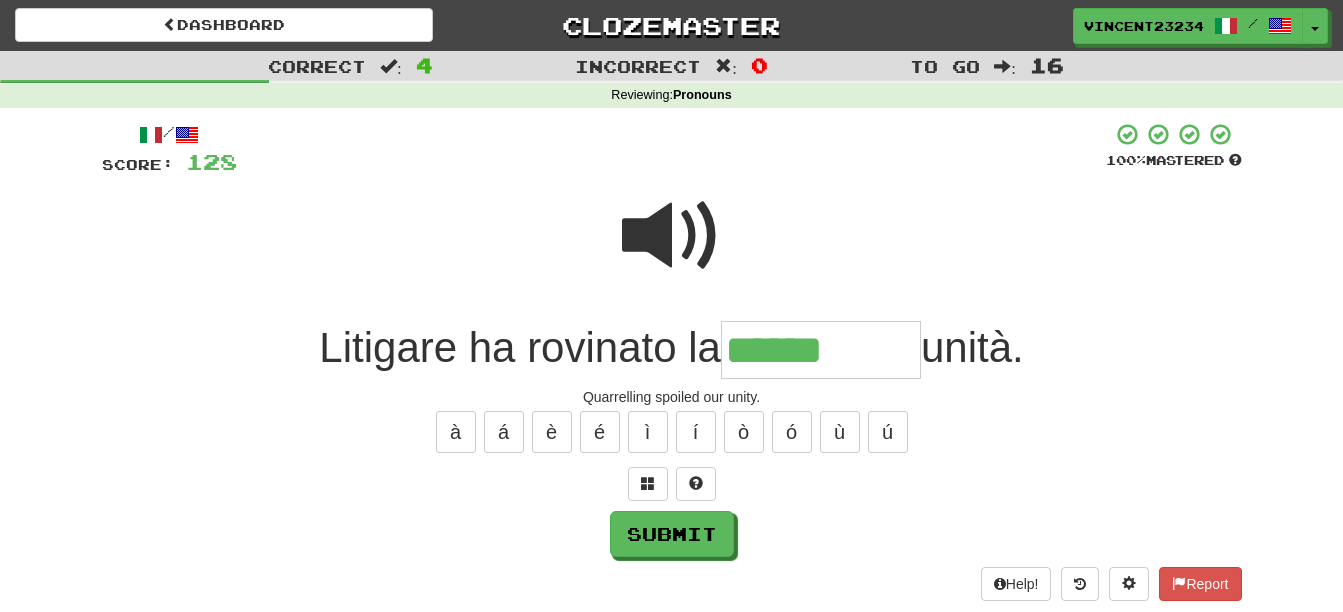 type on "******" 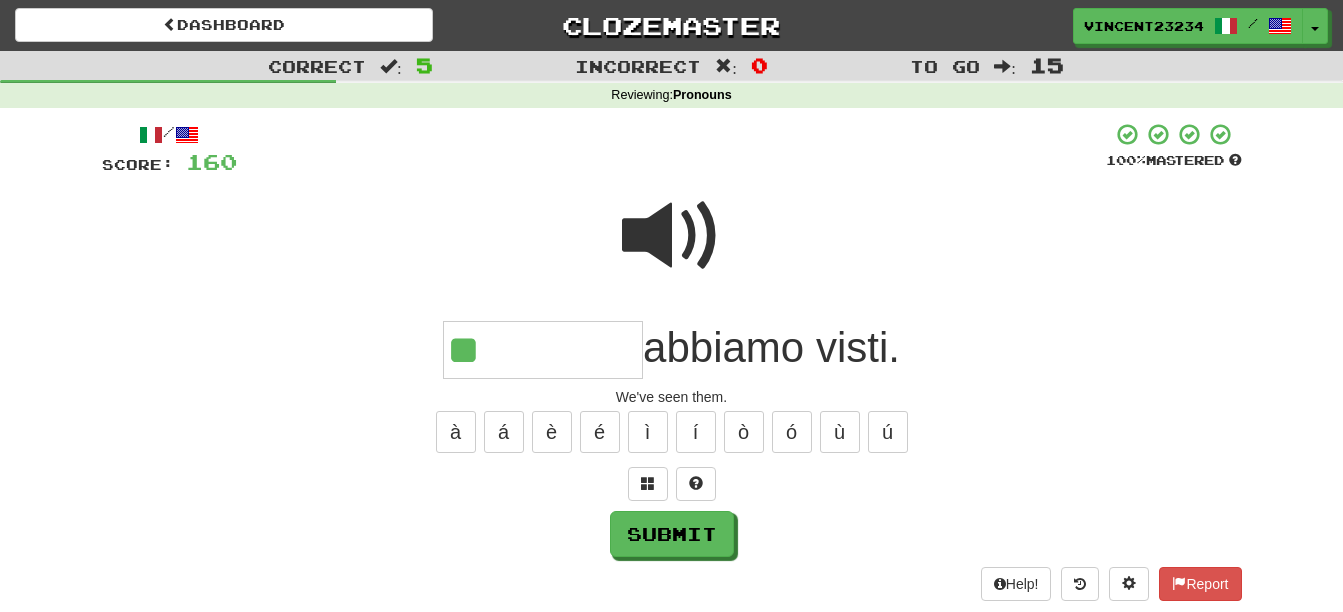 type on "**" 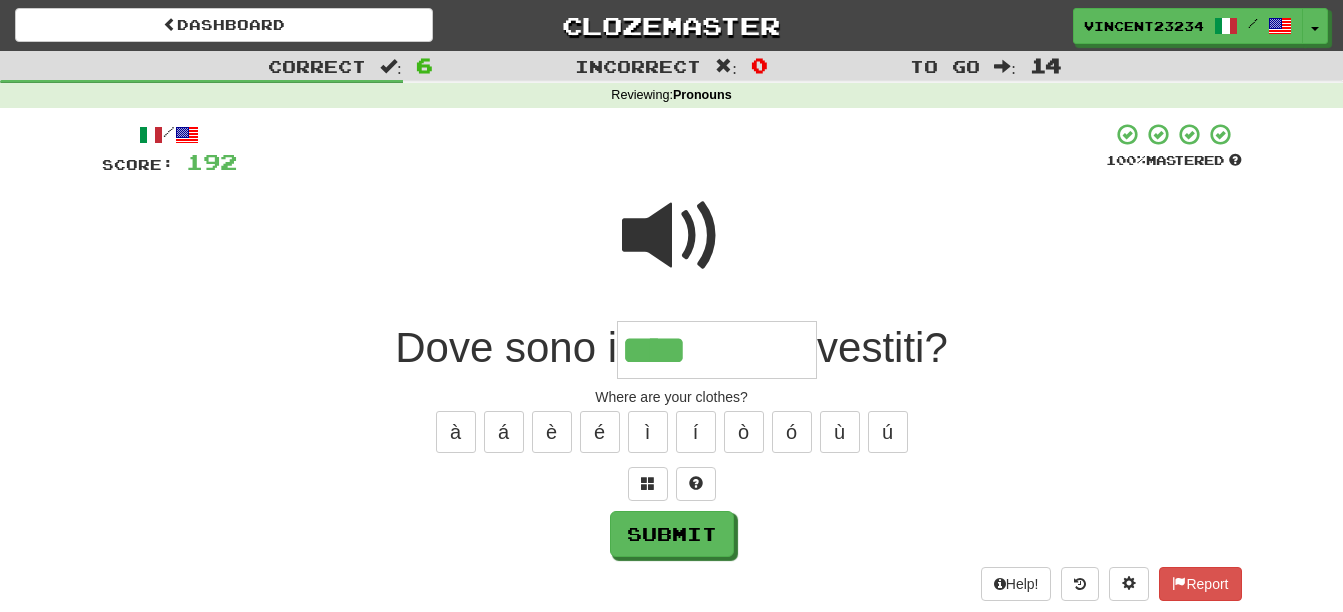type on "****" 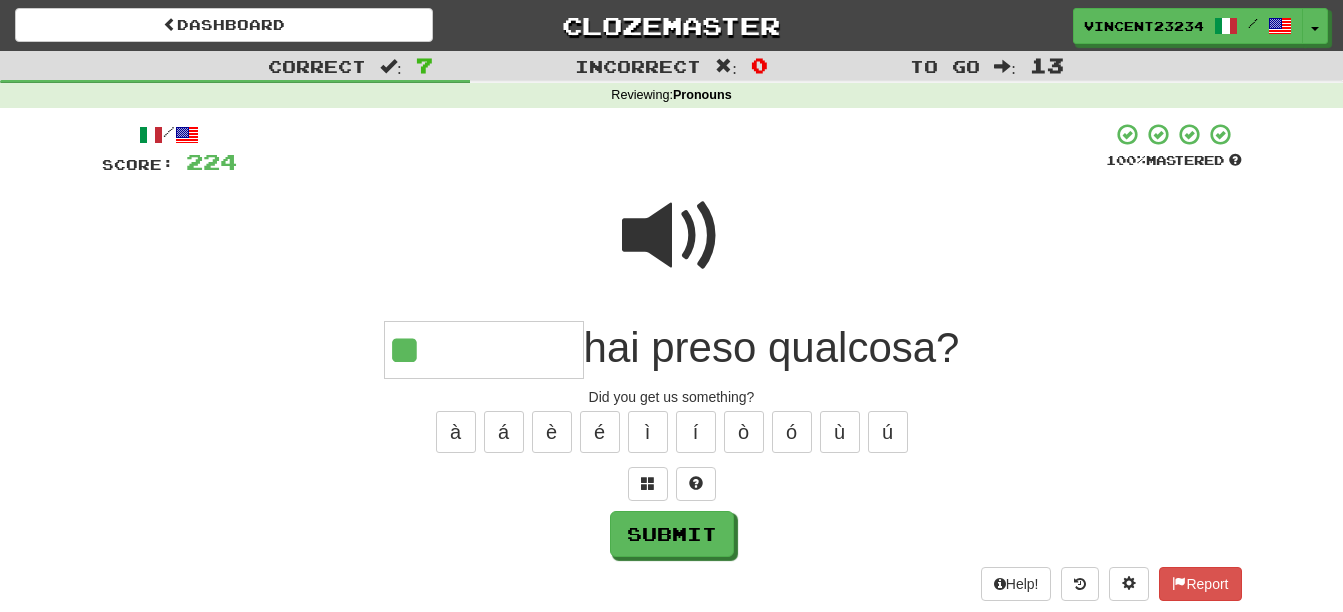 type on "**" 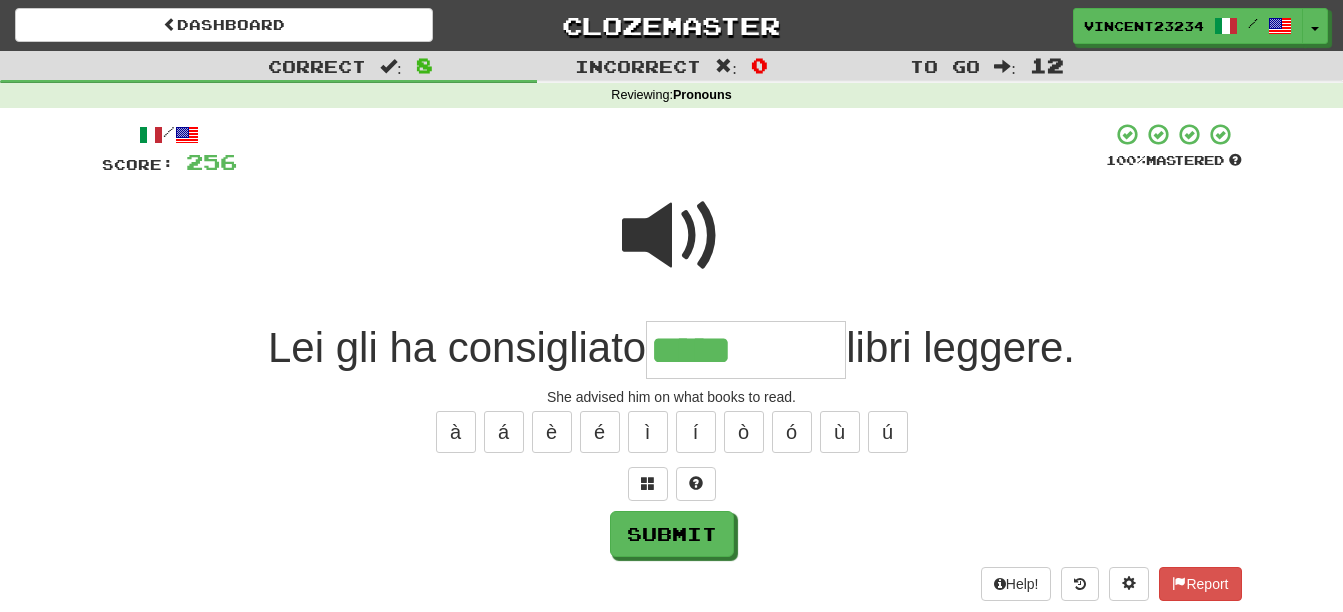 type on "*****" 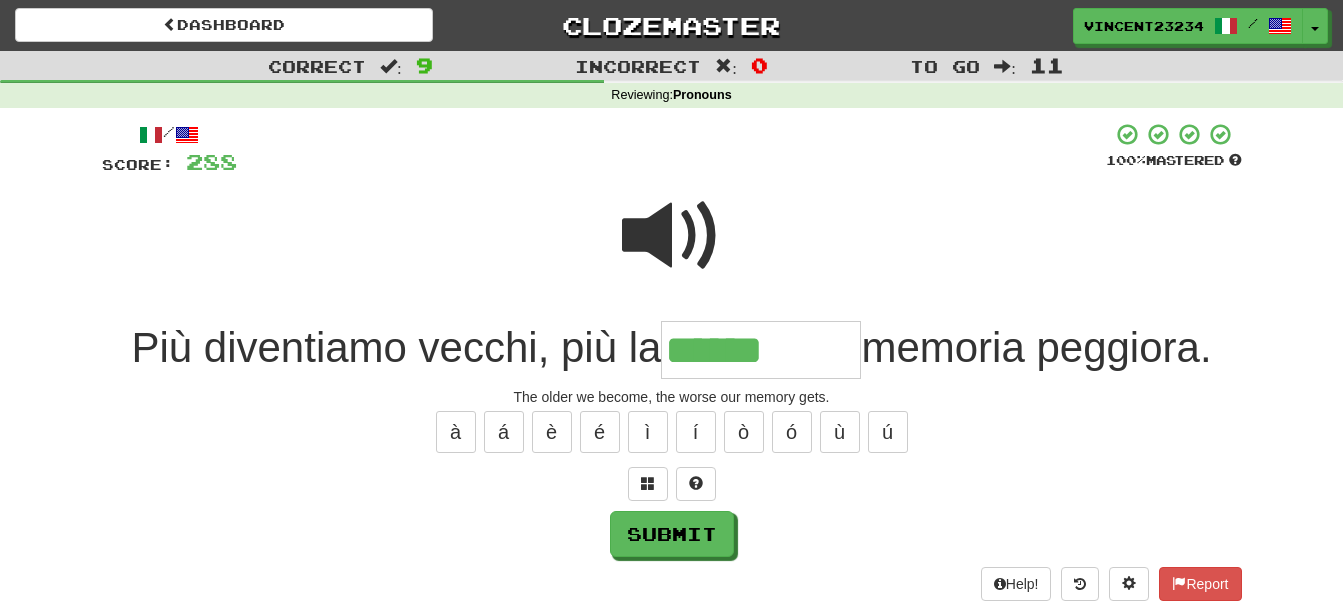 type on "******" 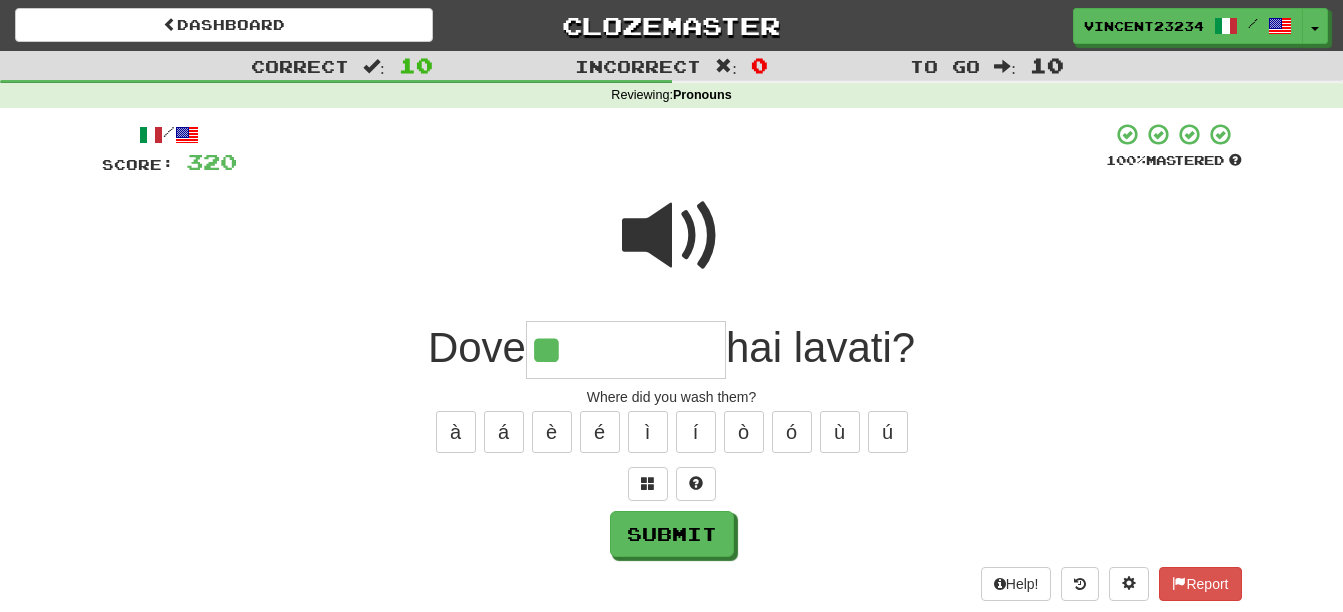type on "**" 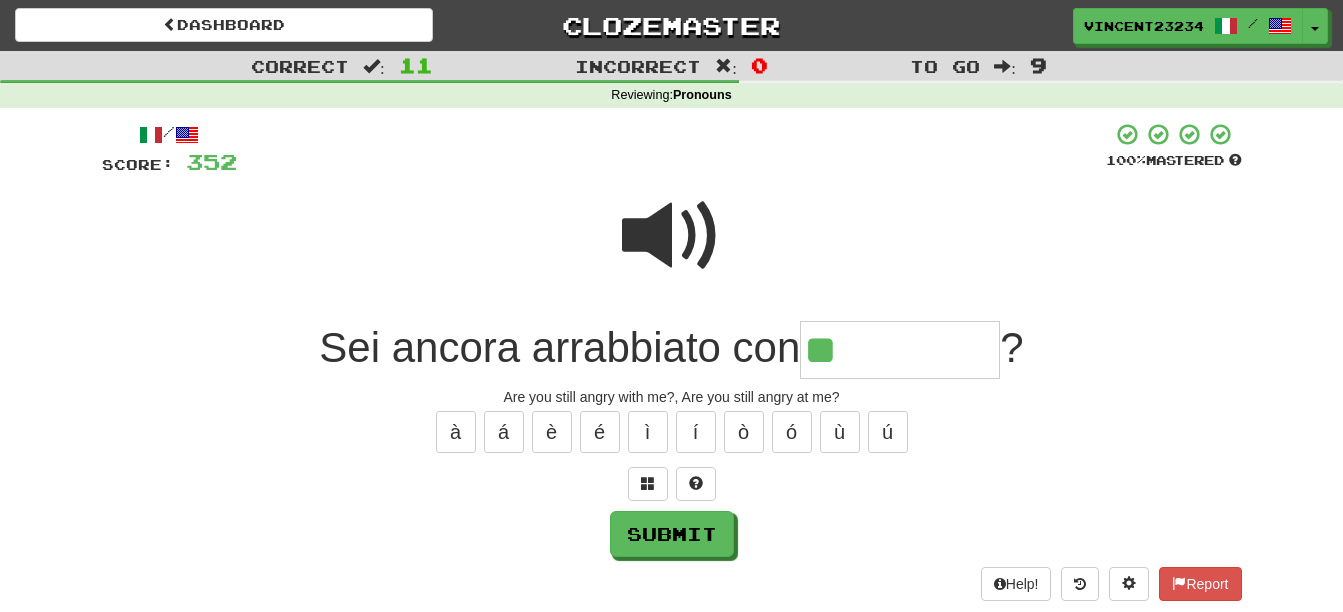 type on "**" 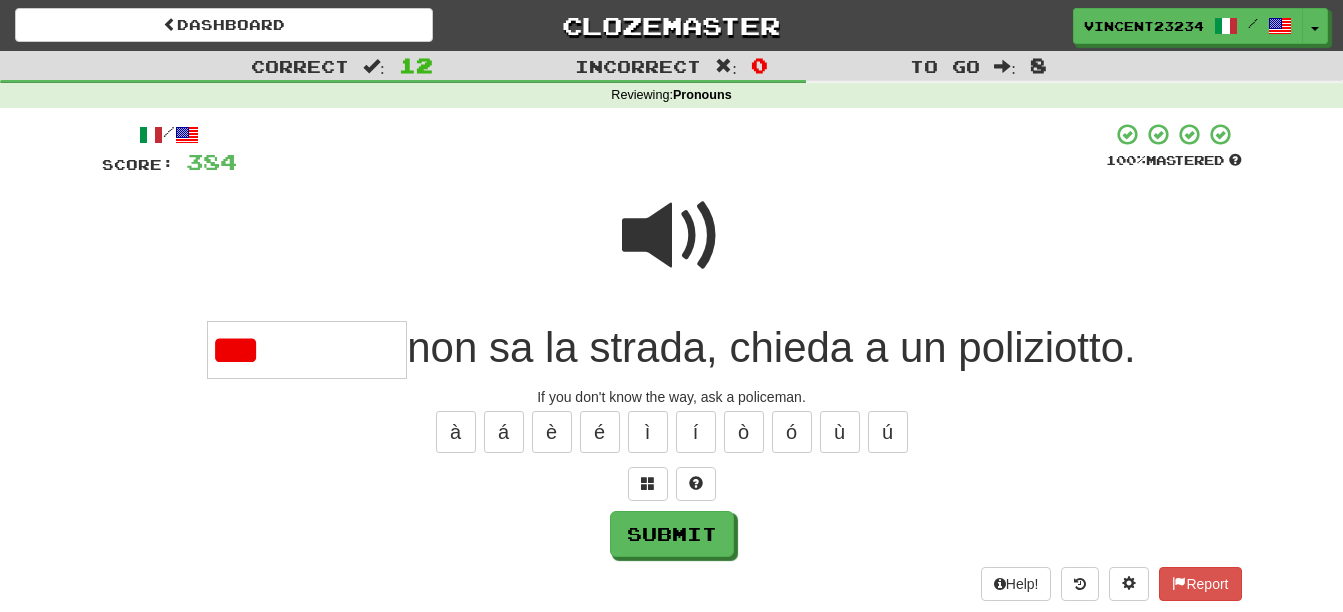 type on "**" 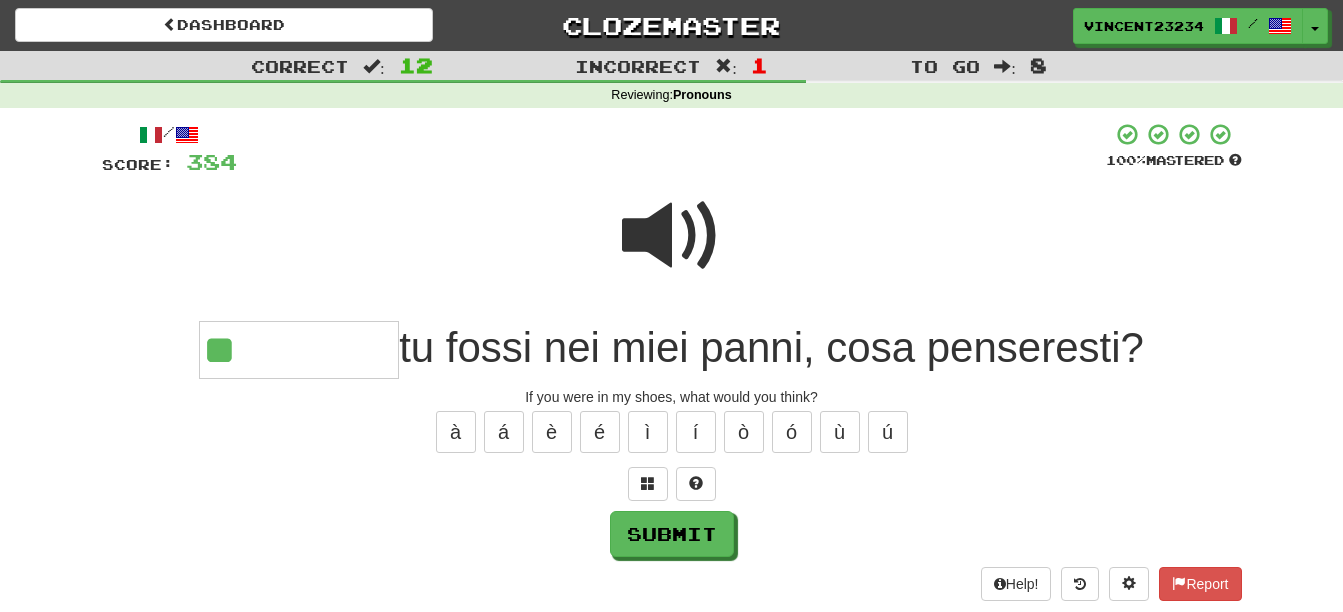 type on "**" 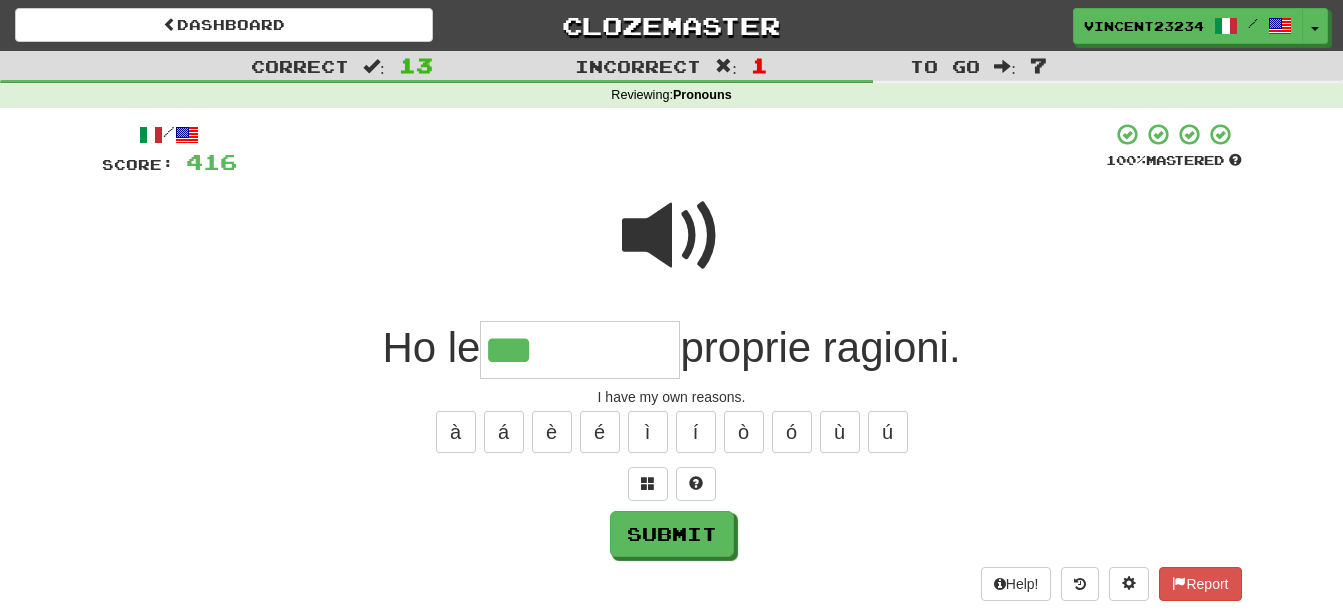 type on "***" 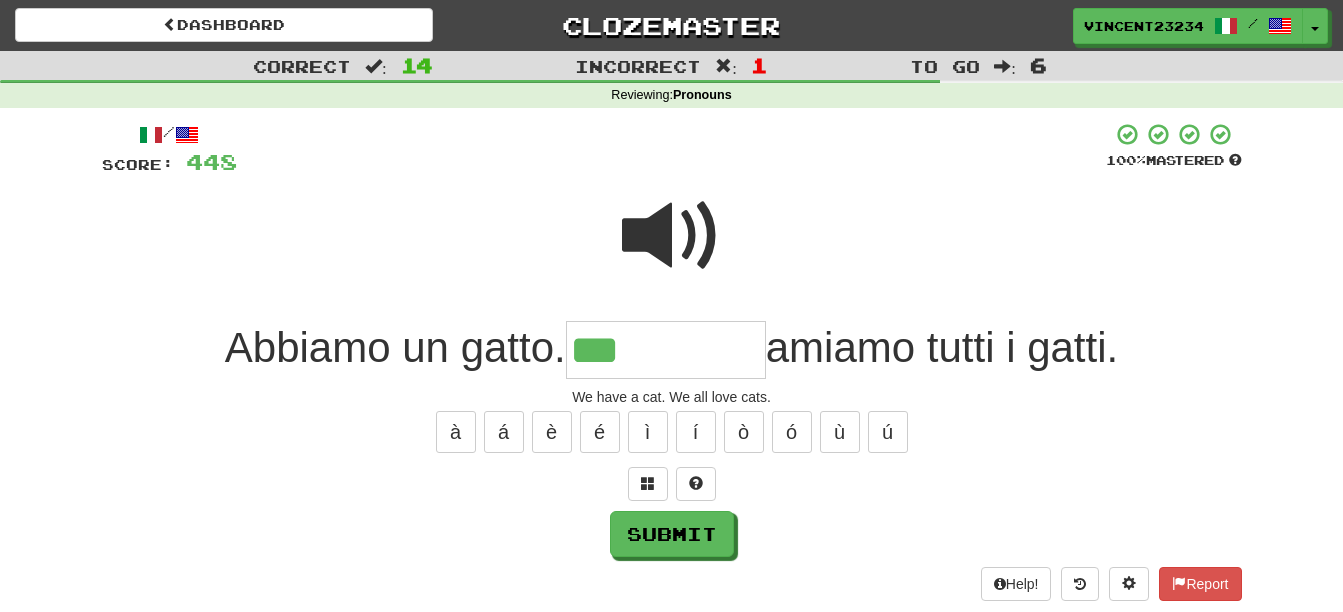 type on "***" 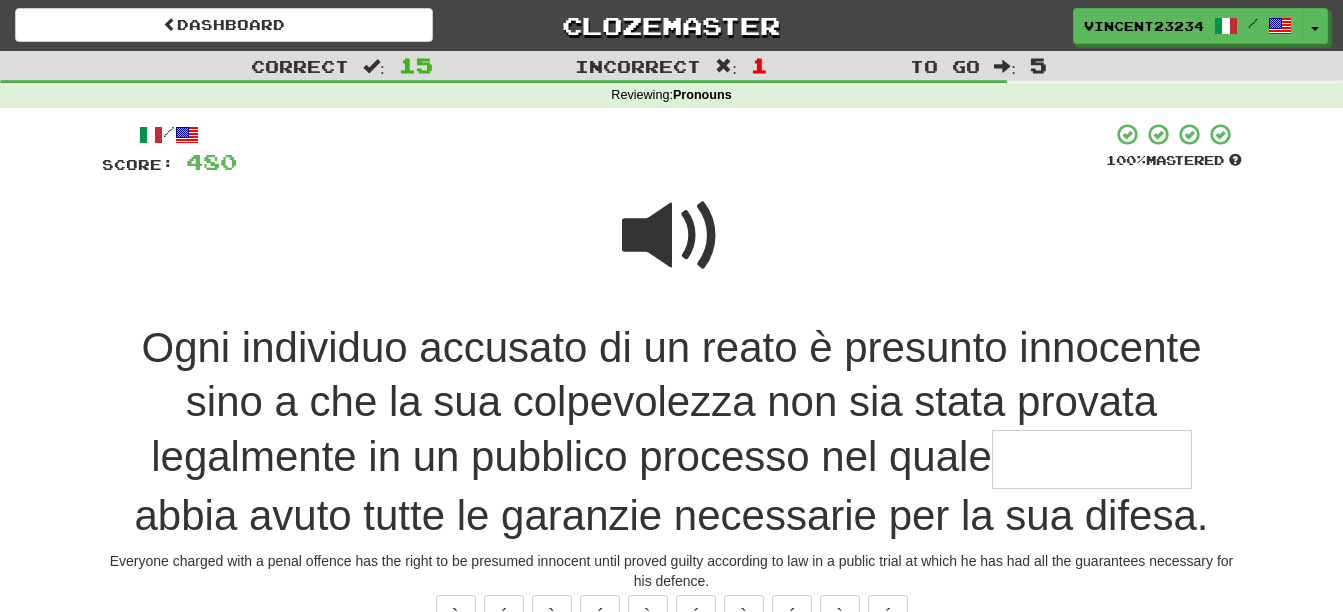 type on "*" 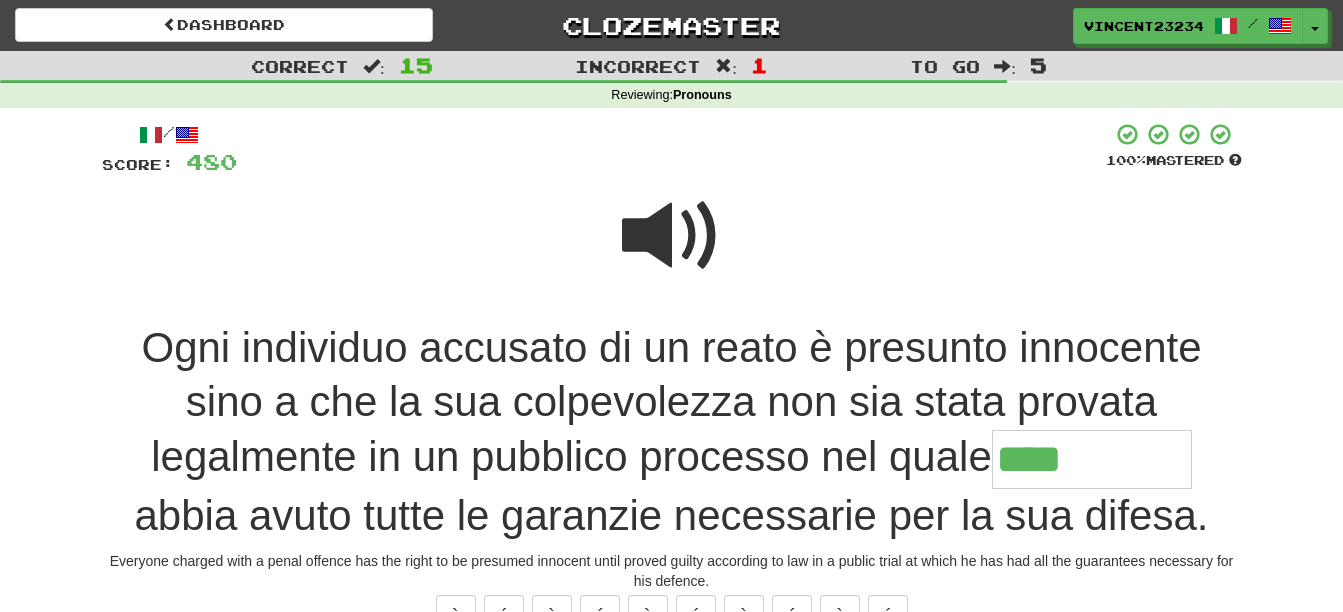 type on "****" 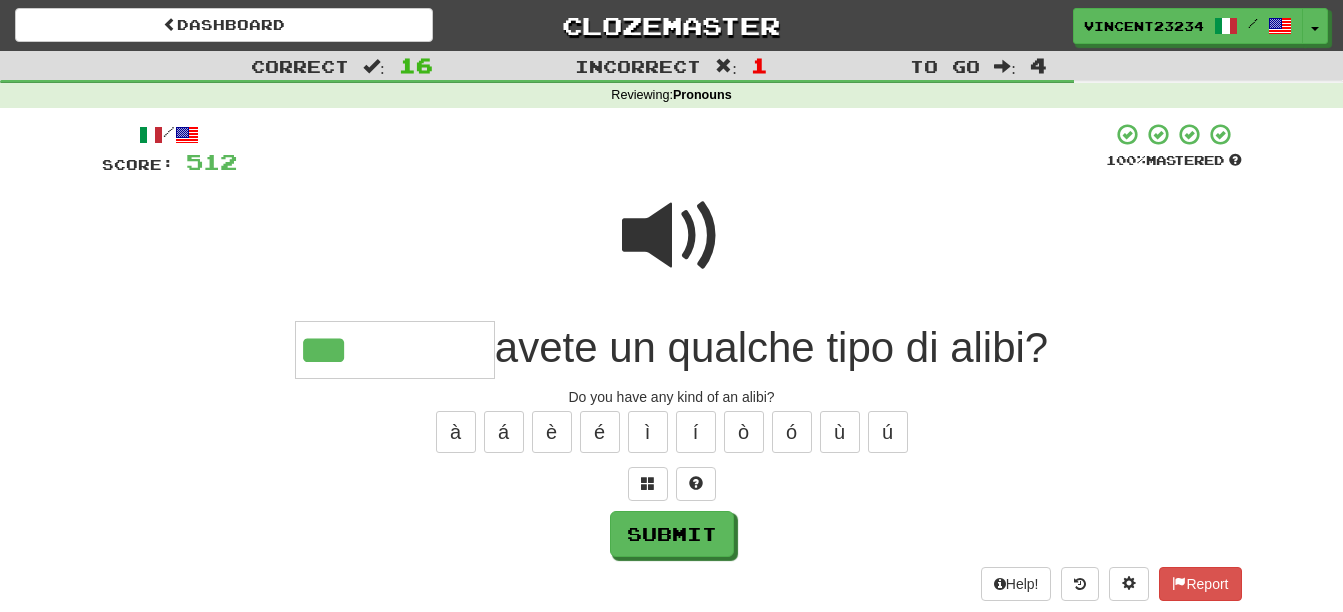 type on "***" 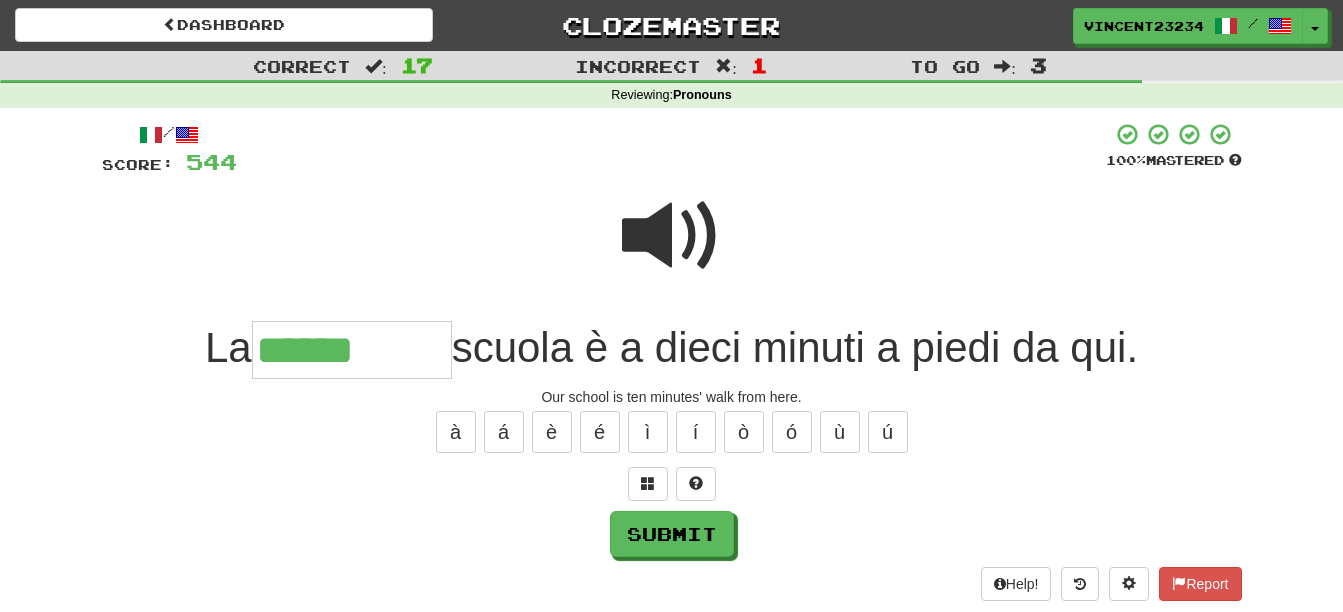 type on "******" 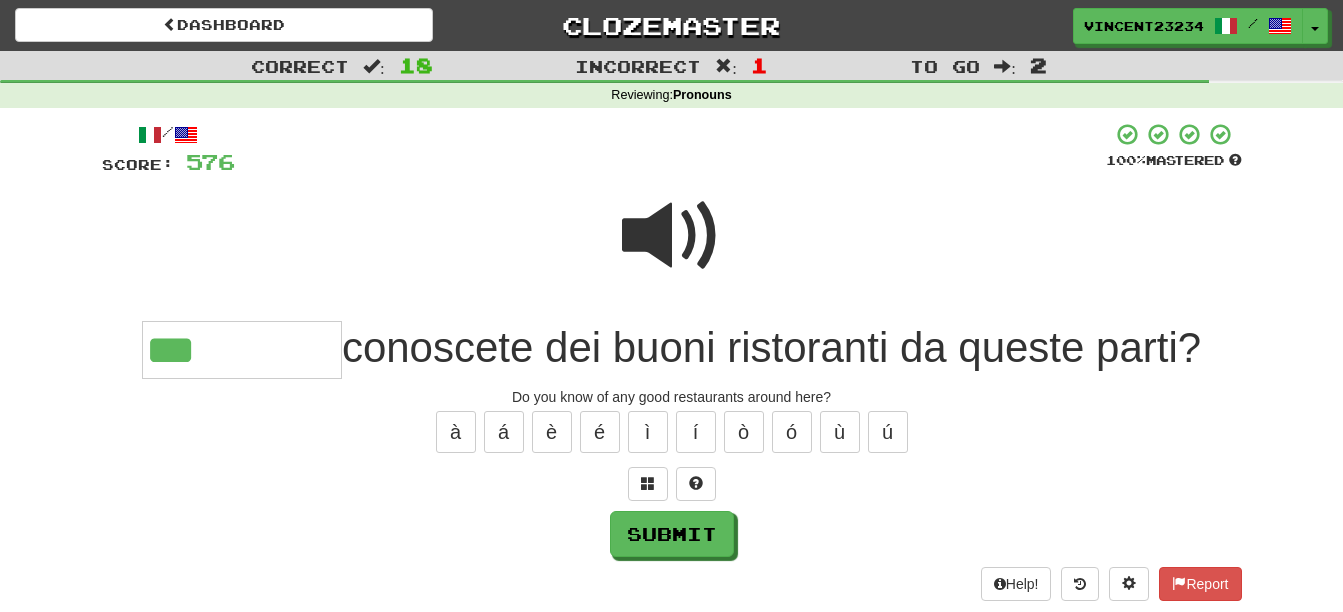type on "***" 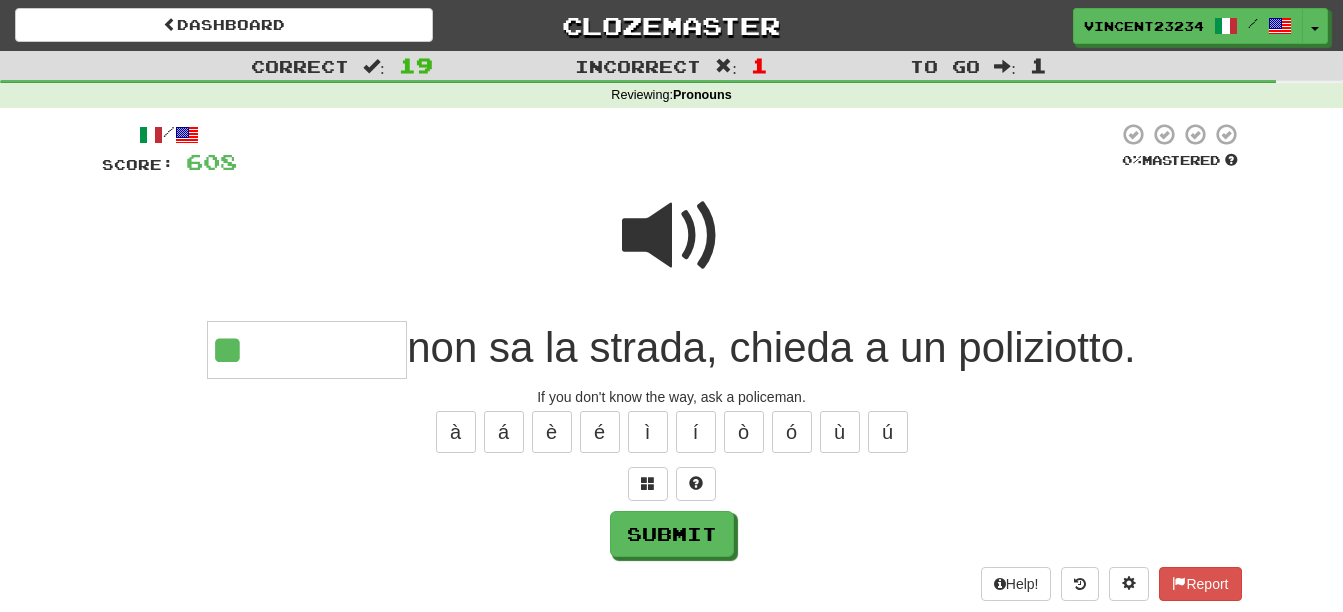 type on "**" 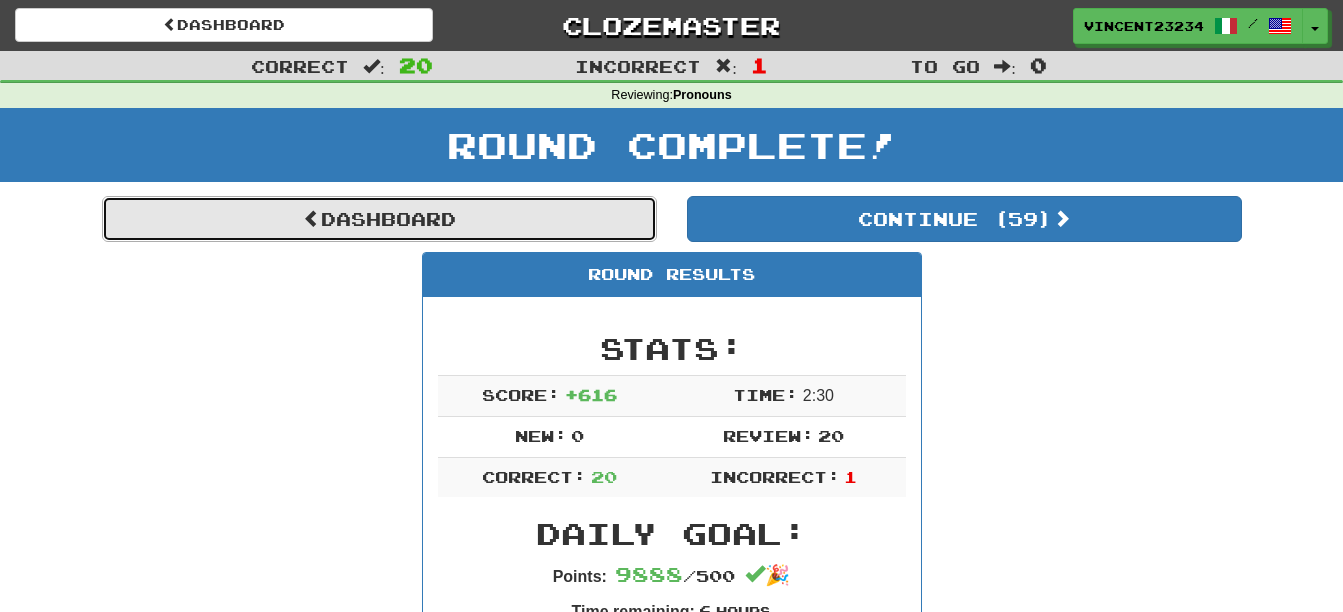 click on "Dashboard" at bounding box center [379, 219] 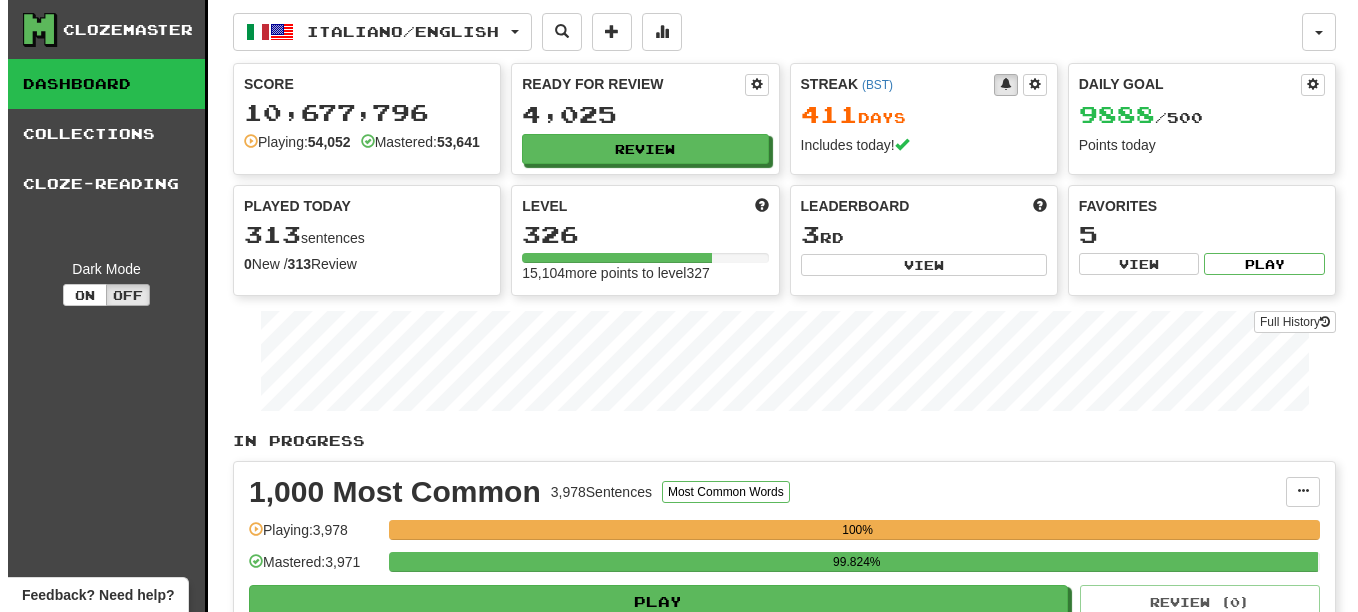 scroll, scrollTop: 0, scrollLeft: 0, axis: both 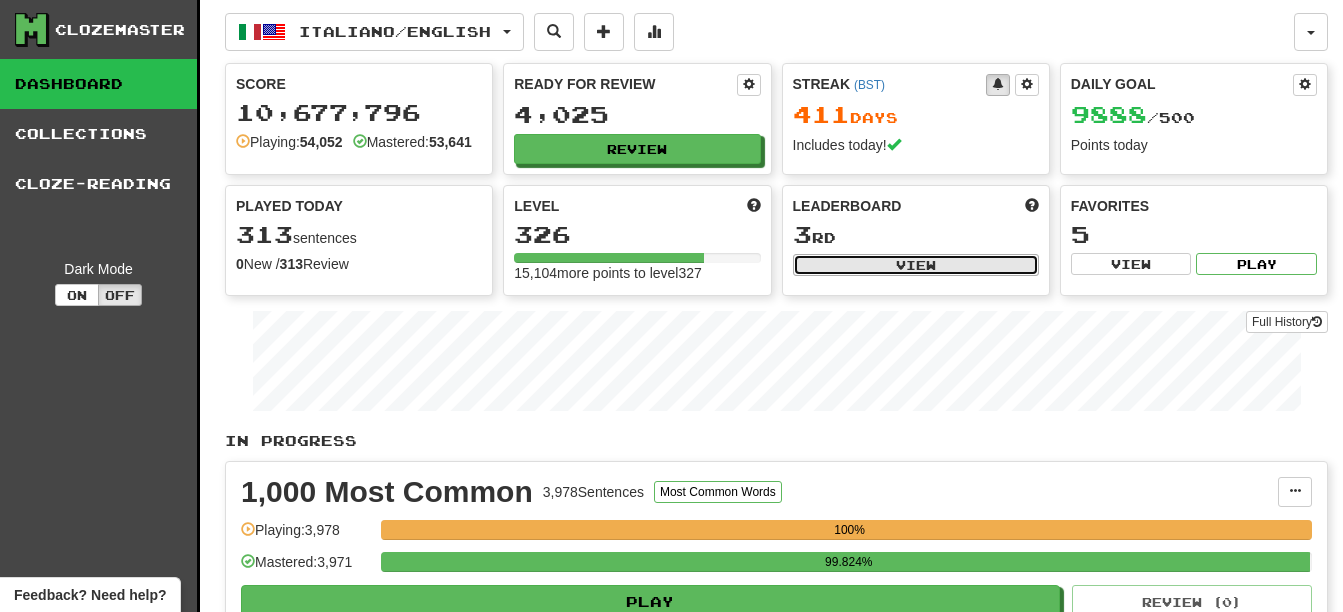 click on "View" at bounding box center (916, 265) 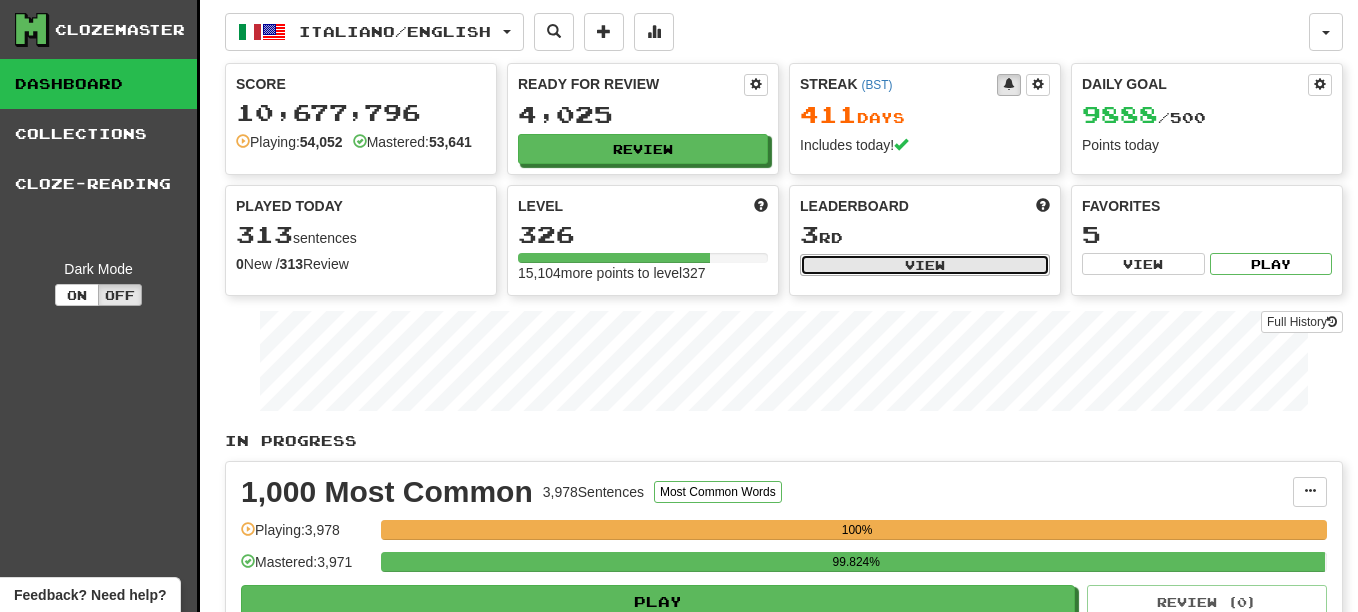select on "**********" 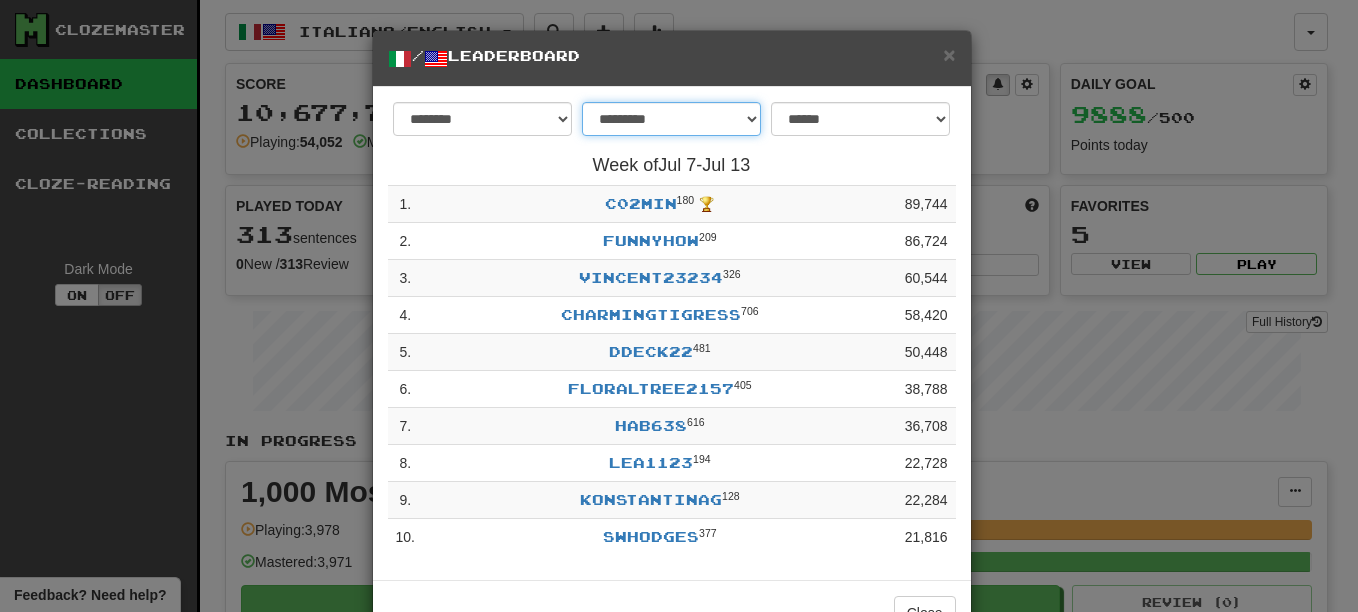 click on "**********" at bounding box center [671, 119] 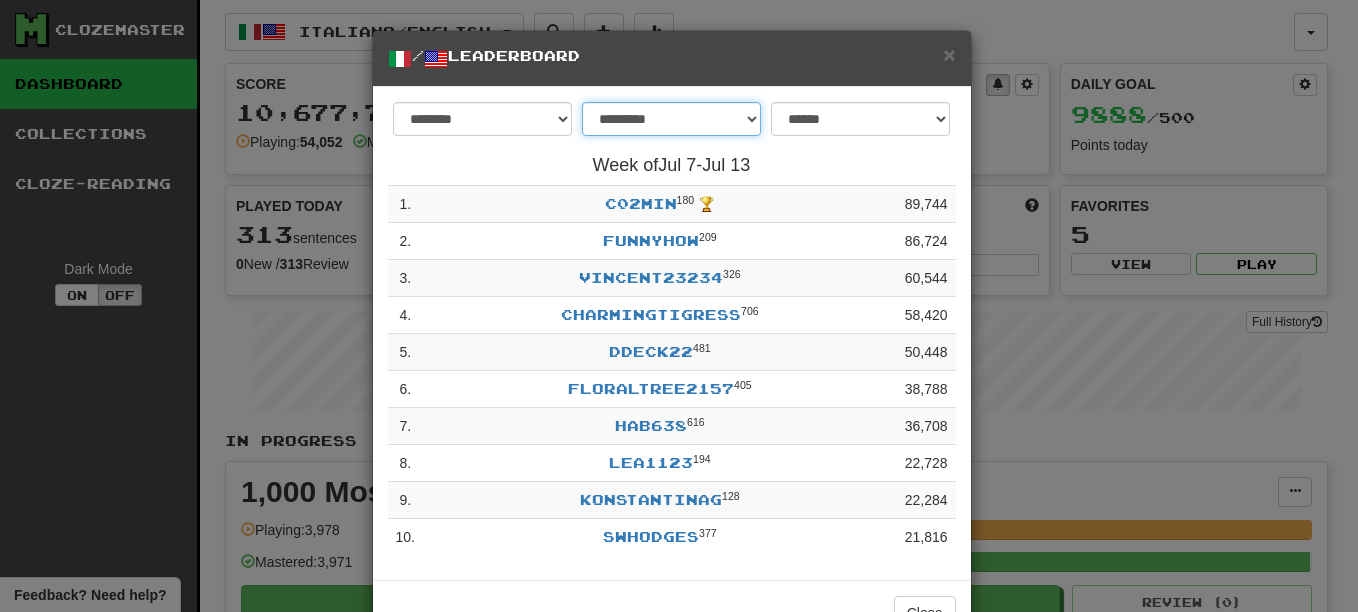 select on "********" 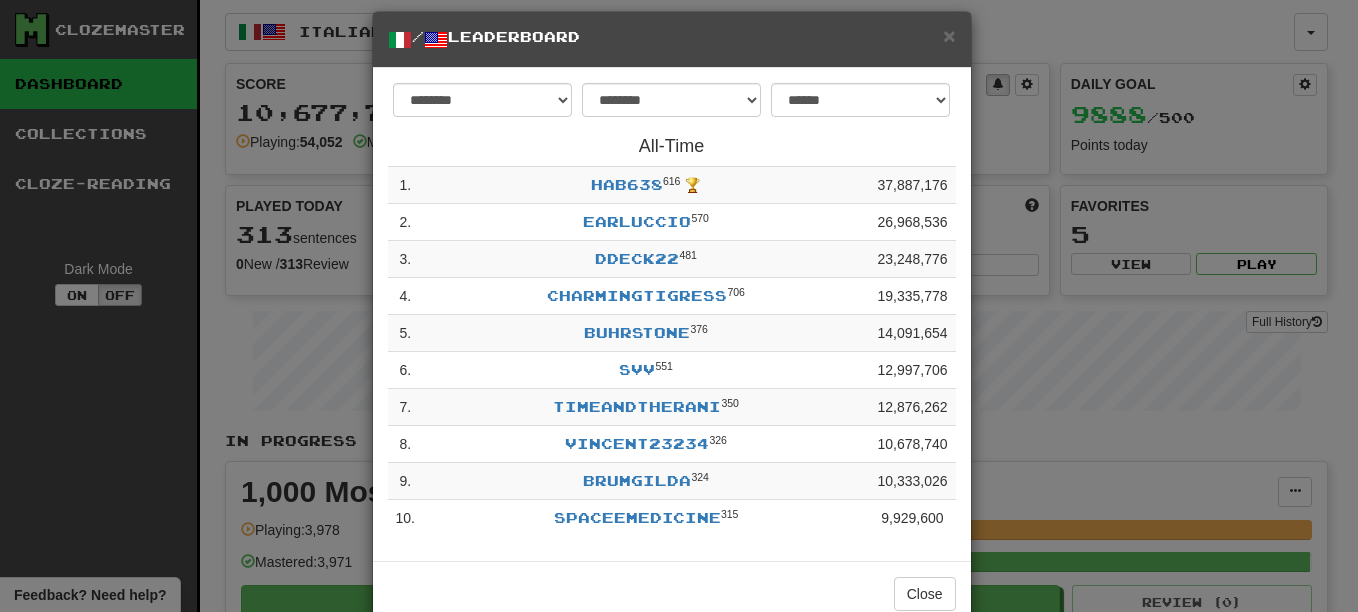 scroll, scrollTop: 0, scrollLeft: 0, axis: both 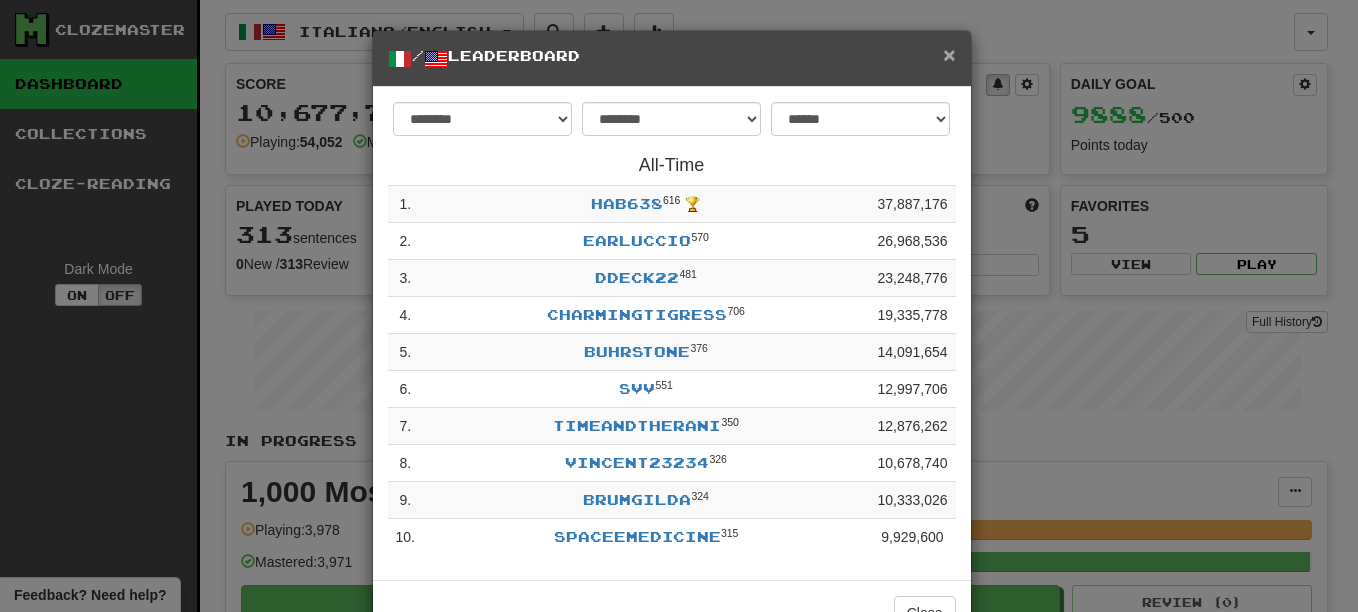 click on "×" at bounding box center [949, 54] 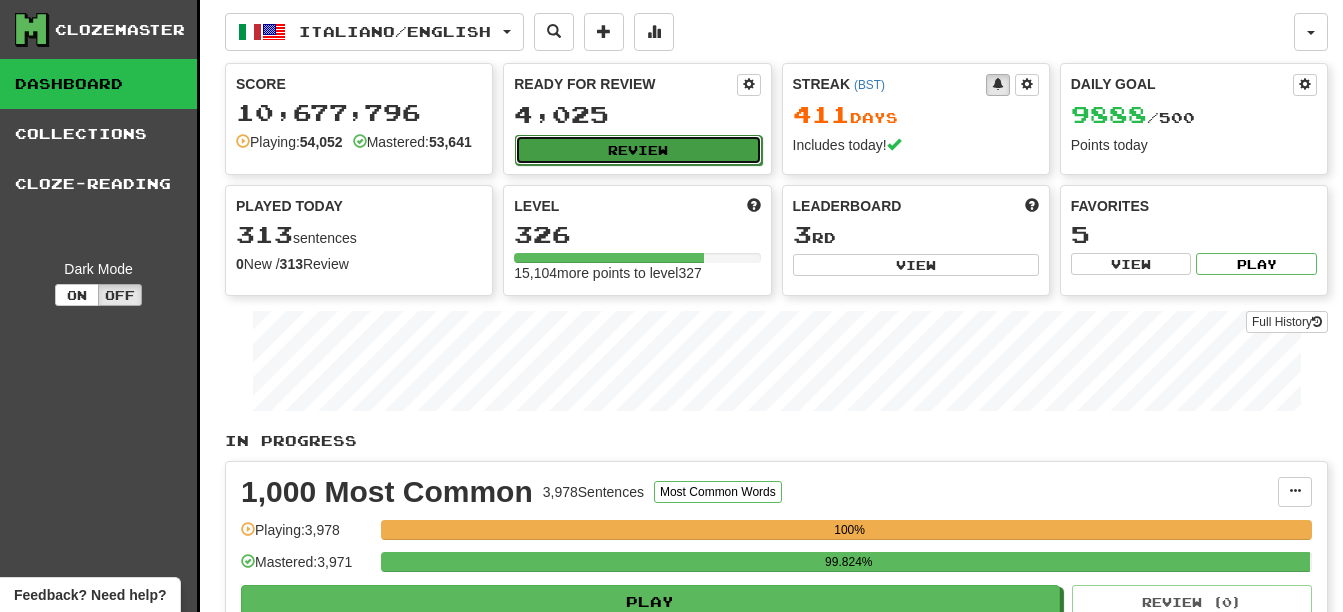 click on "Review" at bounding box center (638, 150) 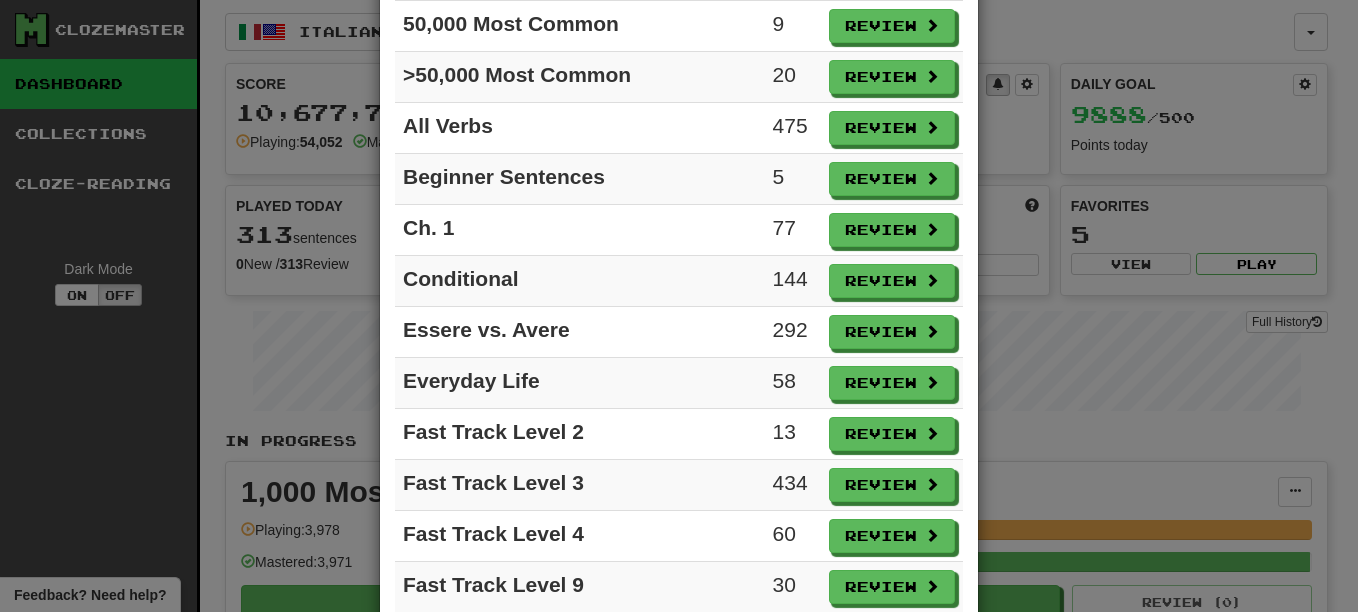scroll, scrollTop: 300, scrollLeft: 0, axis: vertical 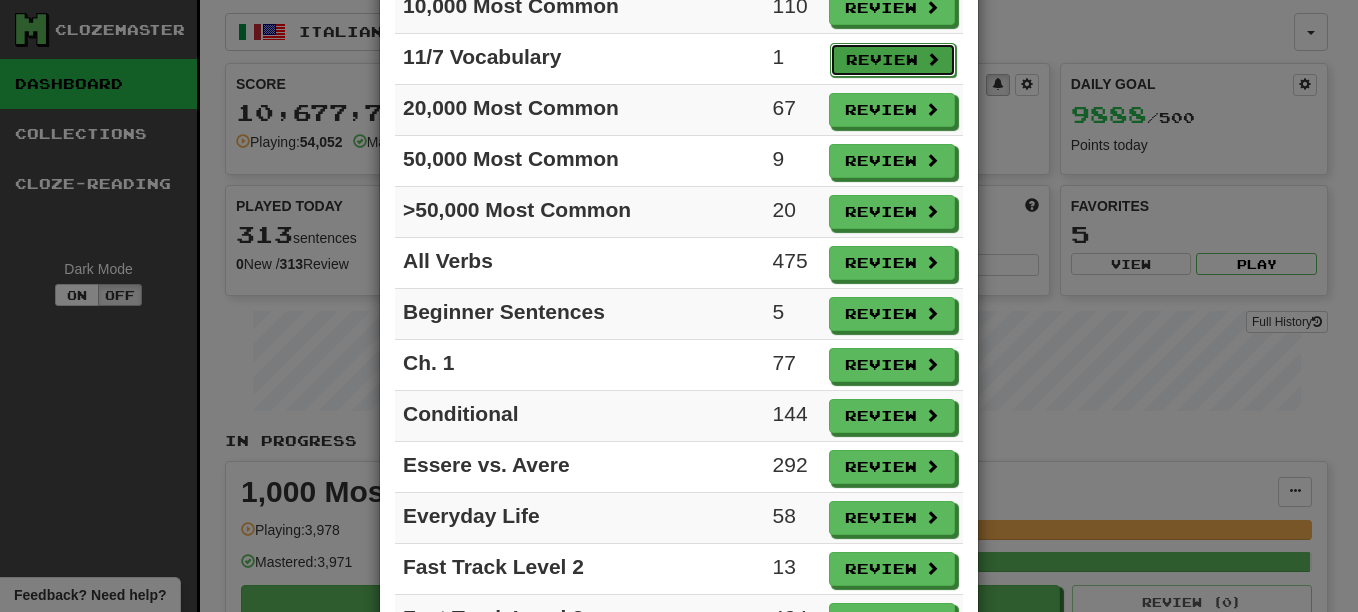 click on "Review" at bounding box center (893, 60) 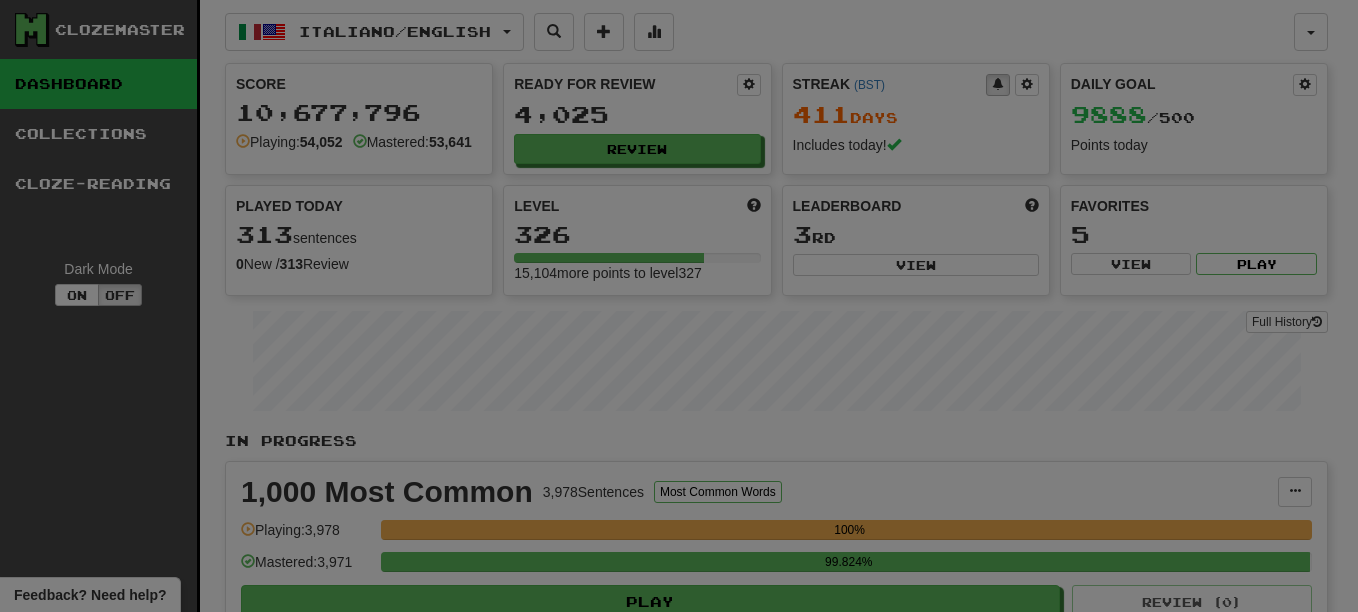 select on "**" 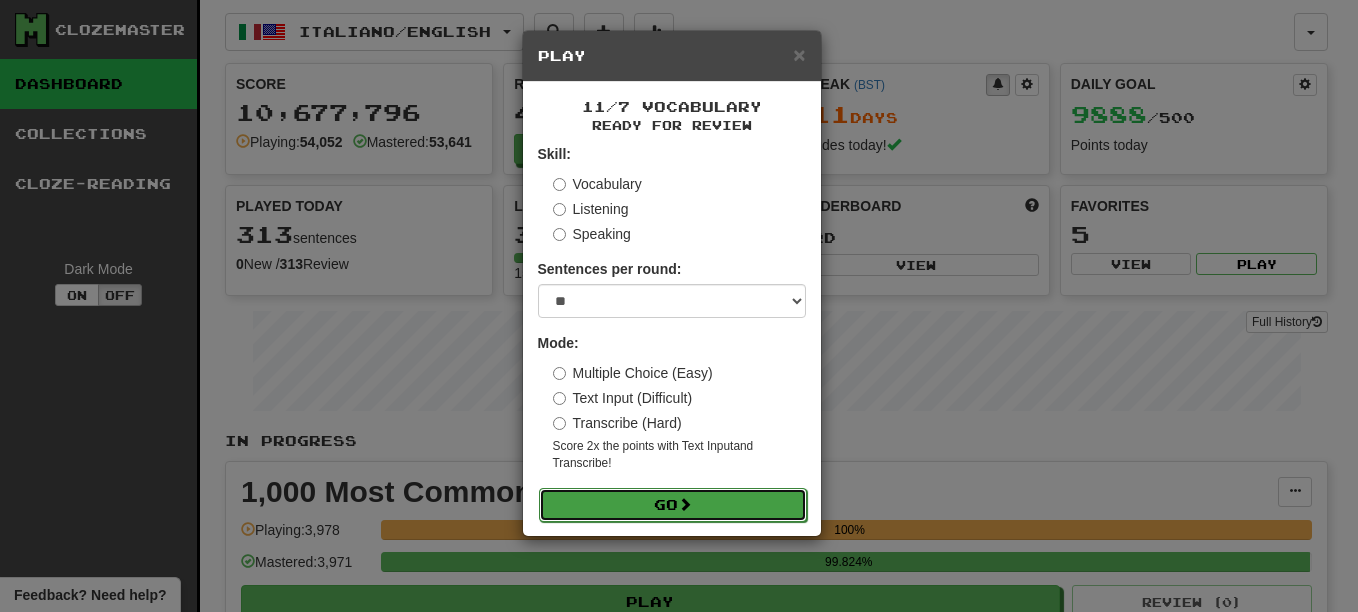 click on "Go" at bounding box center (673, 505) 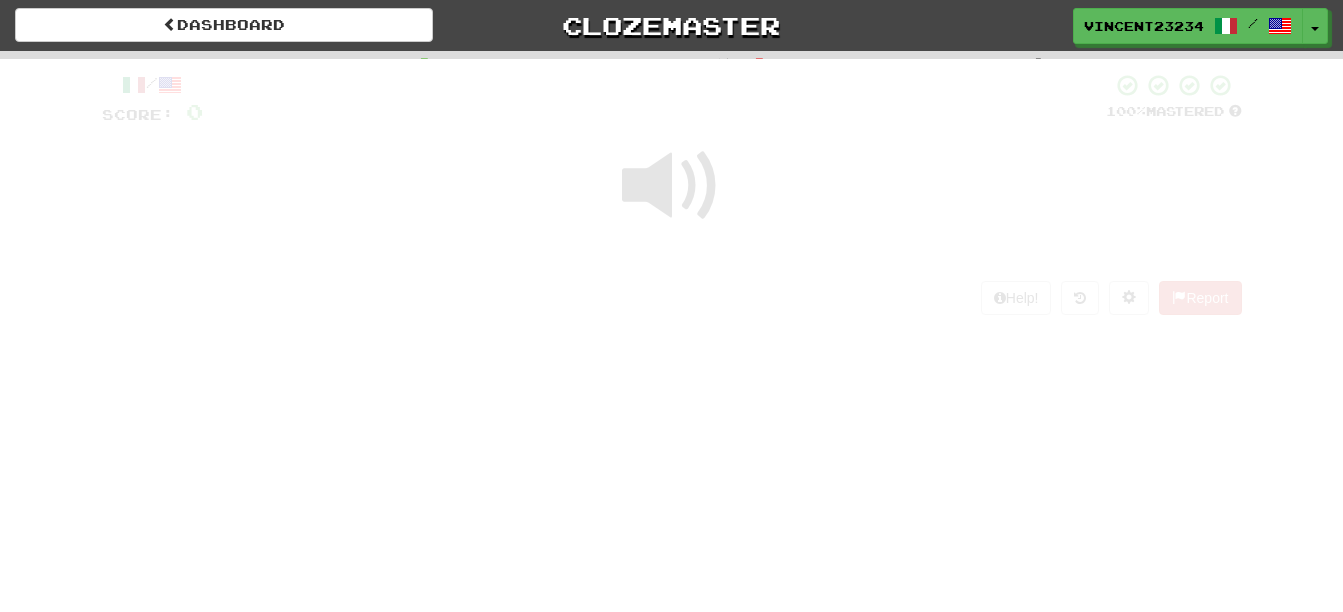 scroll, scrollTop: 0, scrollLeft: 0, axis: both 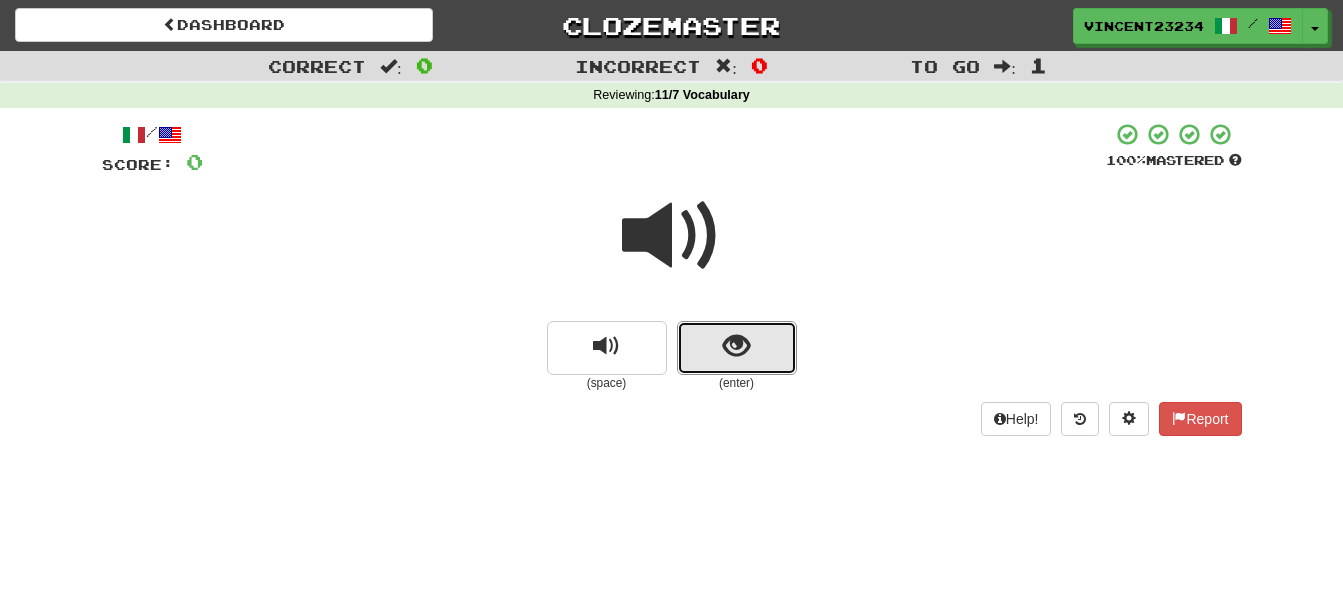 click at bounding box center (737, 348) 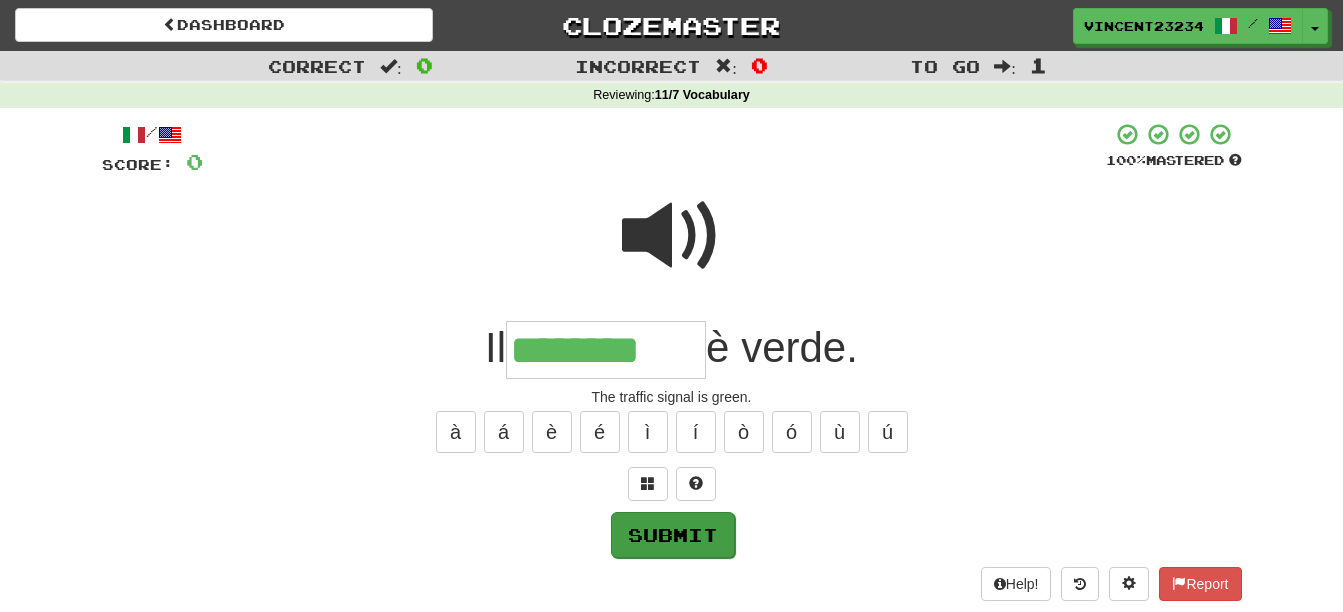 type on "********" 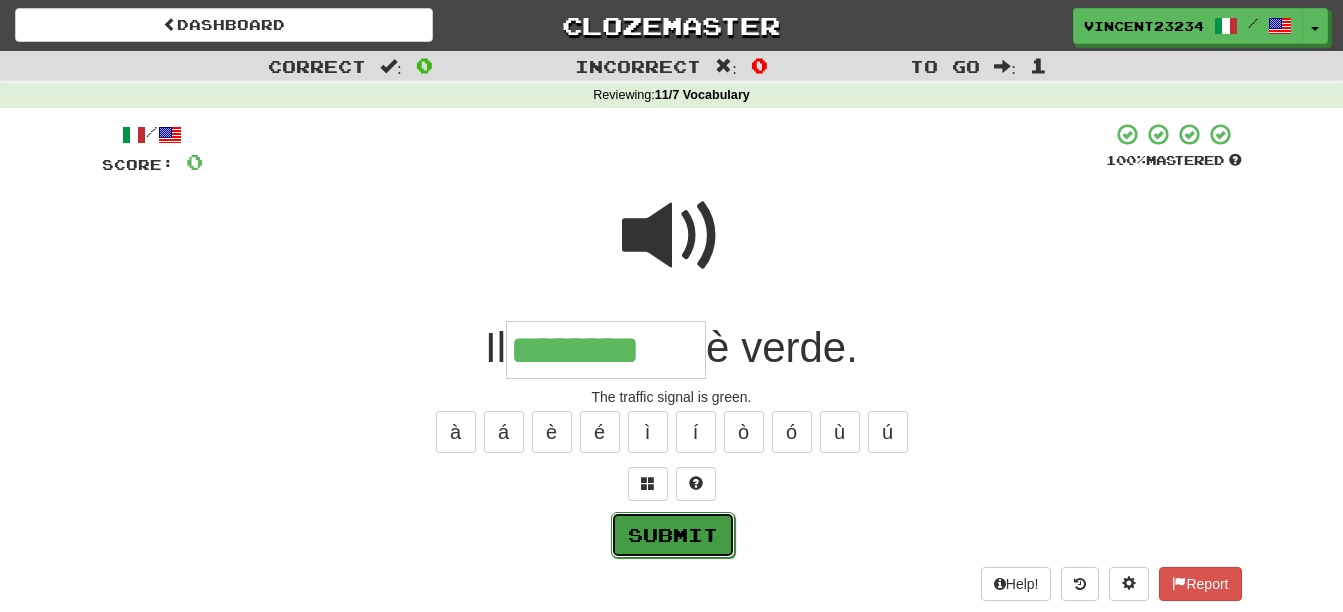 click on "Submit" at bounding box center (673, 535) 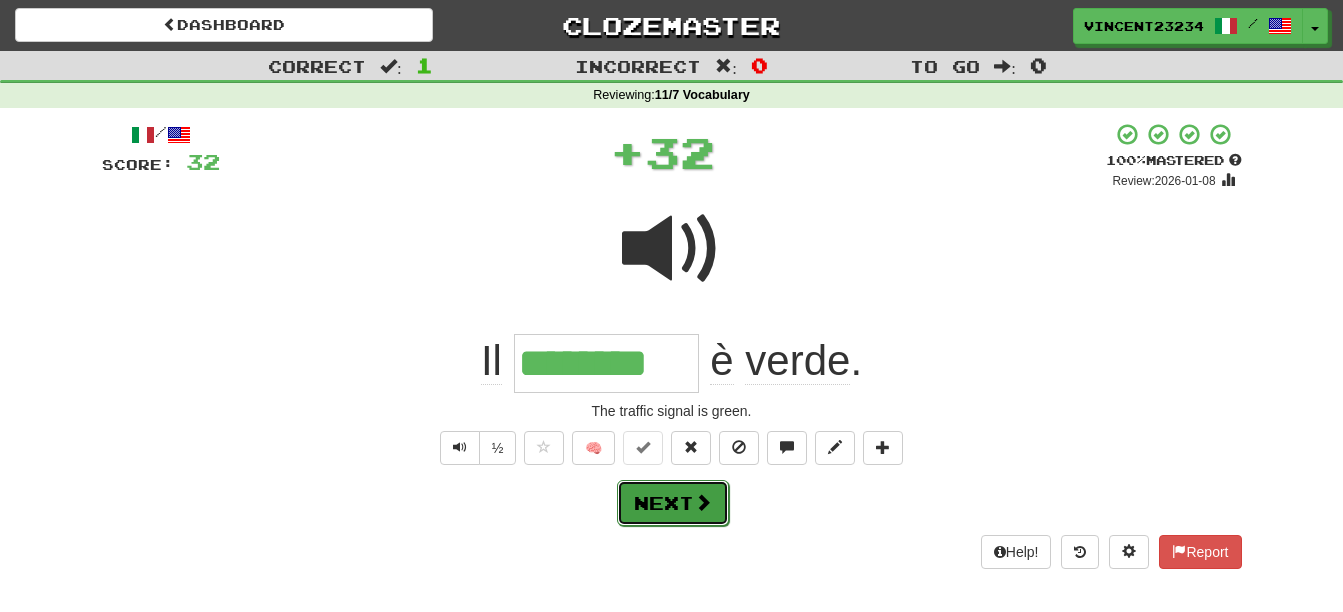 click on "Next" at bounding box center [673, 503] 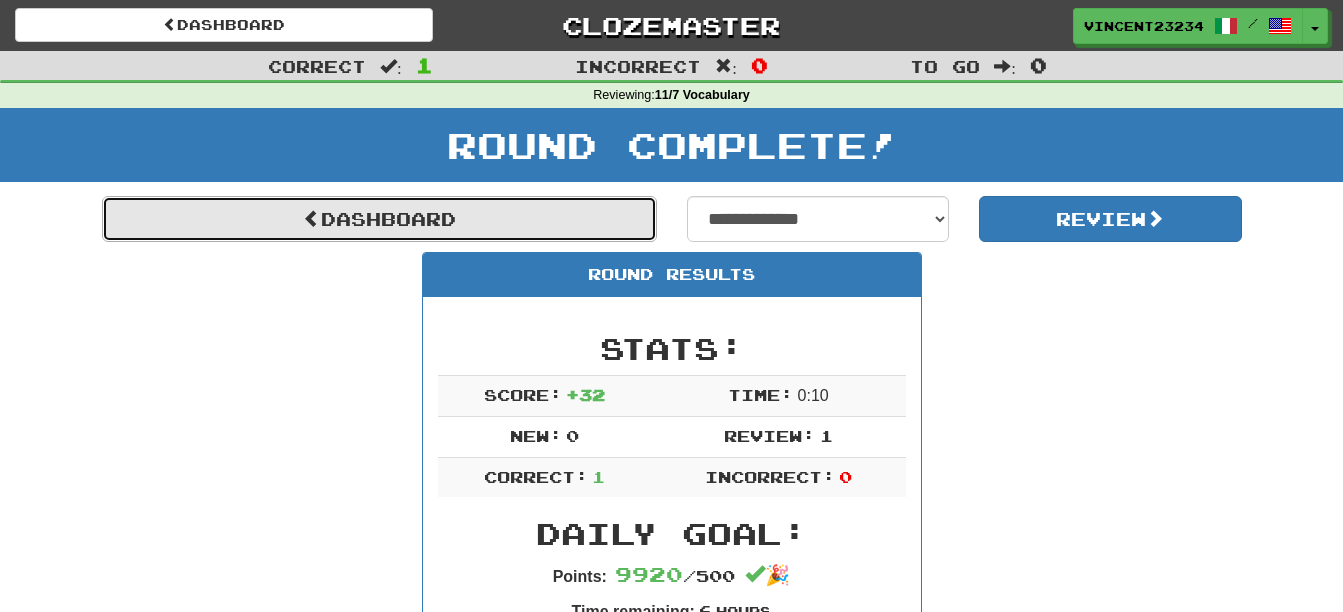 click on "Dashboard" at bounding box center [379, 219] 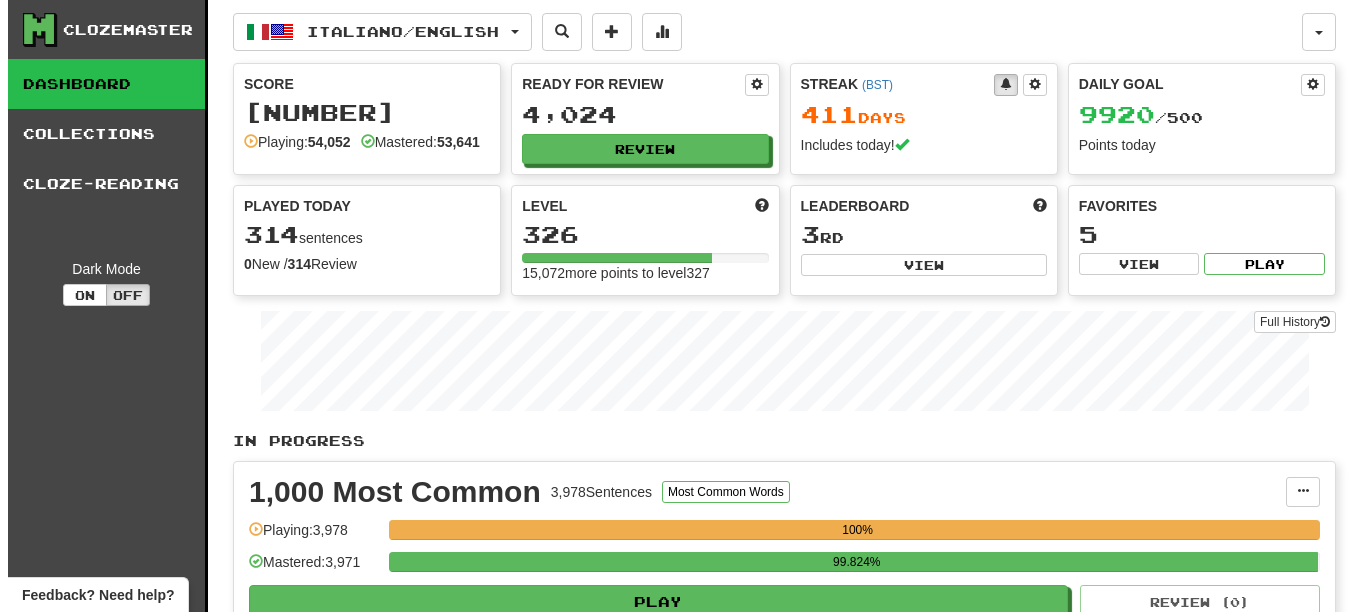 scroll, scrollTop: 0, scrollLeft: 0, axis: both 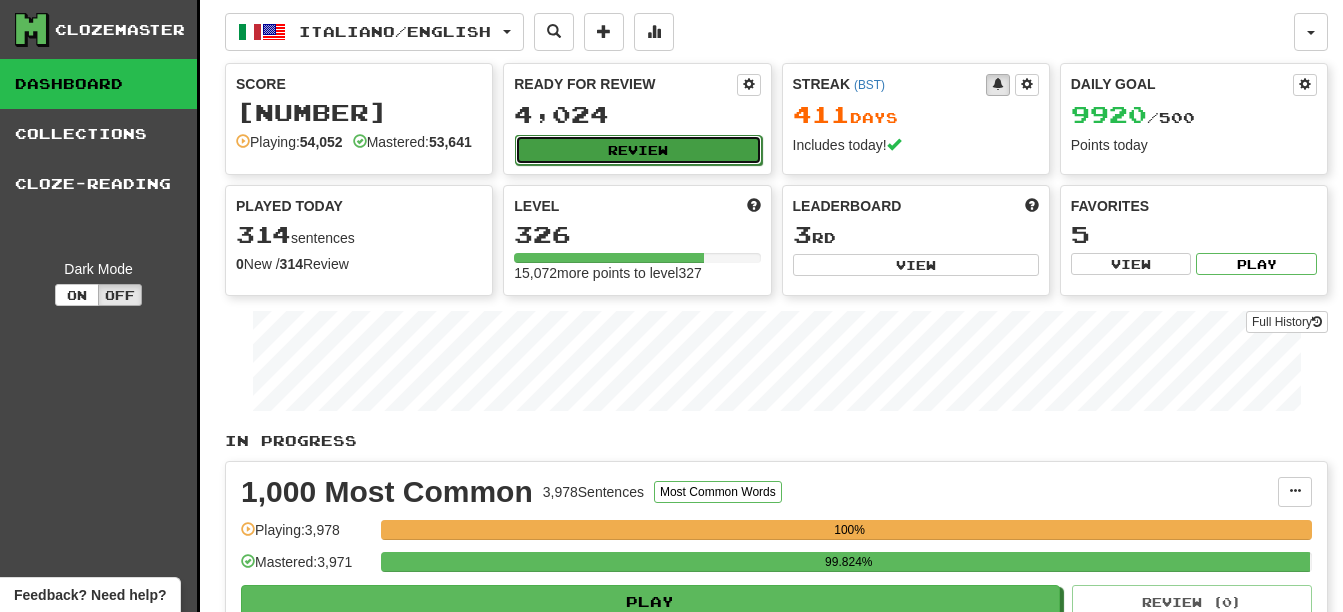 click on "Review" at bounding box center [638, 150] 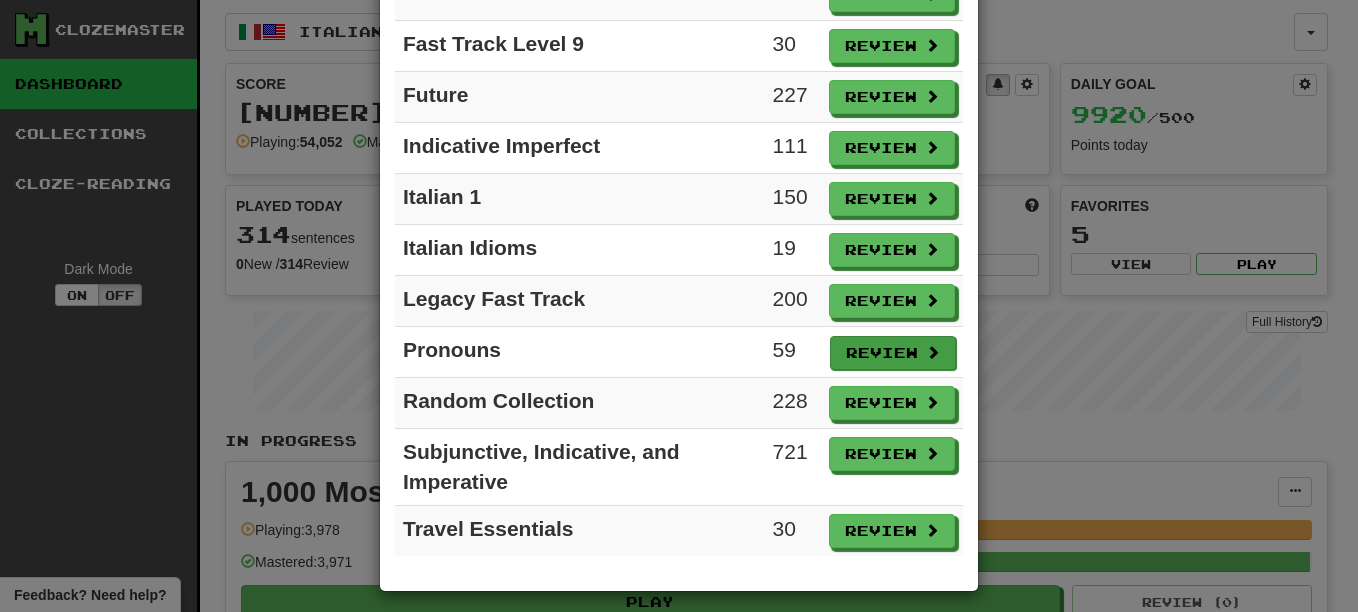 scroll, scrollTop: 935, scrollLeft: 0, axis: vertical 